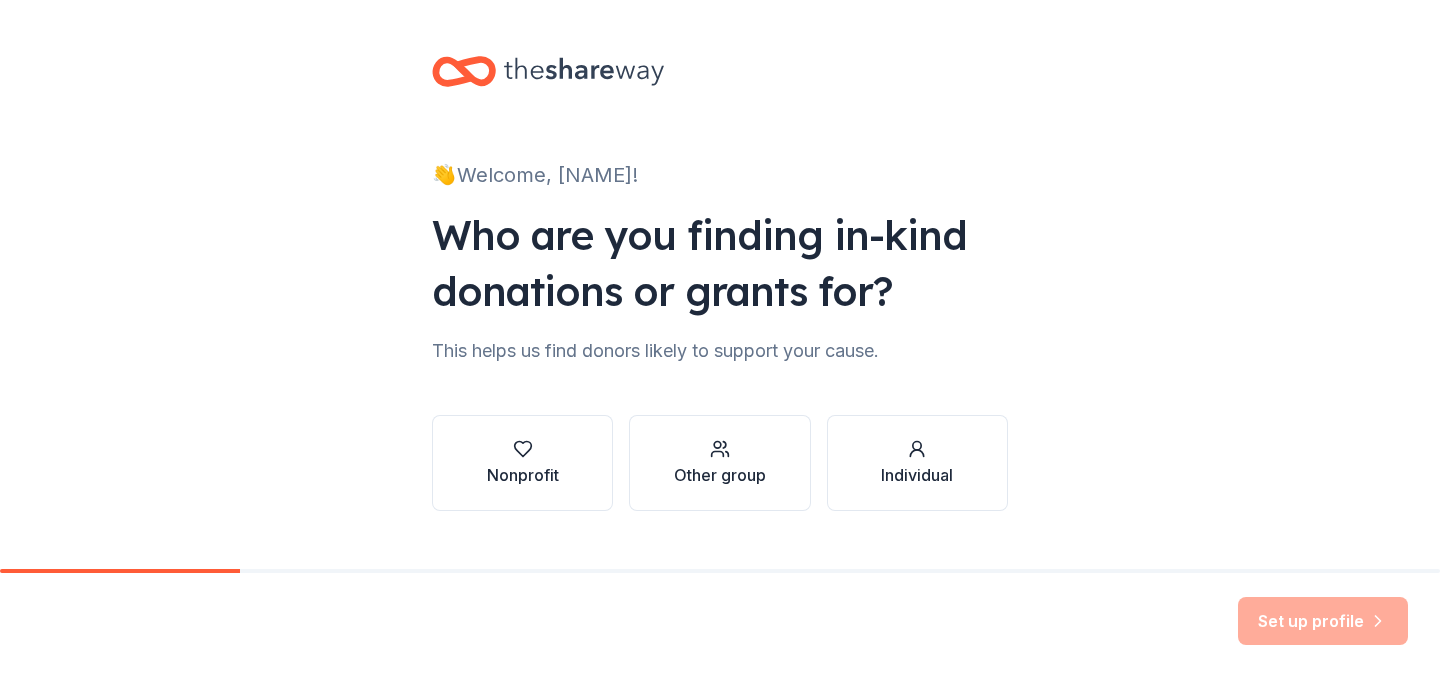 scroll, scrollTop: 0, scrollLeft: 0, axis: both 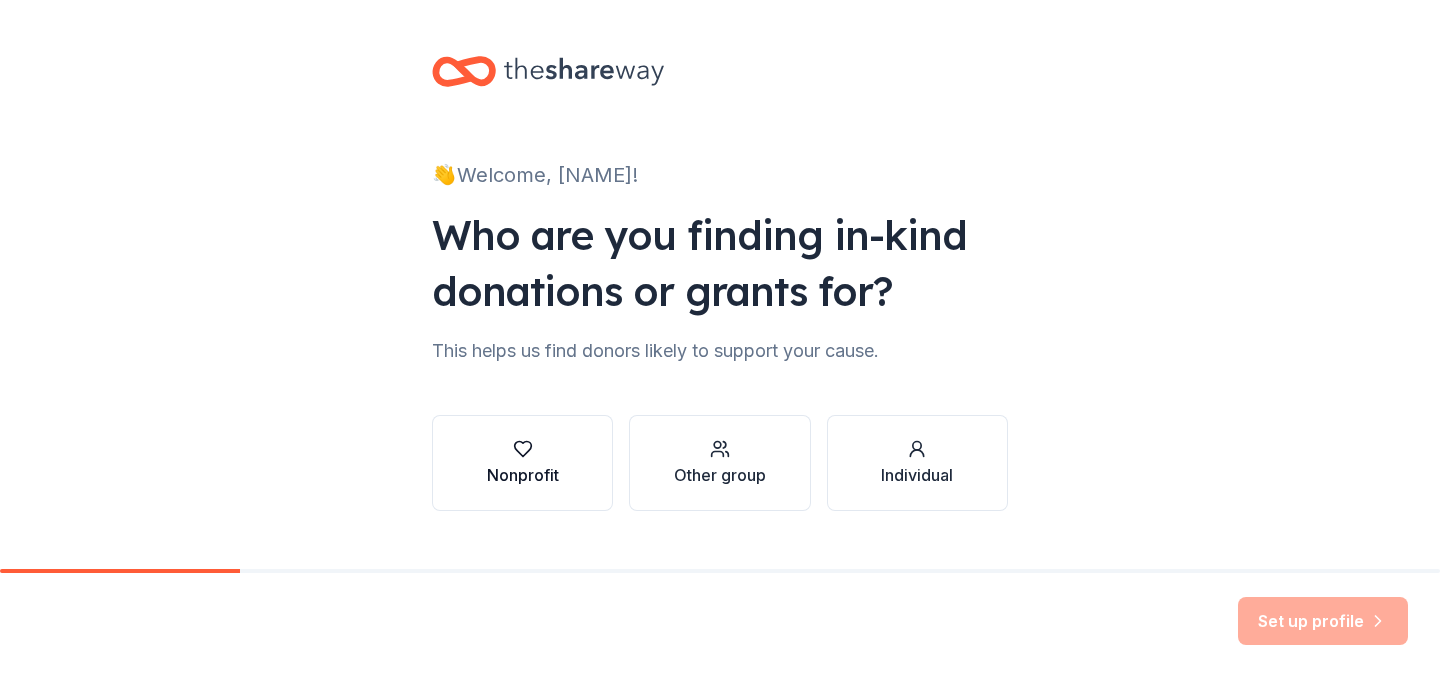 click on "Nonprofit" at bounding box center (523, 463) 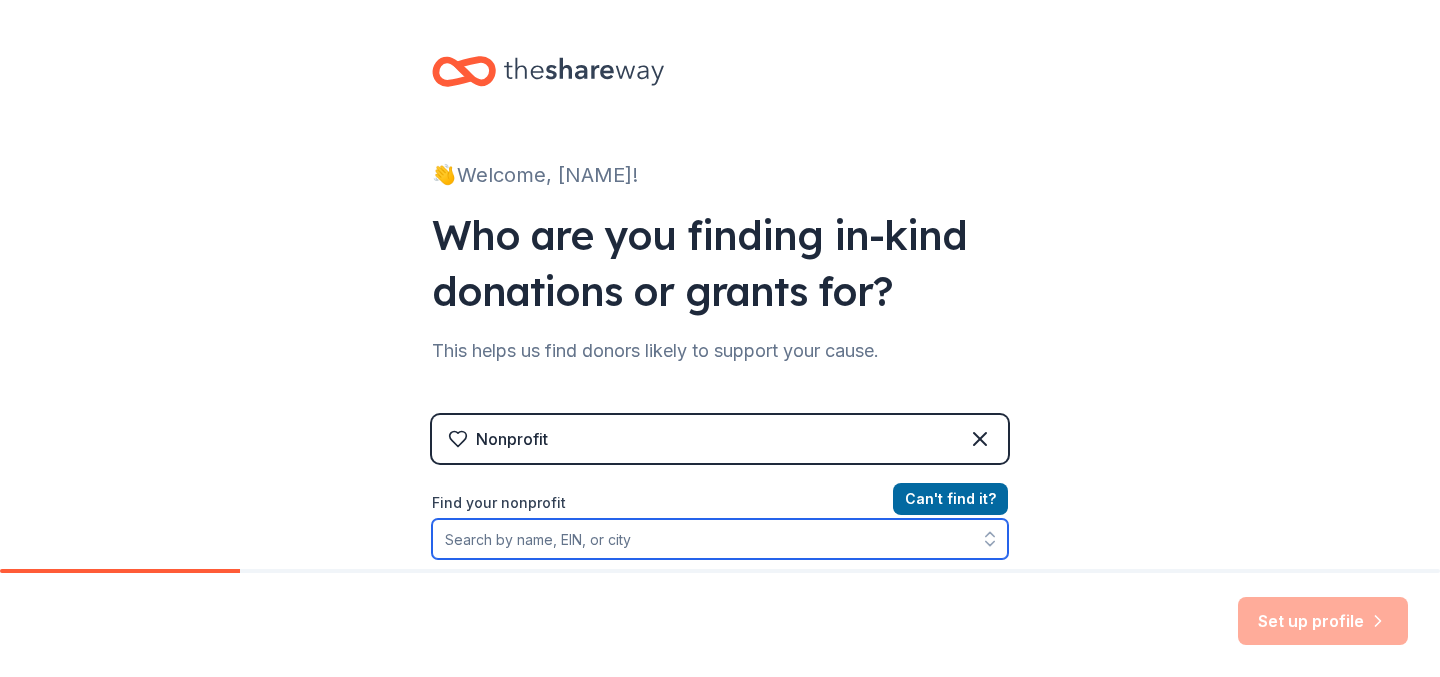 click on "Find your nonprofit" at bounding box center [720, 539] 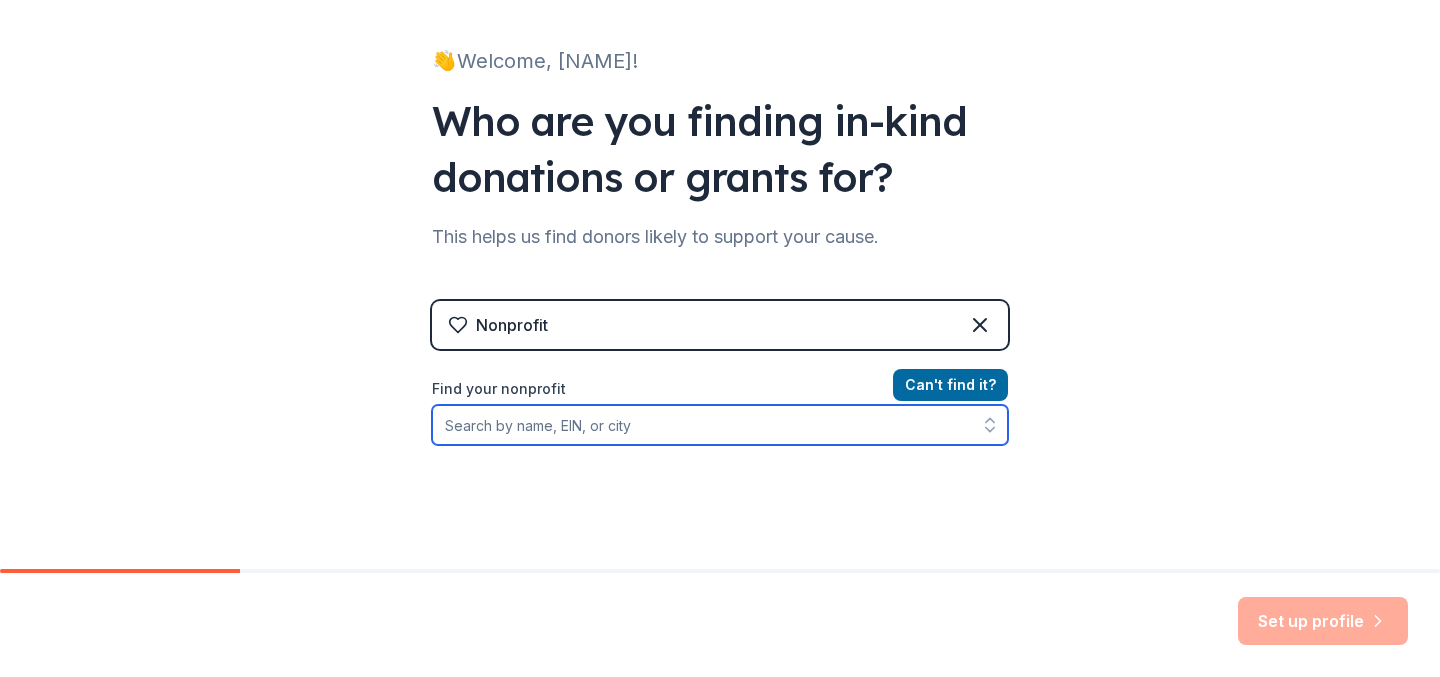 scroll, scrollTop: 115, scrollLeft: 0, axis: vertical 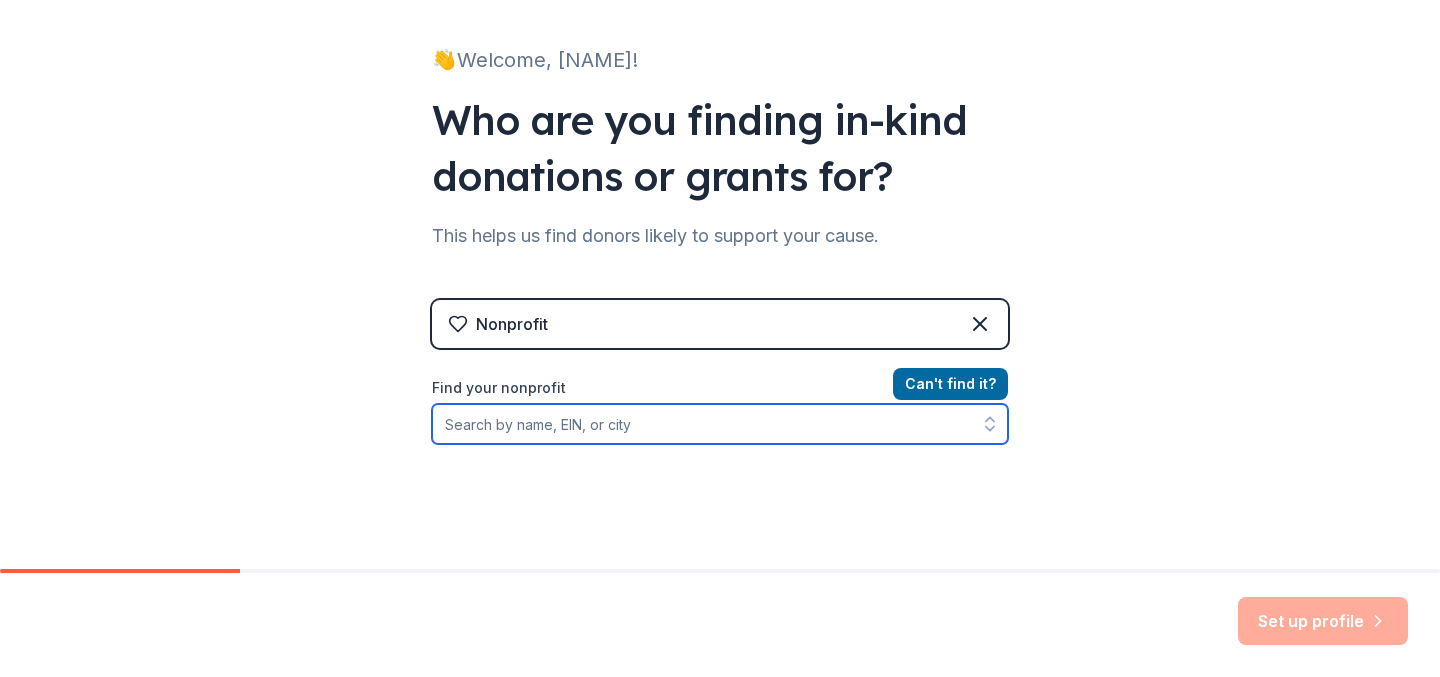 paste on "[ACCOUNT_NUMBER]" 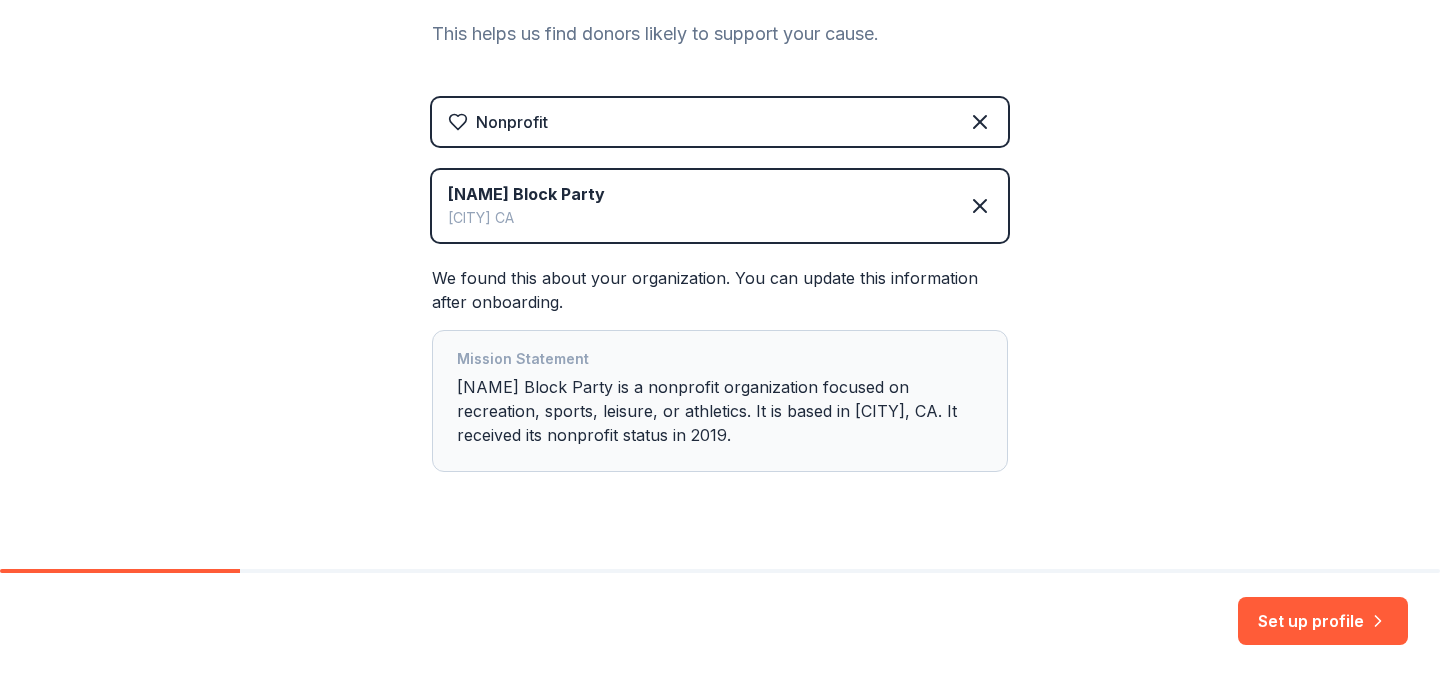 scroll, scrollTop: 356, scrollLeft: 0, axis: vertical 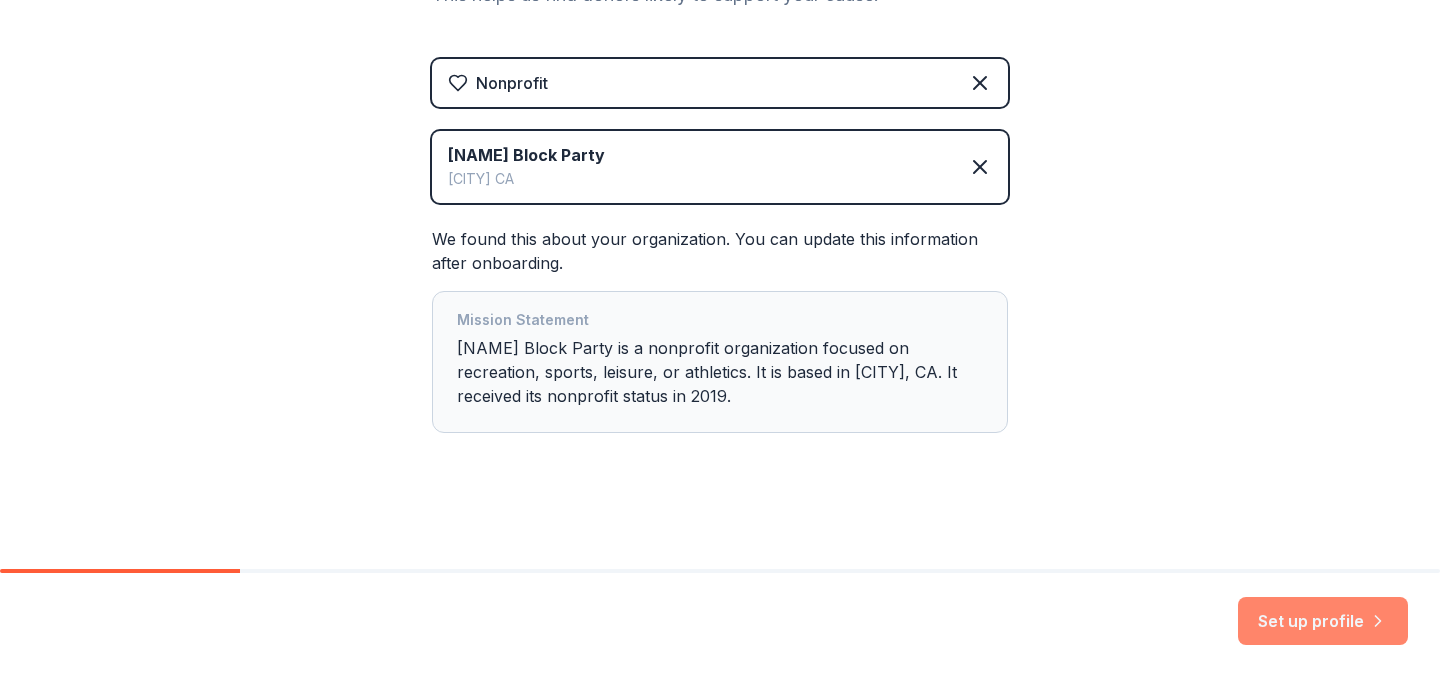click on "Set up profile" at bounding box center (1323, 621) 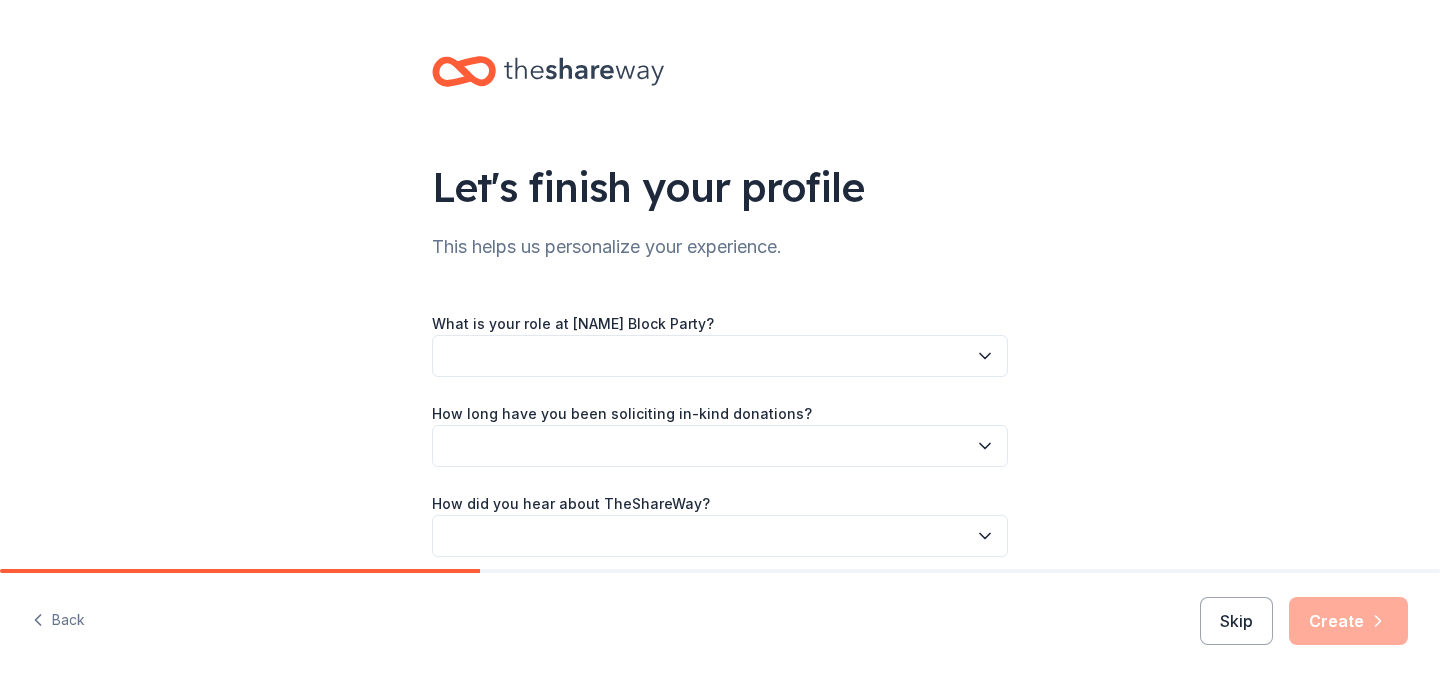 click at bounding box center (720, 356) 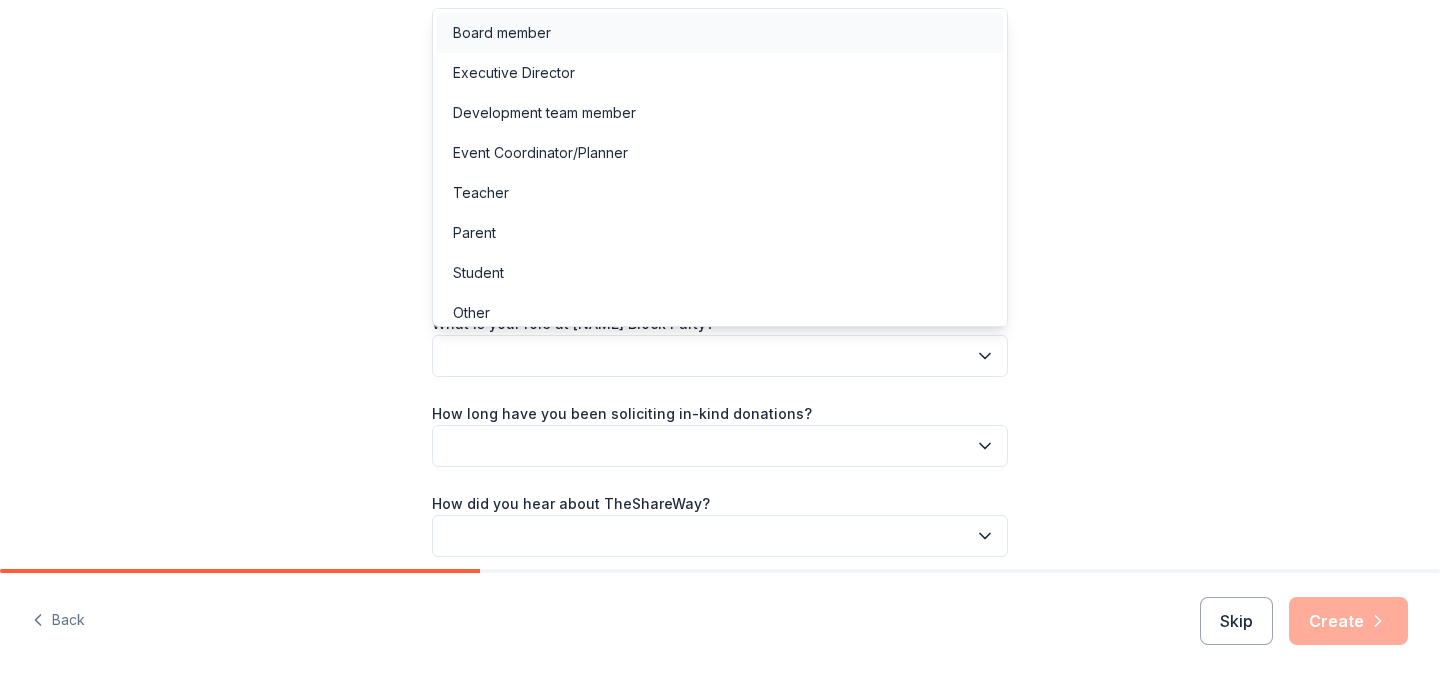 click on "Board member" at bounding box center (720, 33) 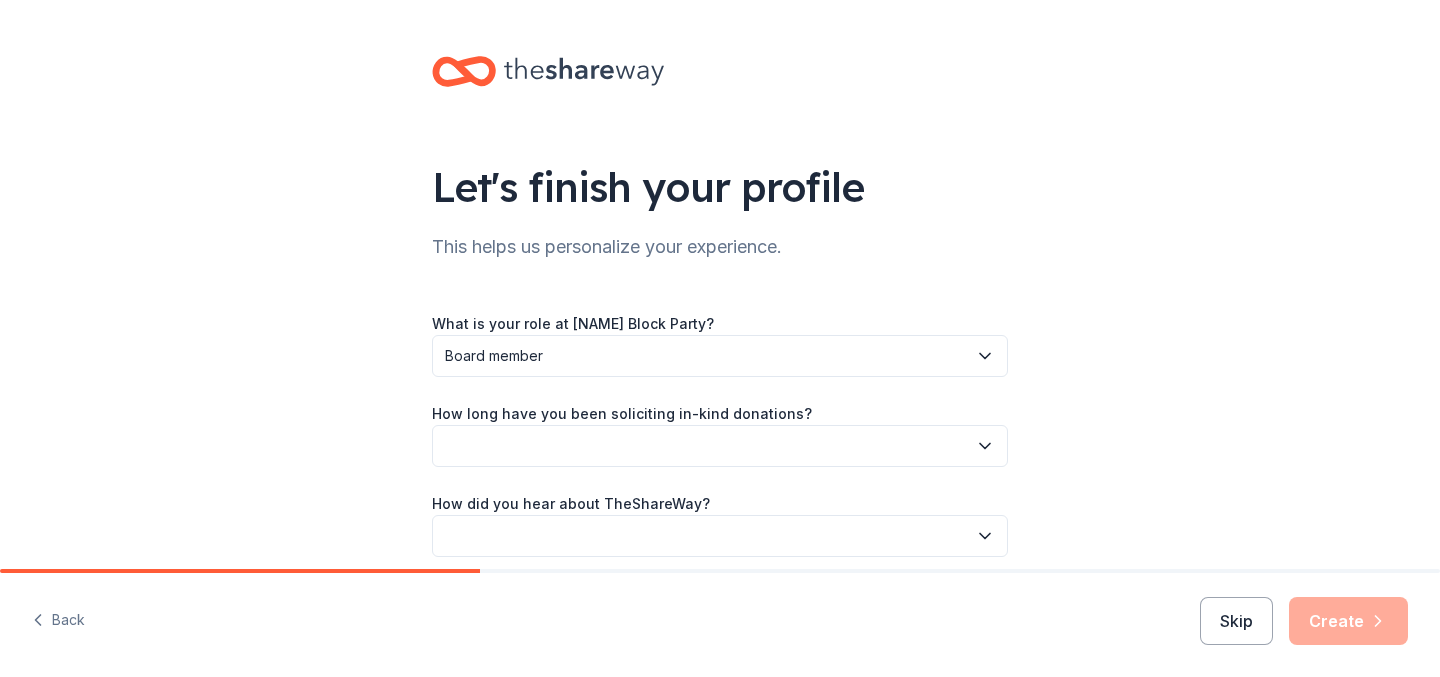 click at bounding box center (720, 446) 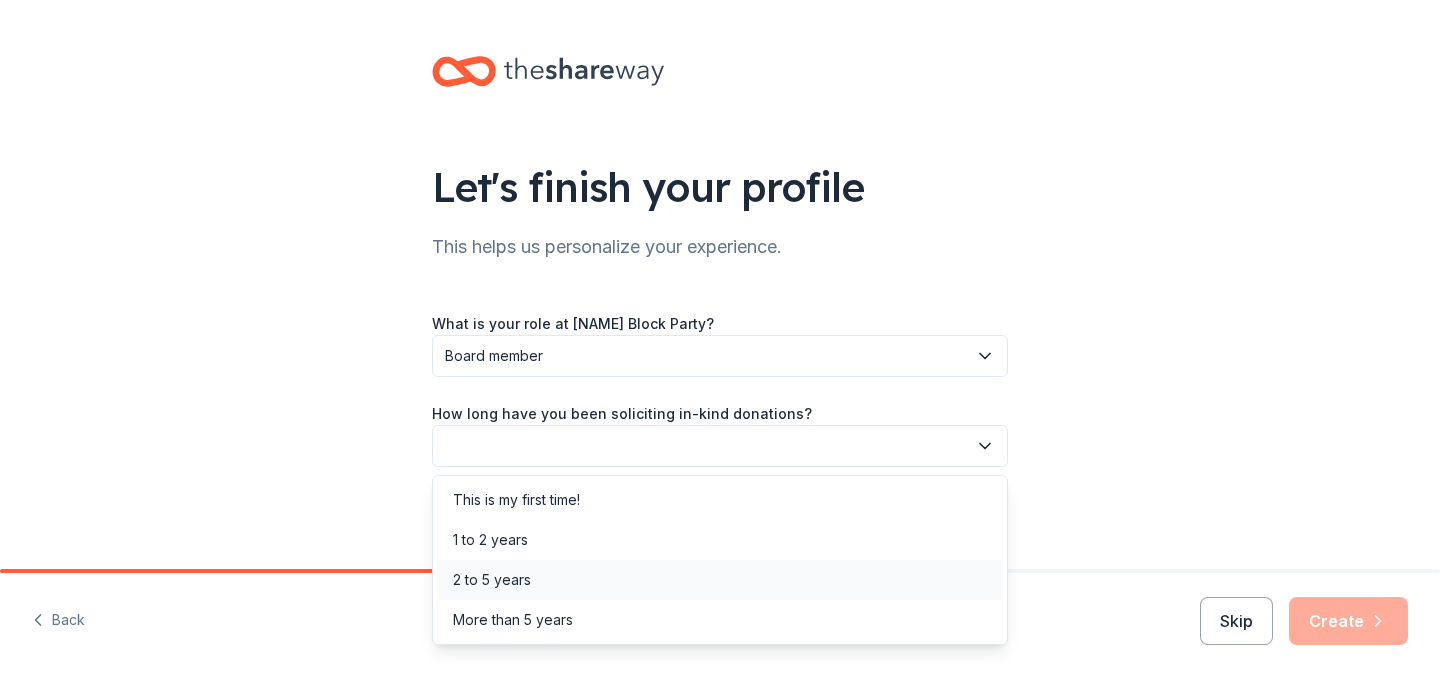 click on "2 to 5 years" at bounding box center [720, 580] 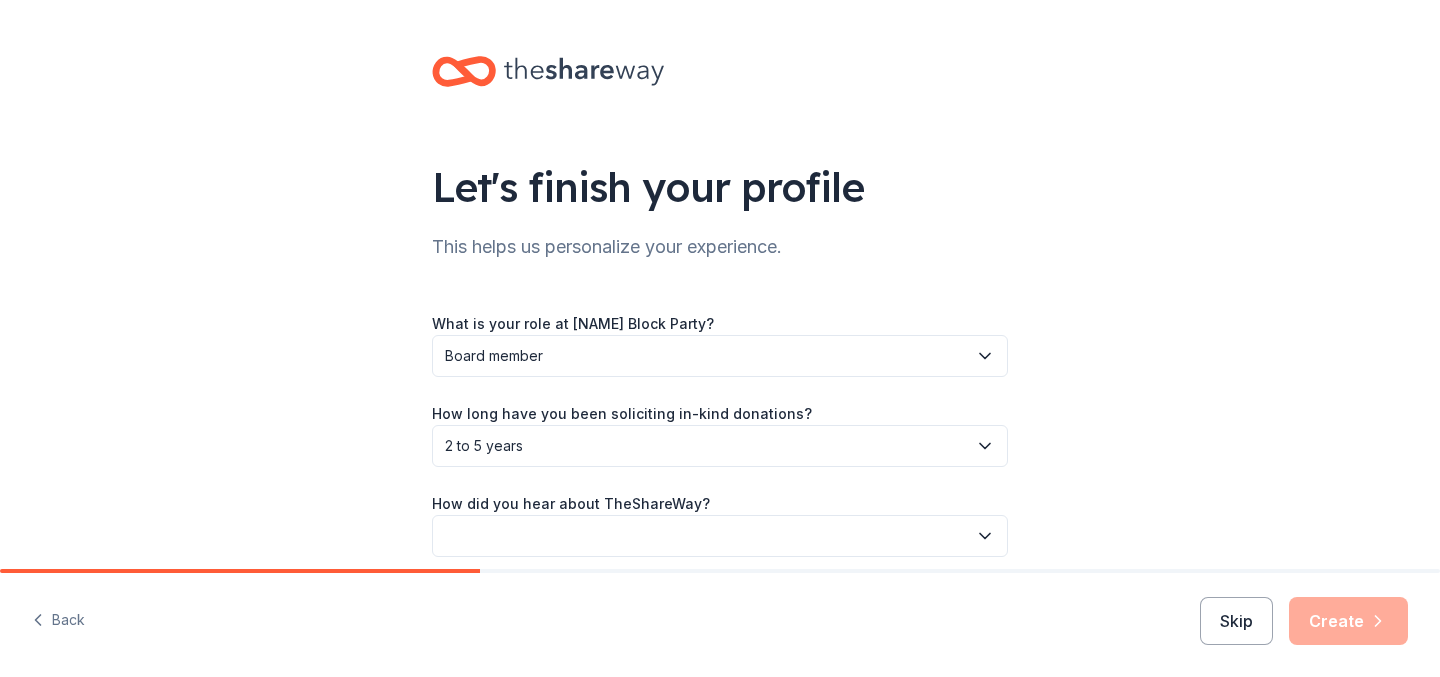 click on "2 to 5 years" at bounding box center [706, 446] 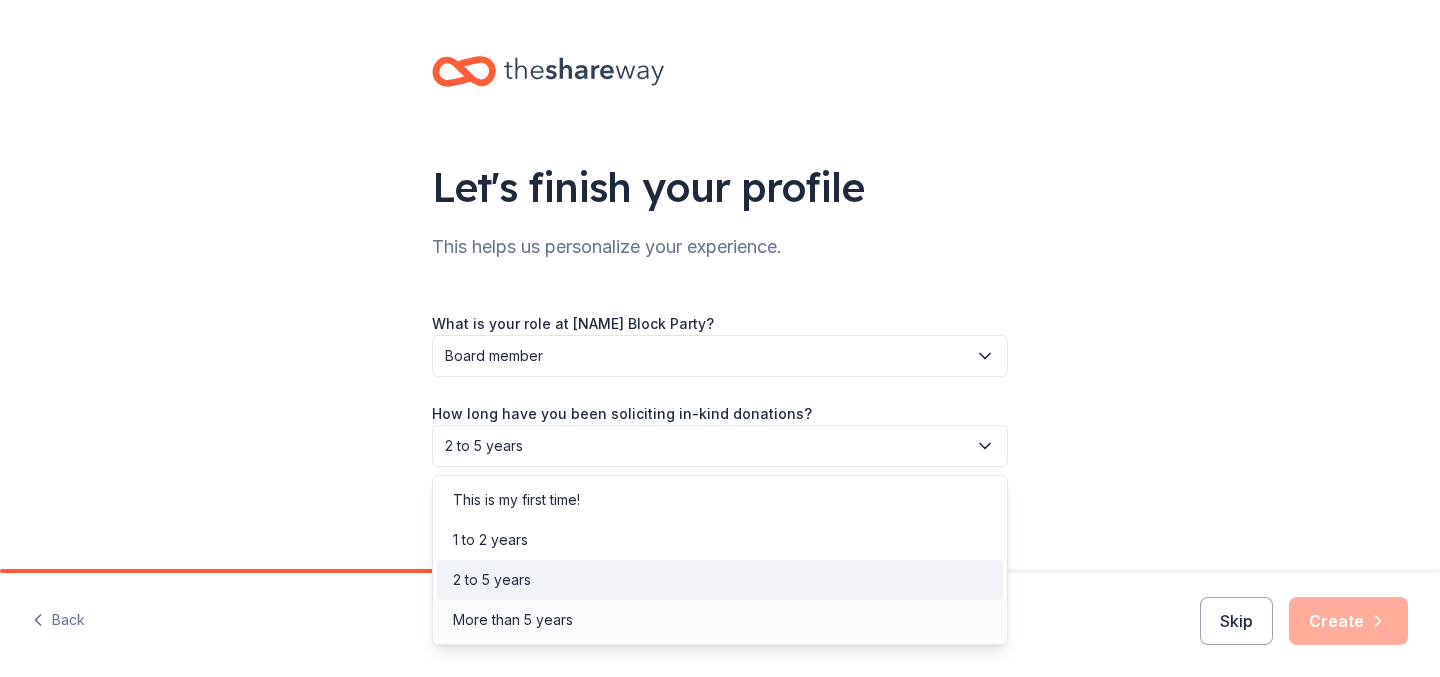 click on "More than 5 years" at bounding box center (720, 620) 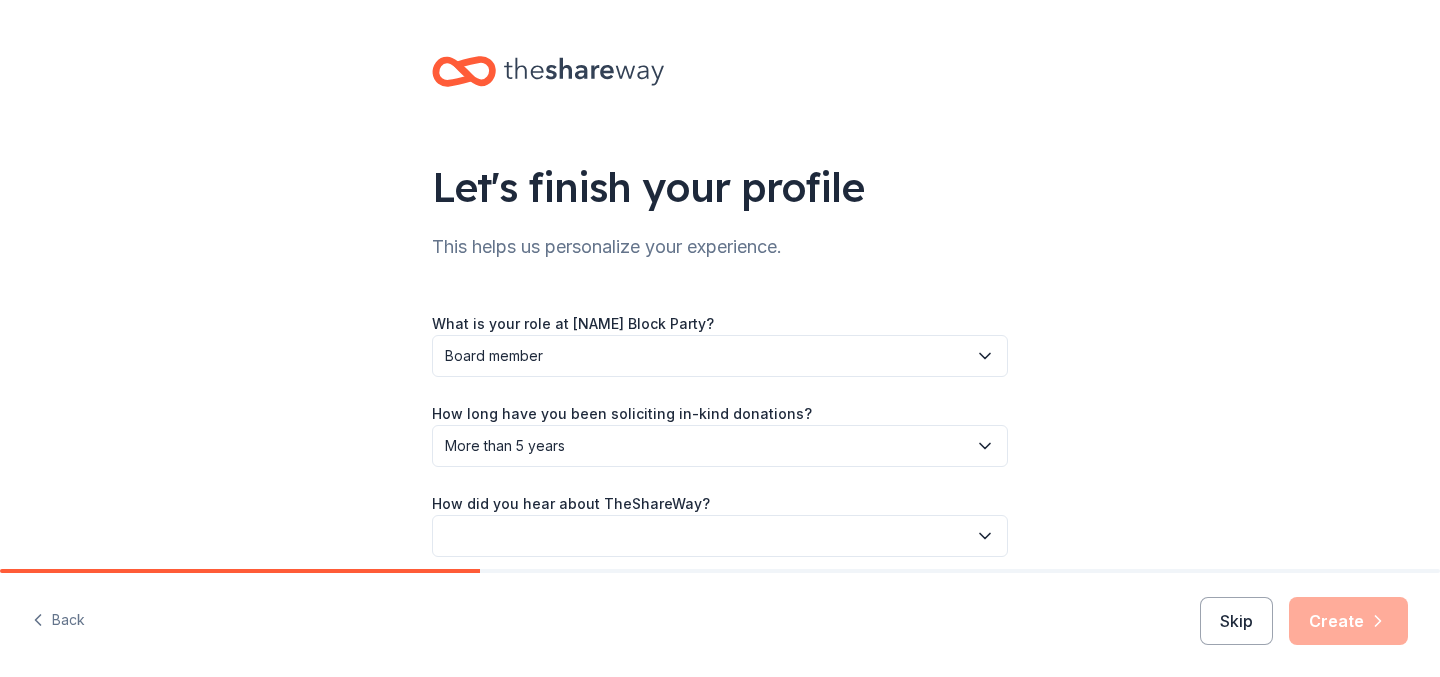 scroll, scrollTop: 84, scrollLeft: 0, axis: vertical 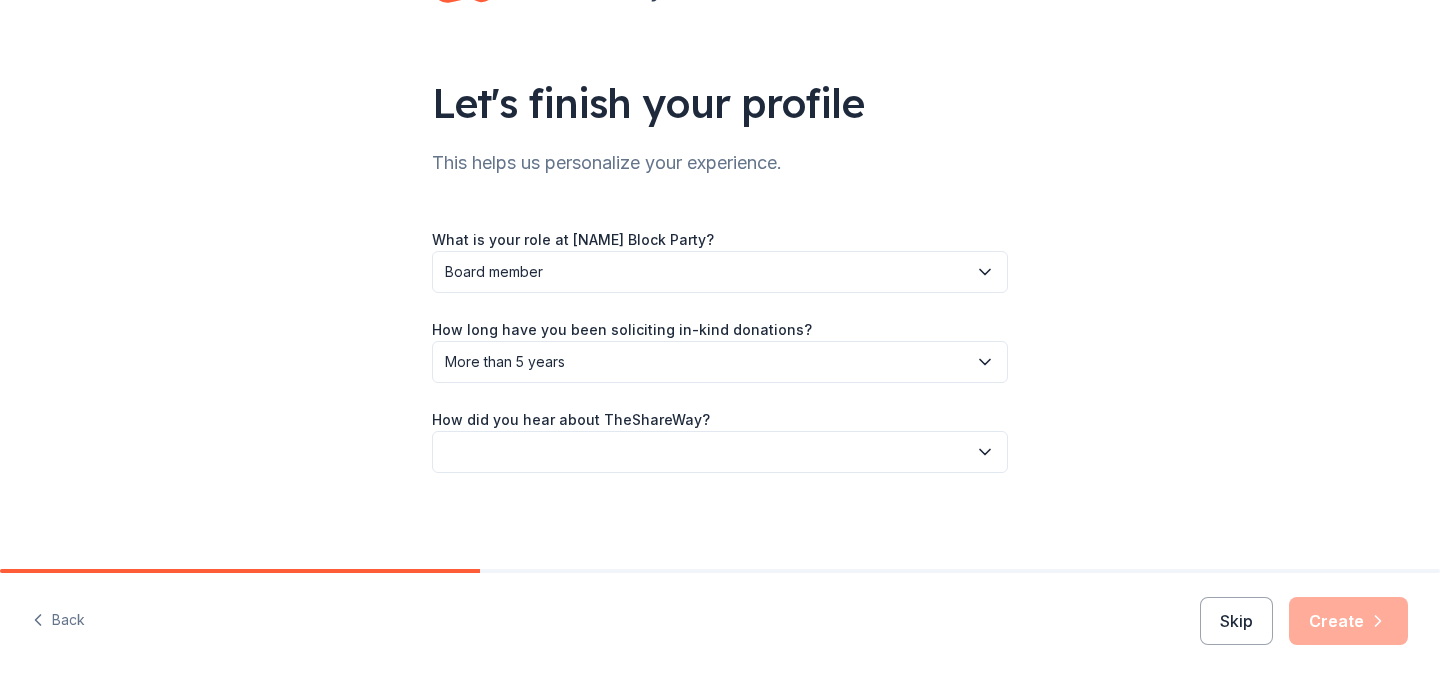 click at bounding box center [720, 452] 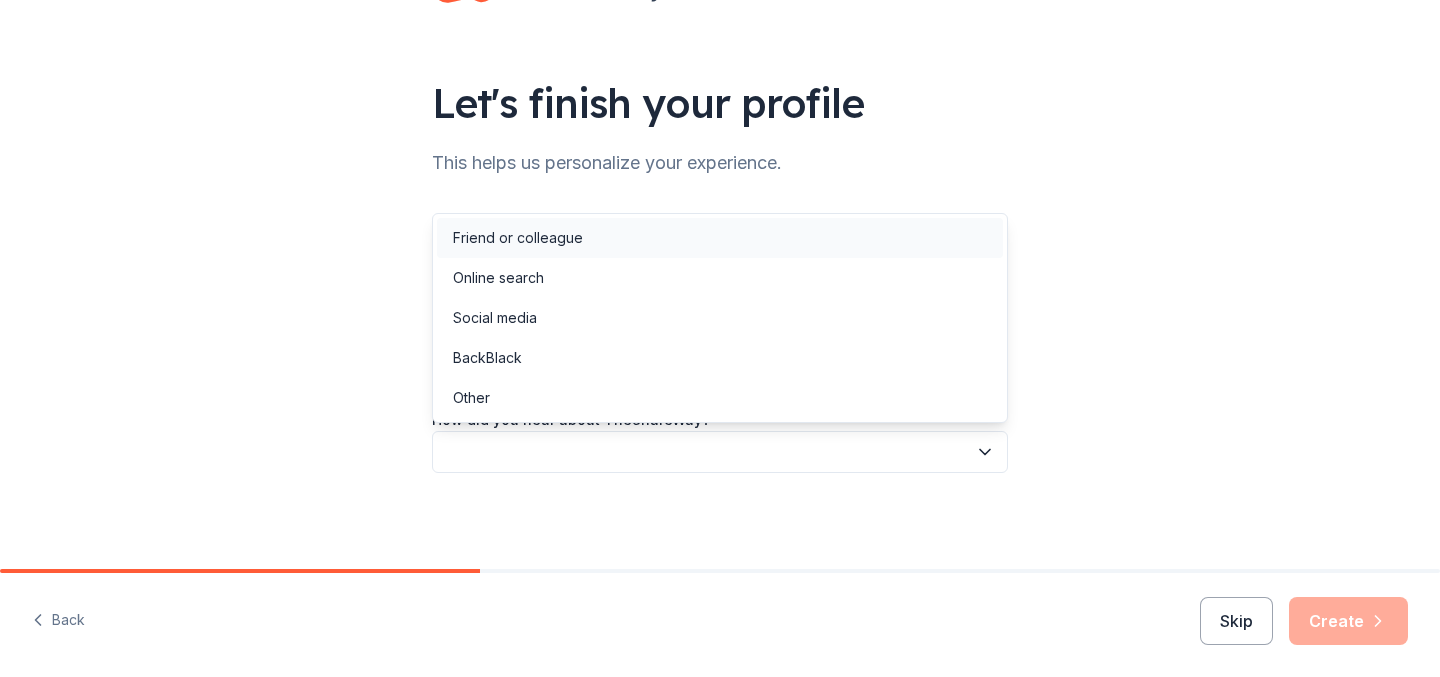 click on "Friend or colleague" at bounding box center [720, 238] 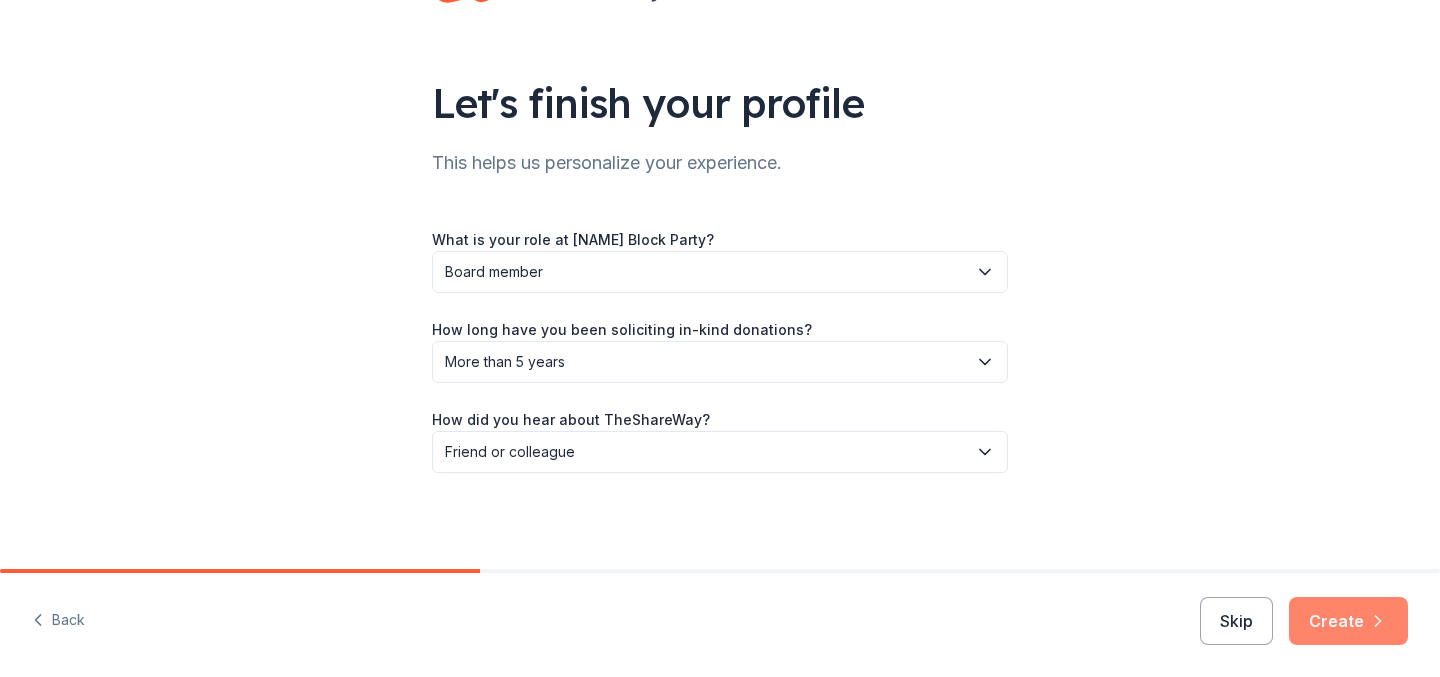 click on "Create" at bounding box center (1348, 621) 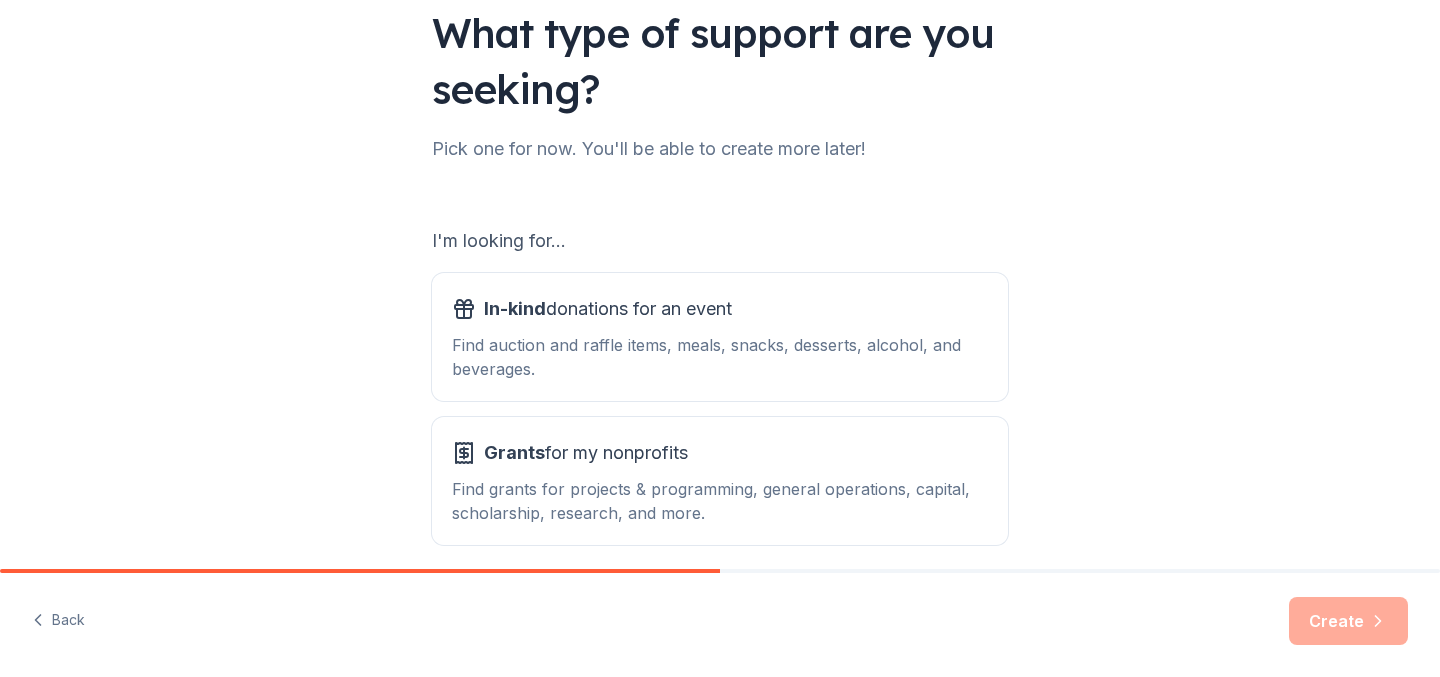 scroll, scrollTop: 159, scrollLeft: 0, axis: vertical 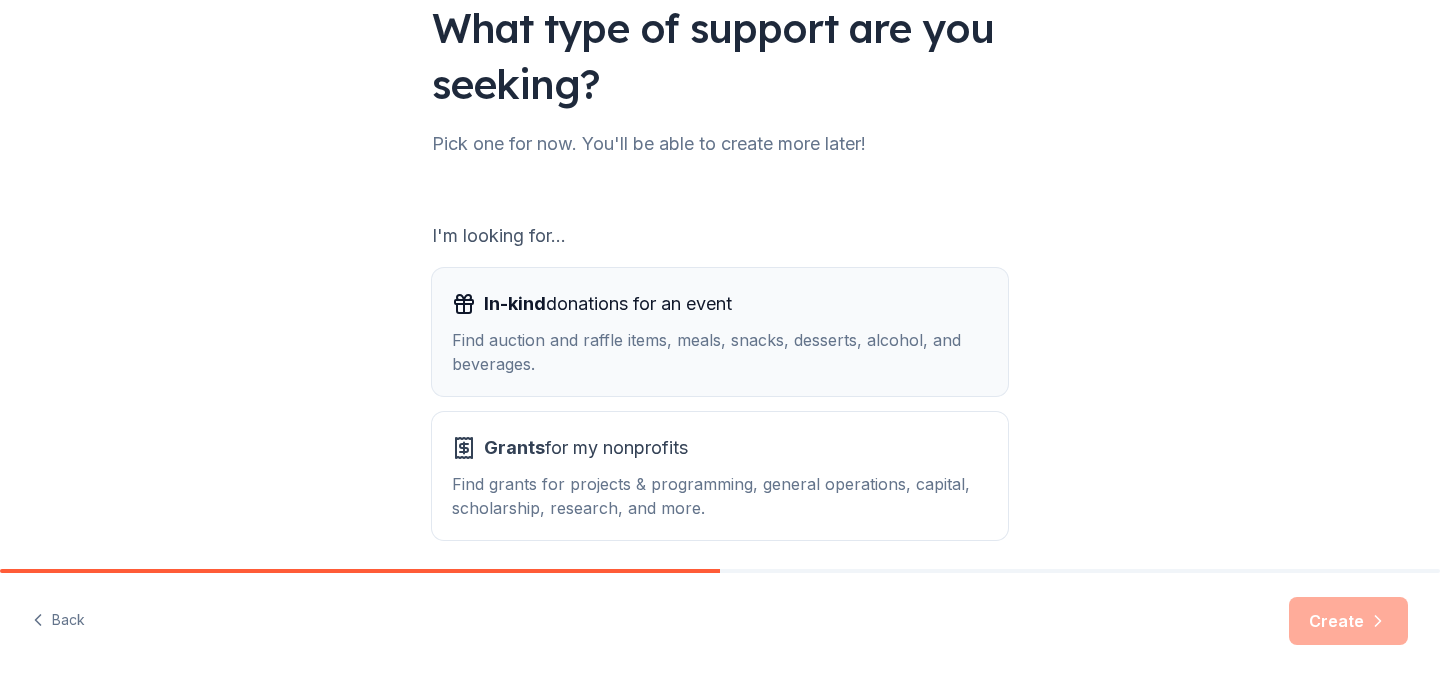 click on "In-kind  donations for an event" at bounding box center [608, 304] 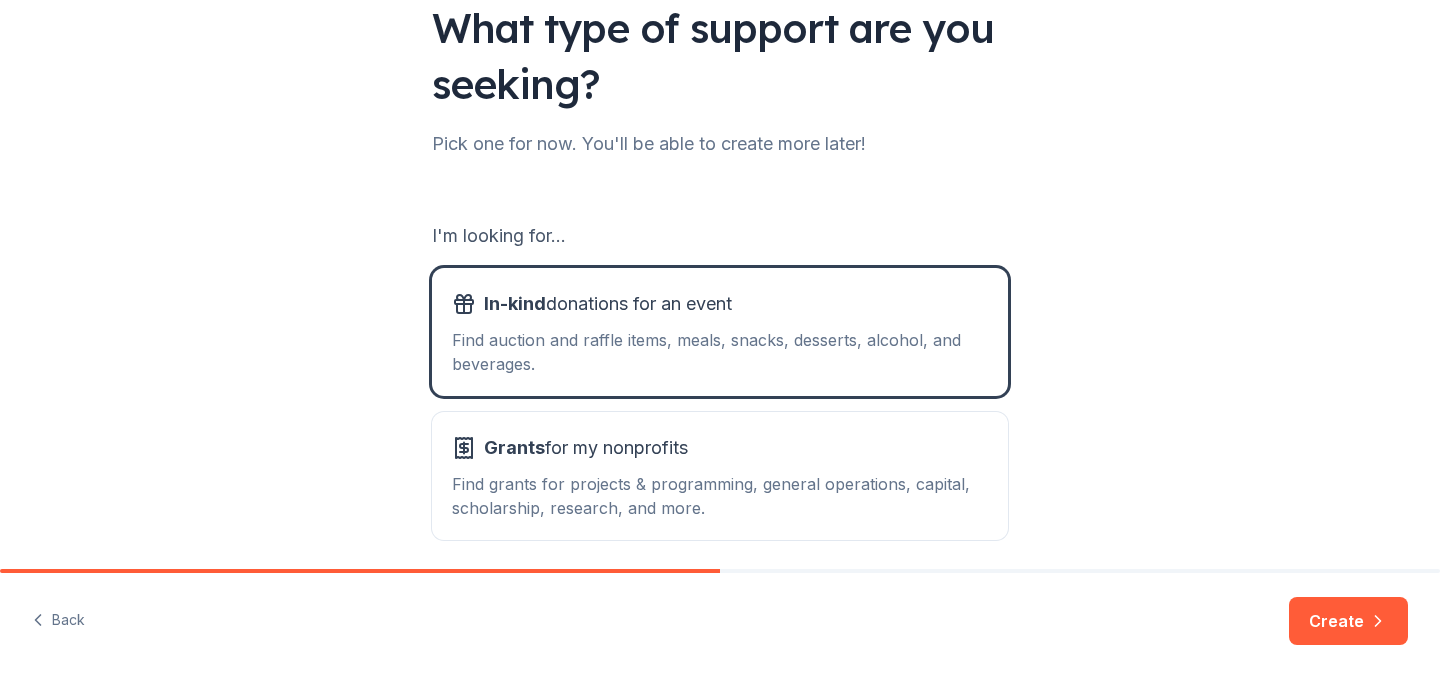 scroll, scrollTop: 238, scrollLeft: 0, axis: vertical 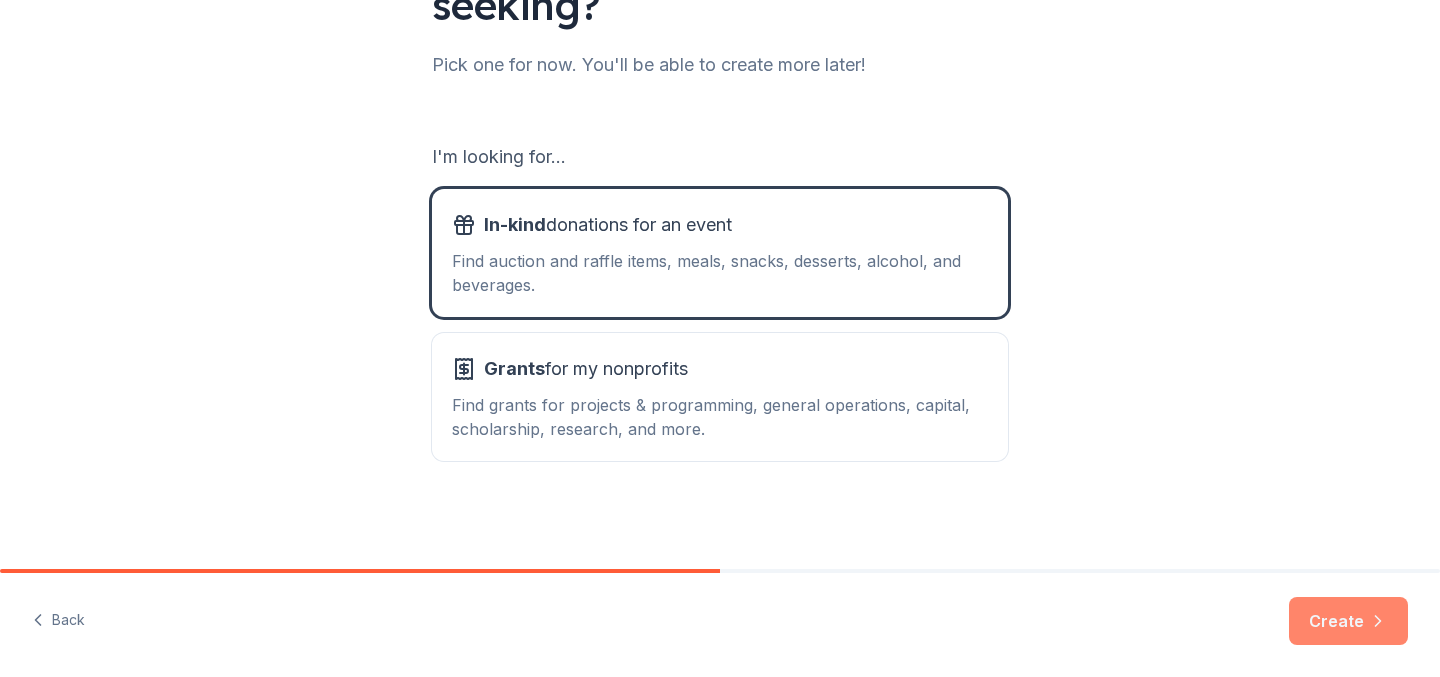 click on "Create" at bounding box center [1348, 621] 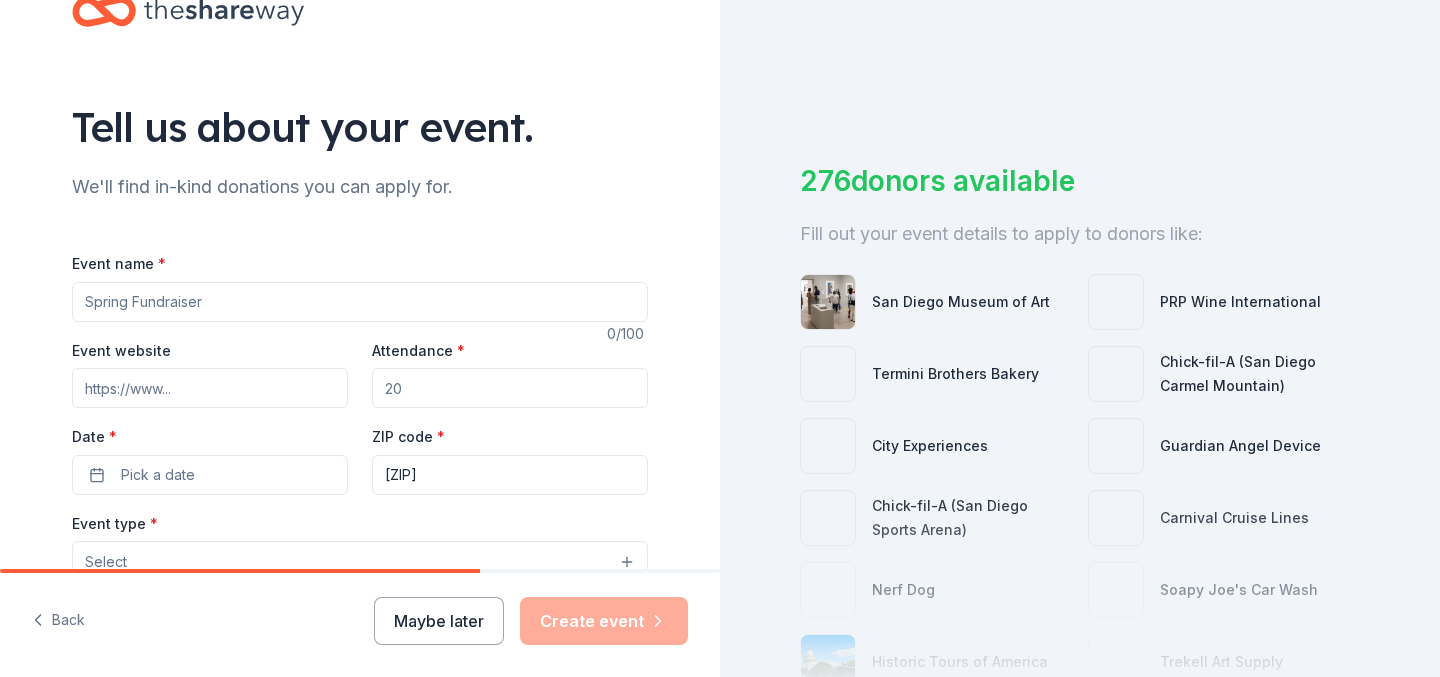 scroll, scrollTop: 89, scrollLeft: 0, axis: vertical 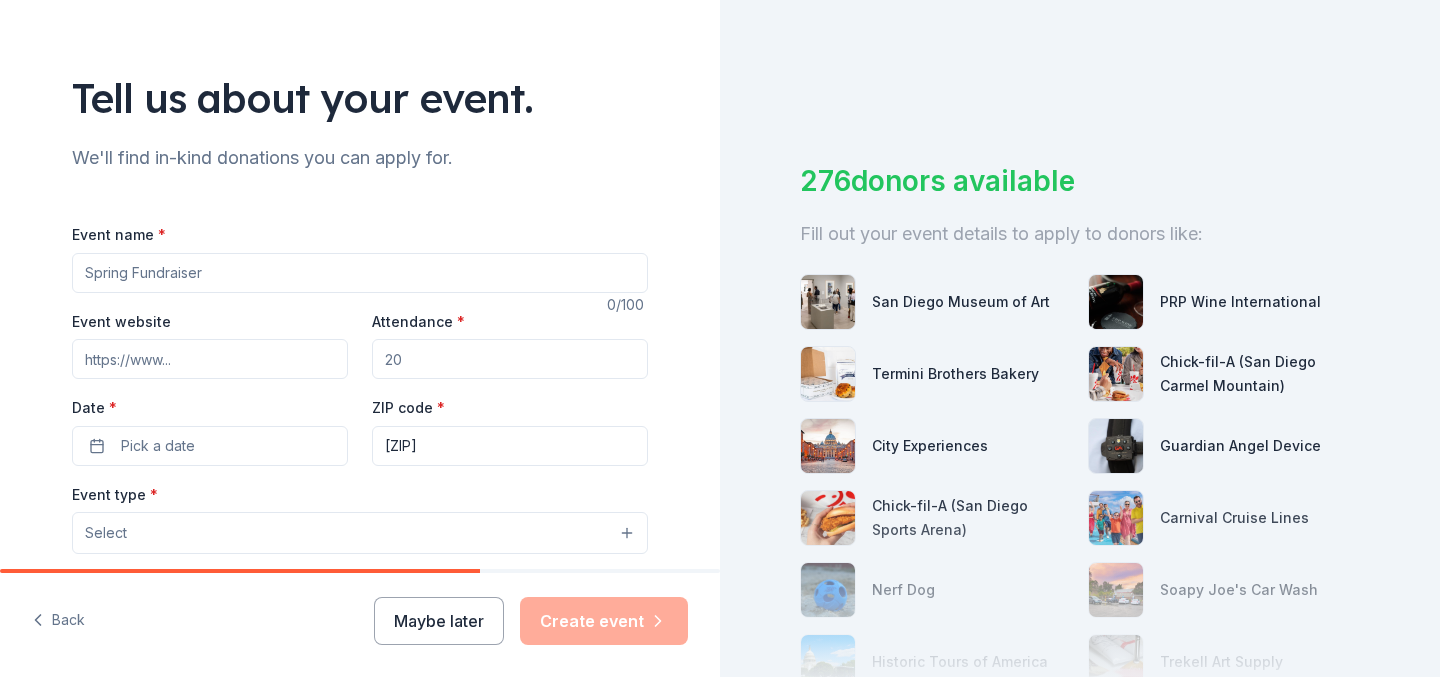 click on "Event name *" at bounding box center [360, 273] 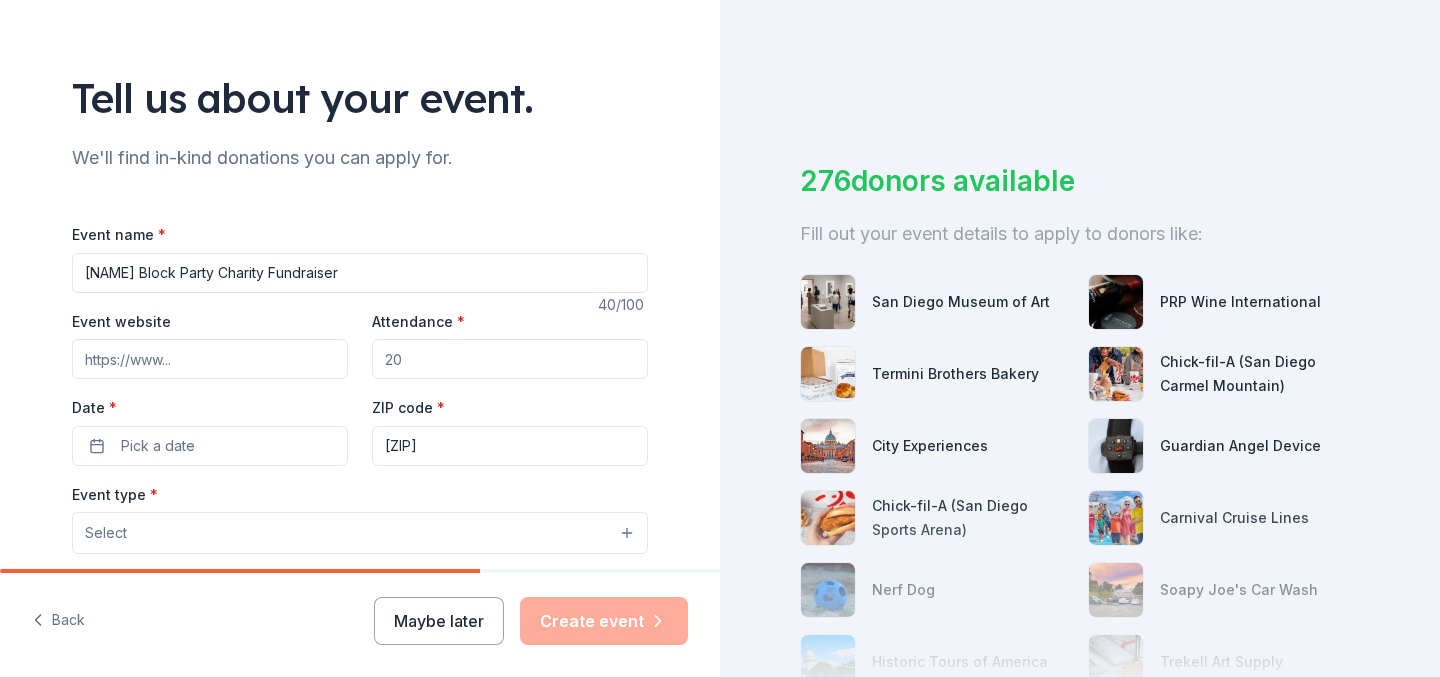 type on "[NAME] Block Party Charity Fundraiser" 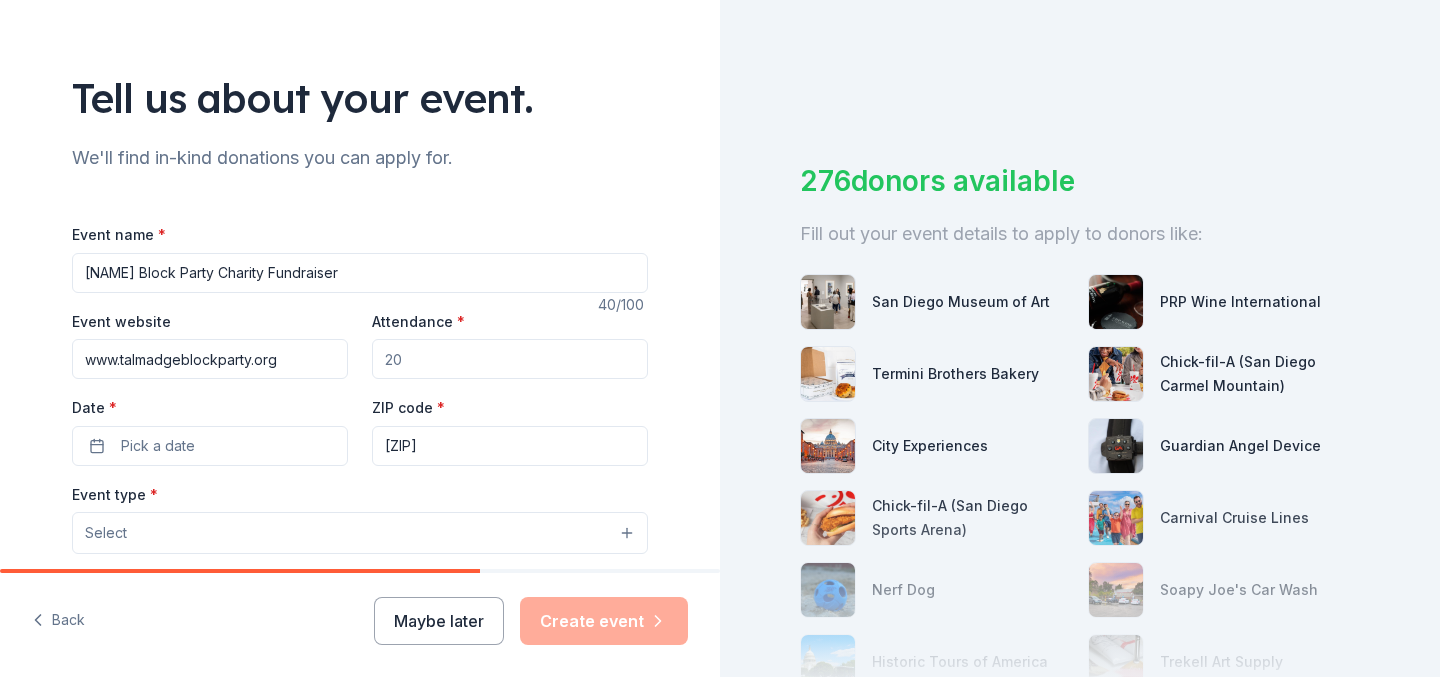 type on "www.talmadgeblockparty.org" 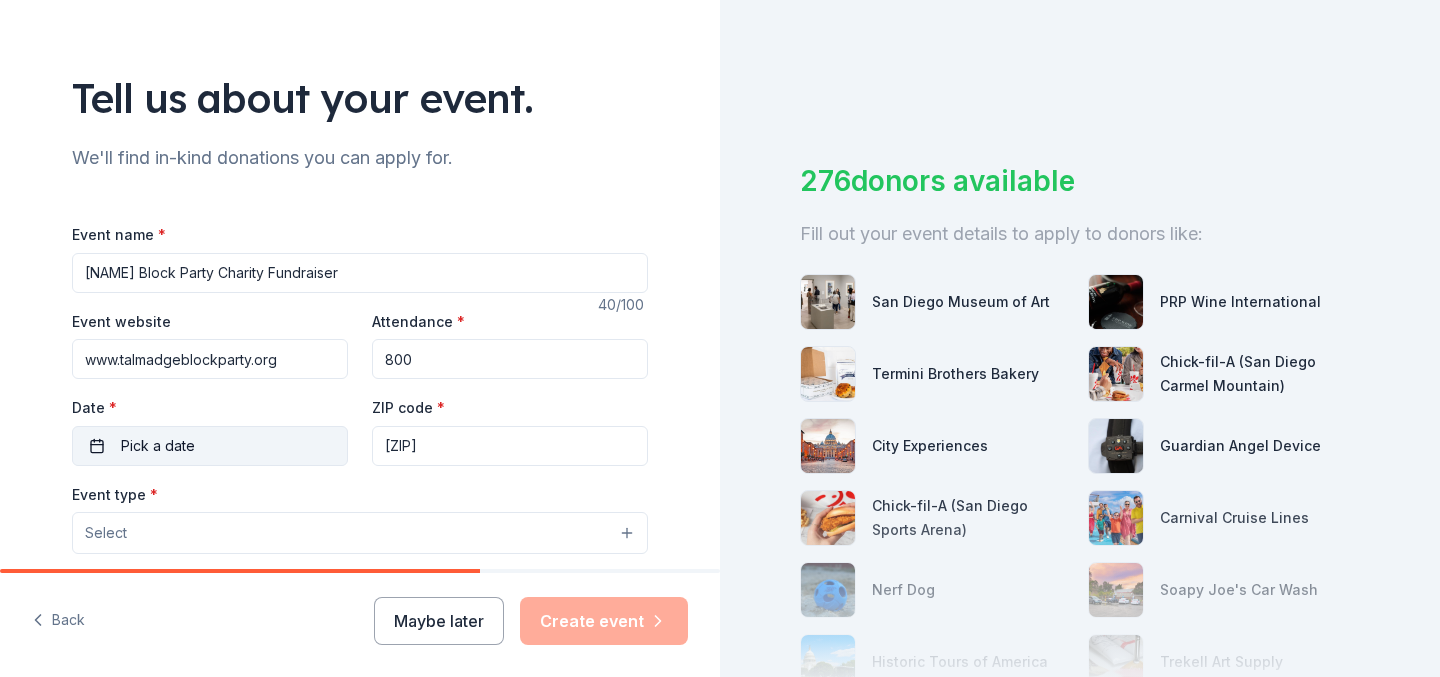 type on "800" 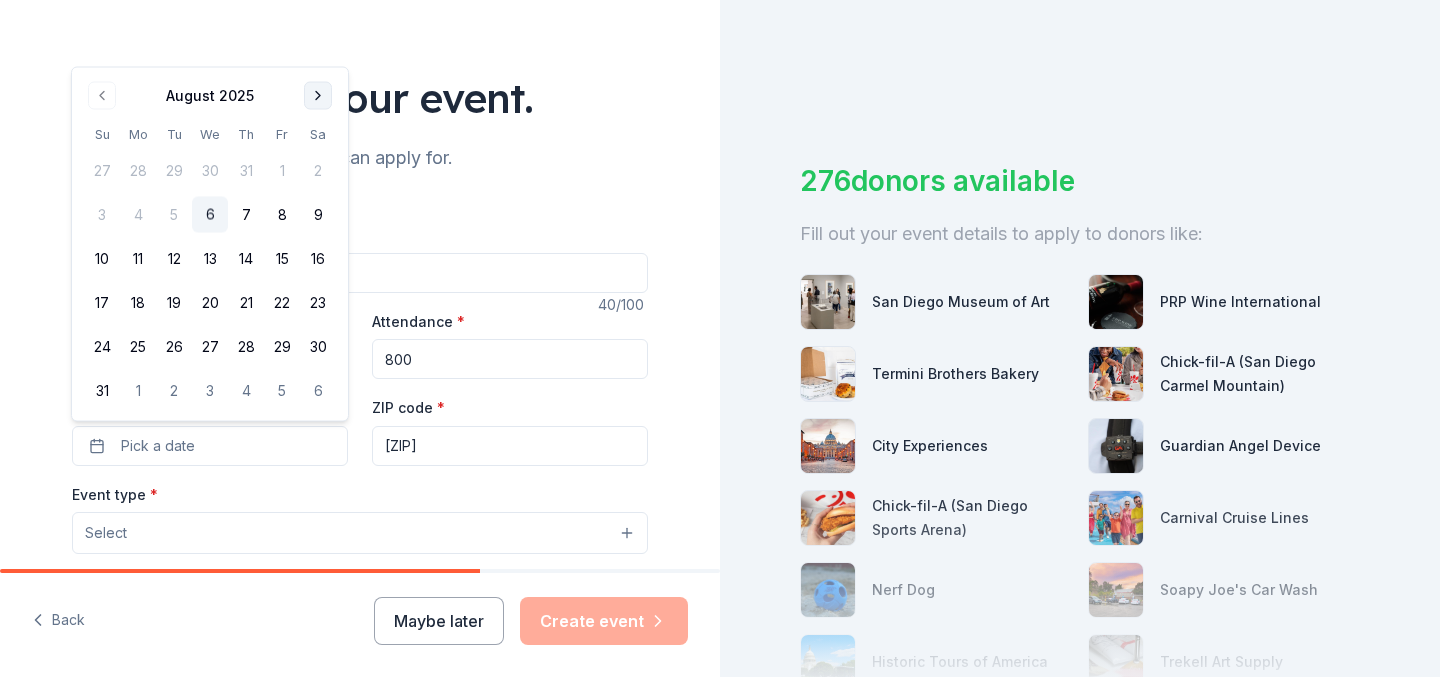 click at bounding box center [318, 96] 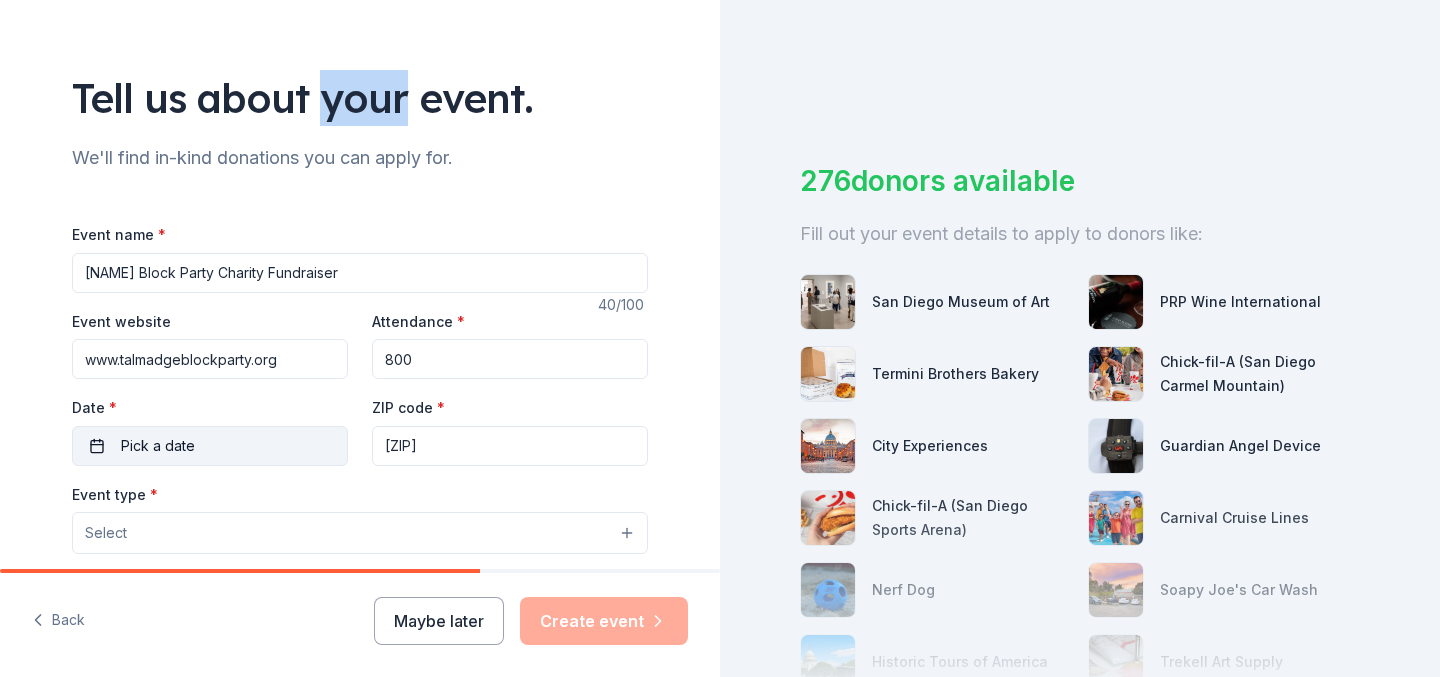 click on "Pick a date" at bounding box center [210, 446] 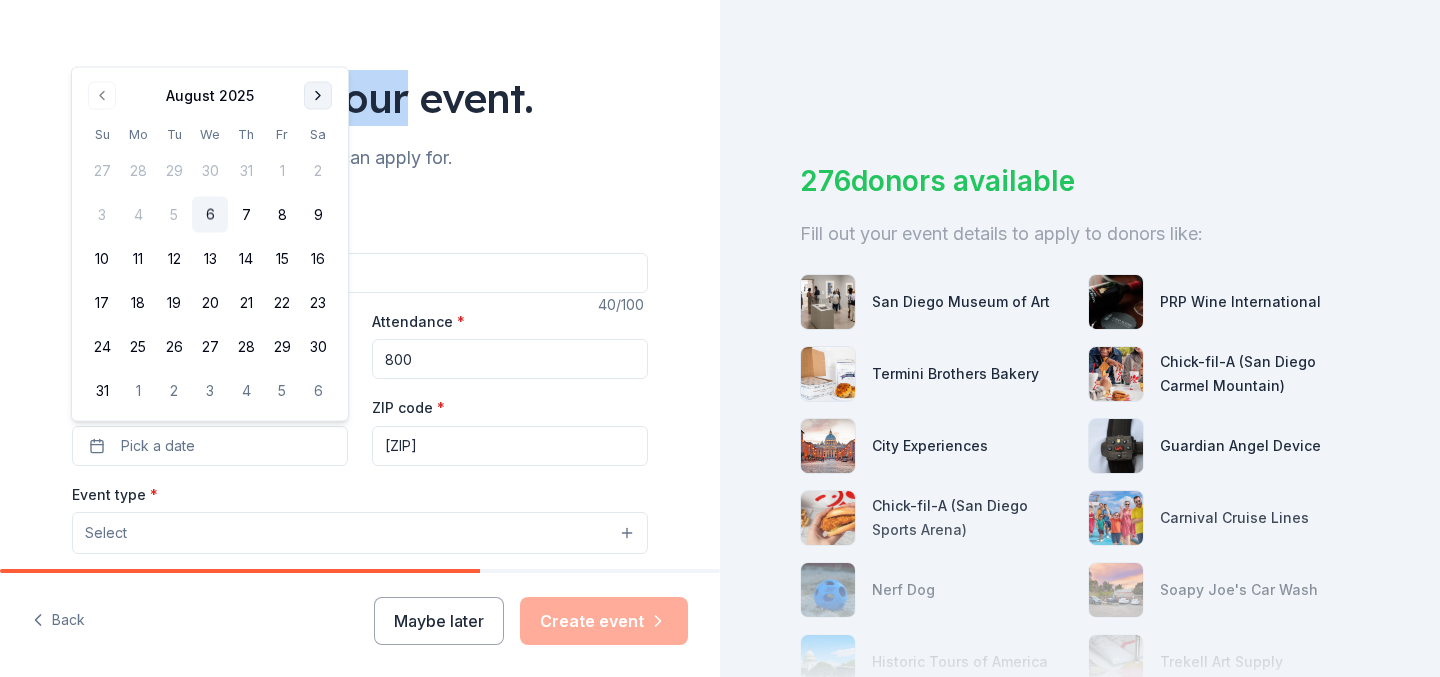 click at bounding box center (318, 96) 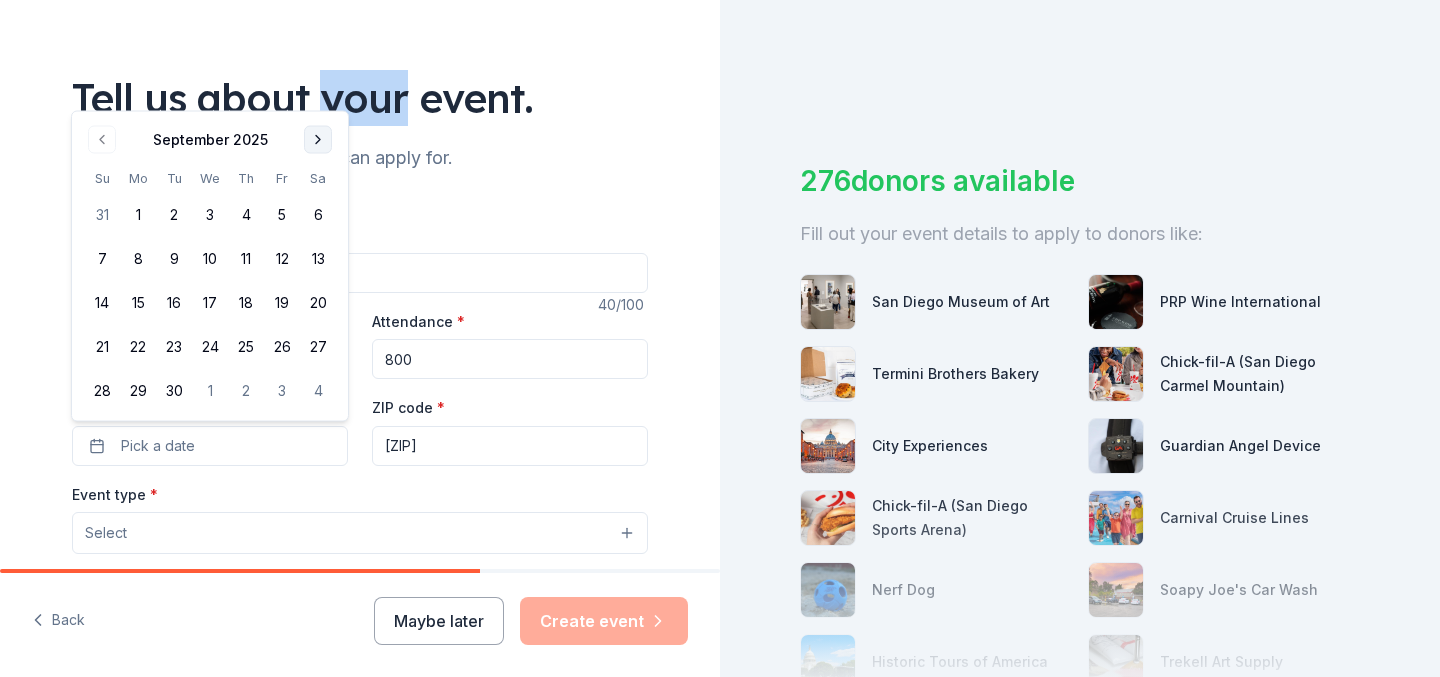 click at bounding box center (318, 140) 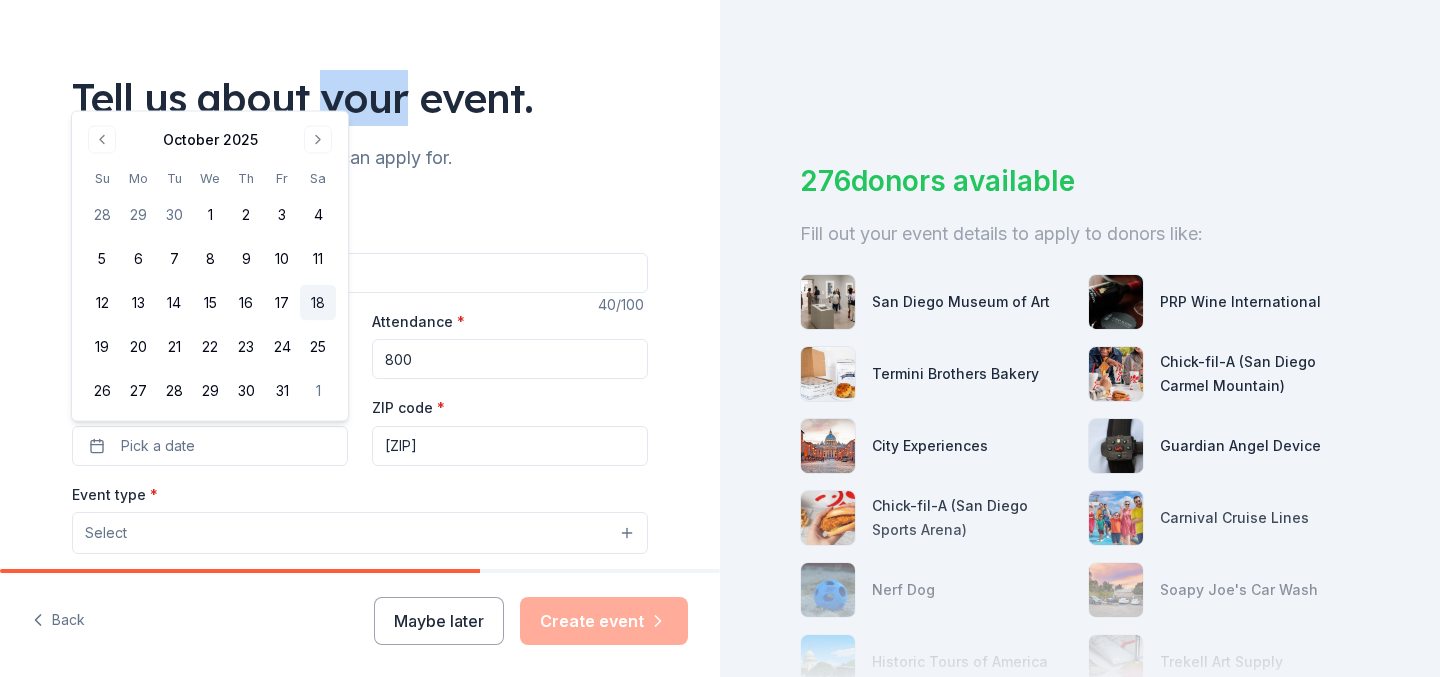 click on "18" at bounding box center (318, 303) 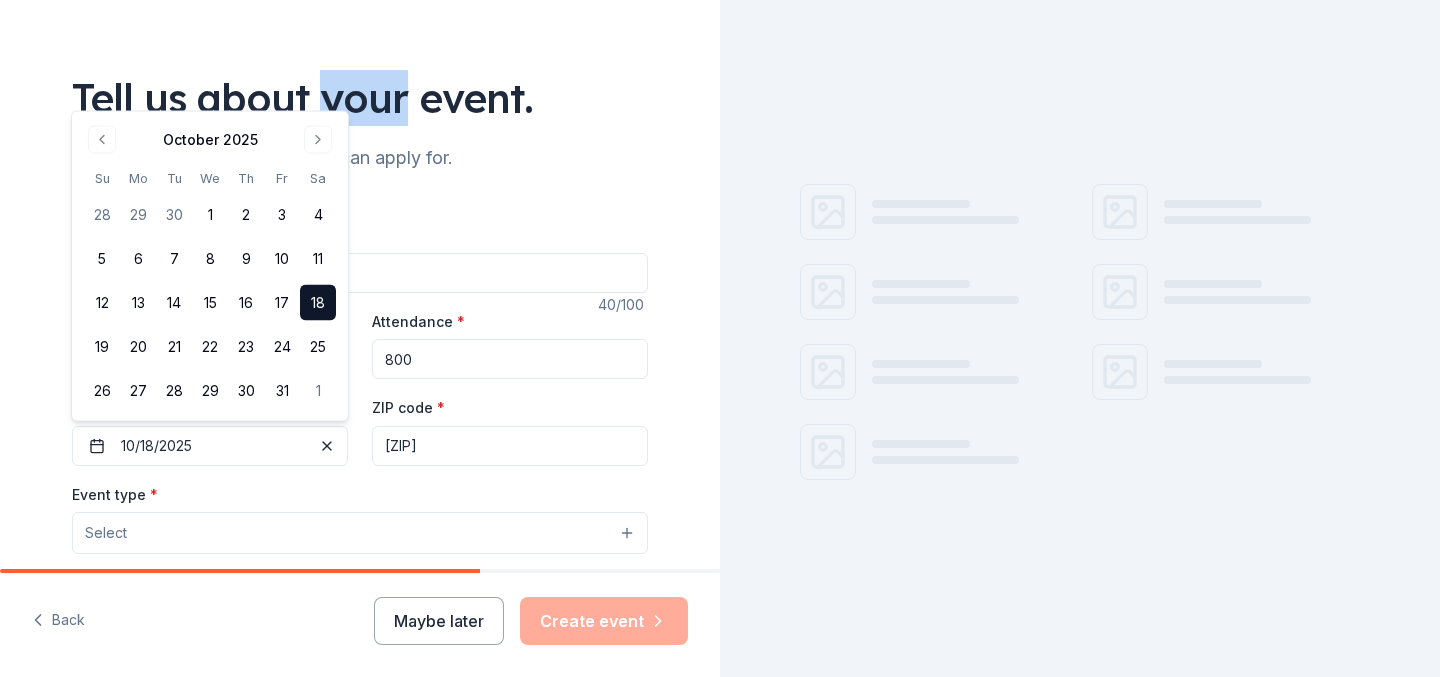 click on "[ZIP]" at bounding box center [510, 446] 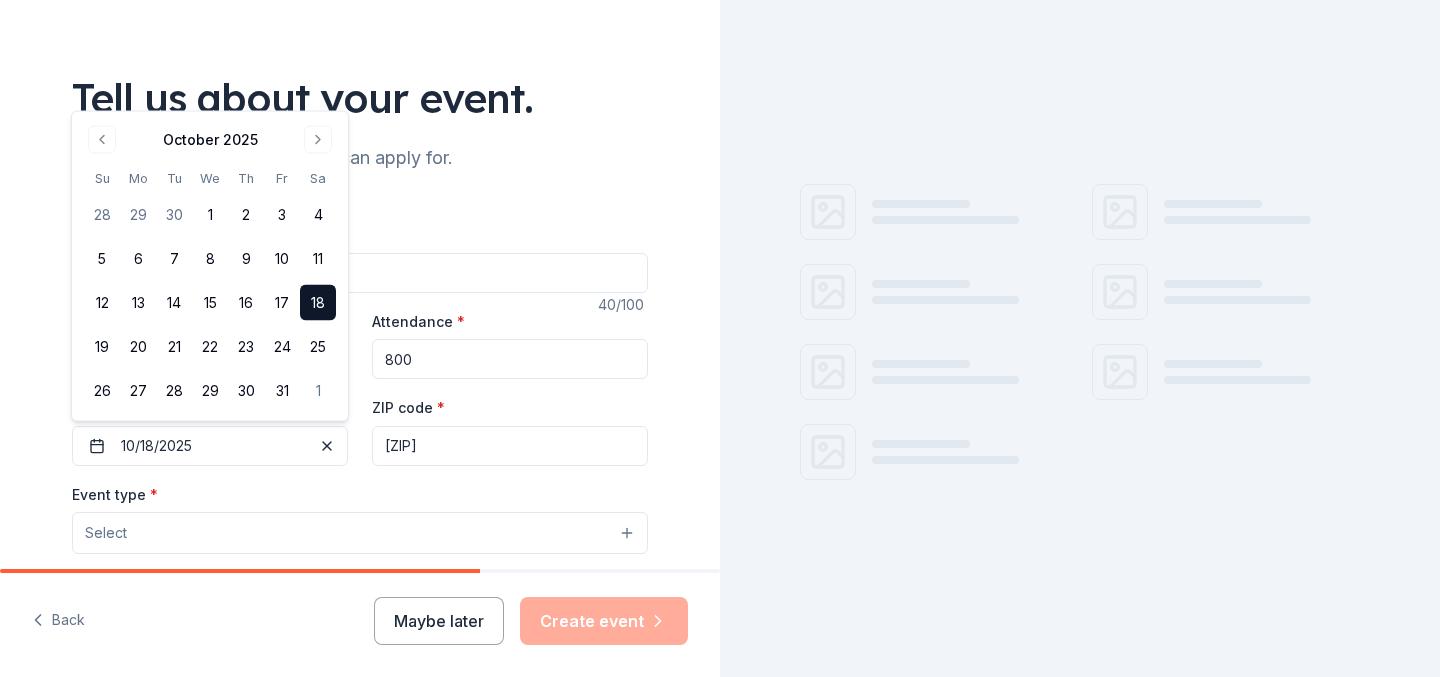 click on "[ZIP]" at bounding box center (510, 446) 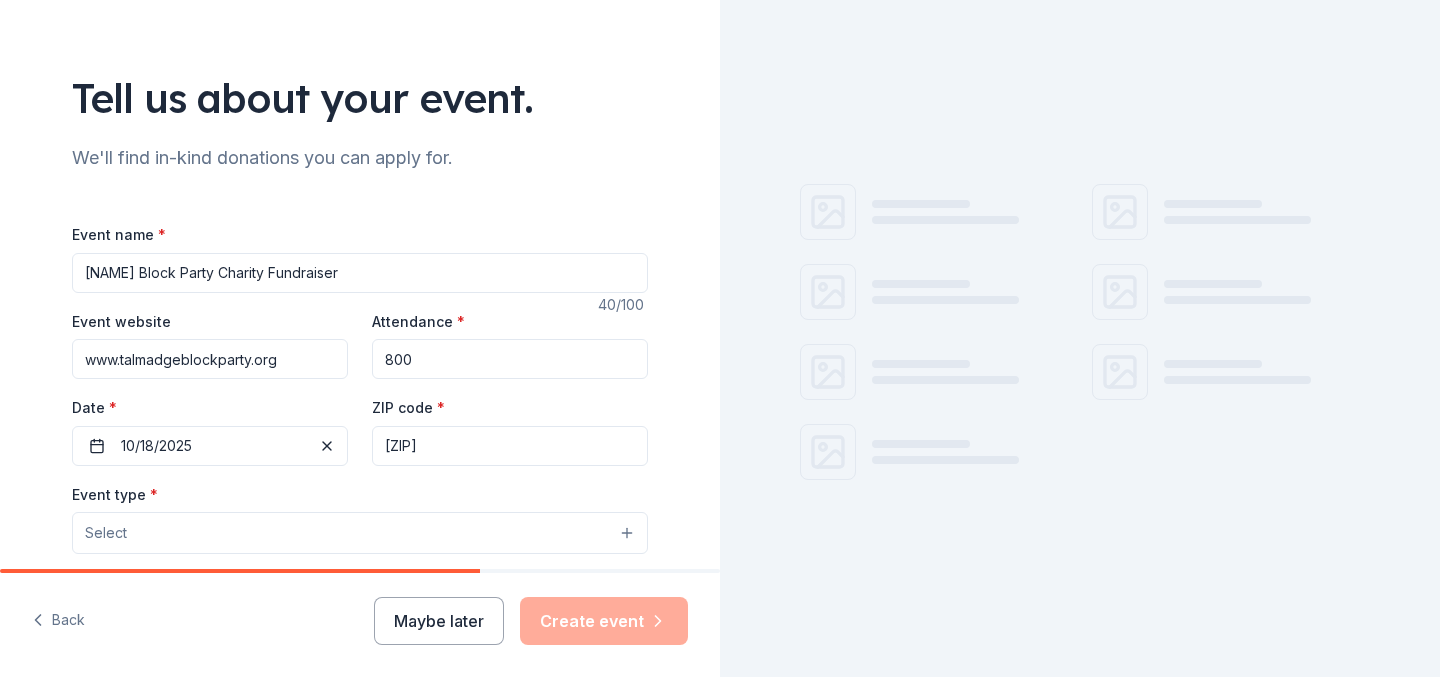 type on "[ZIP]" 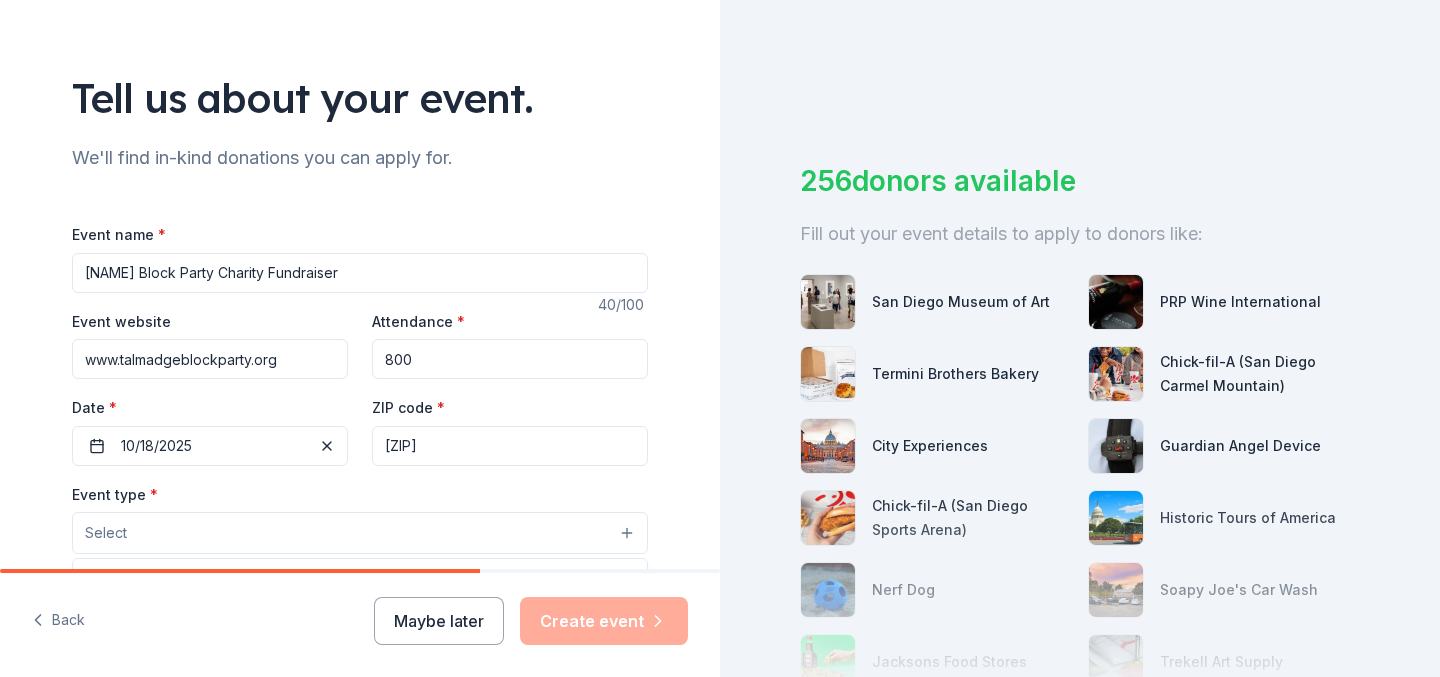 click on "Select" at bounding box center (360, 533) 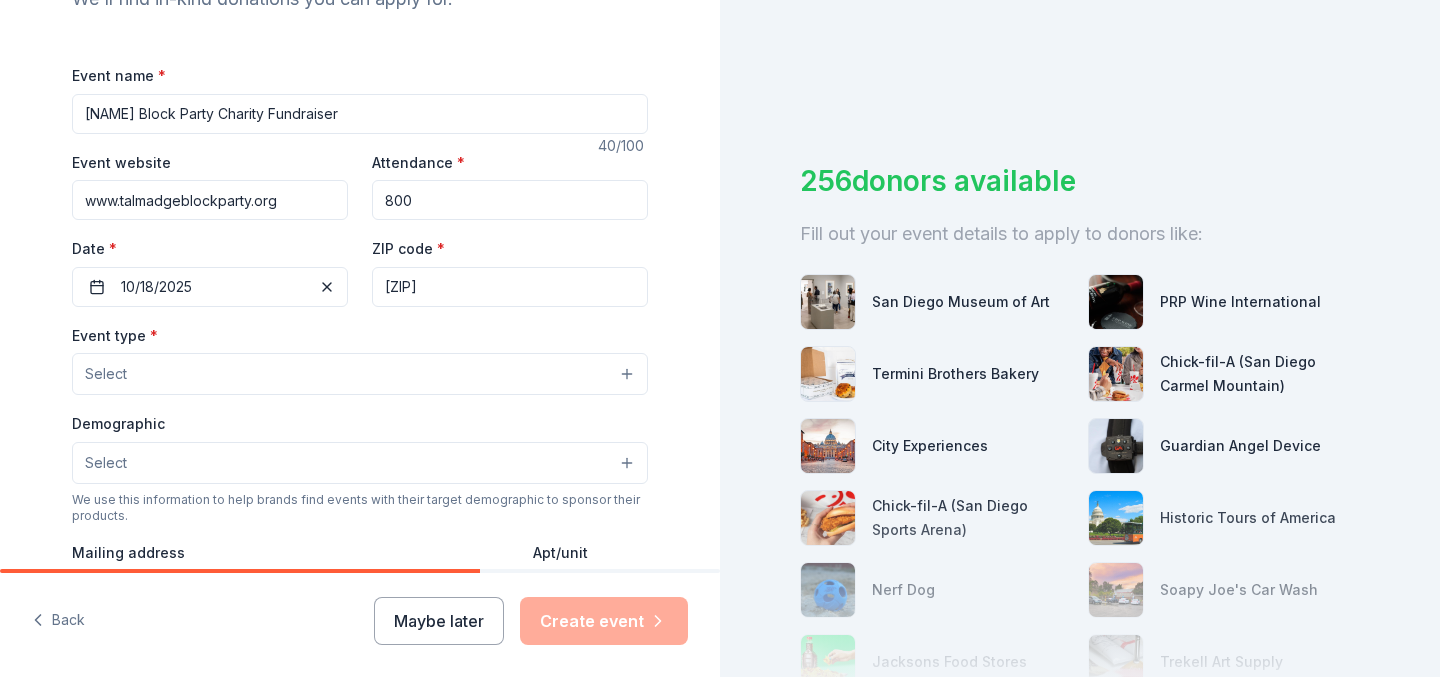 scroll, scrollTop: 257, scrollLeft: 0, axis: vertical 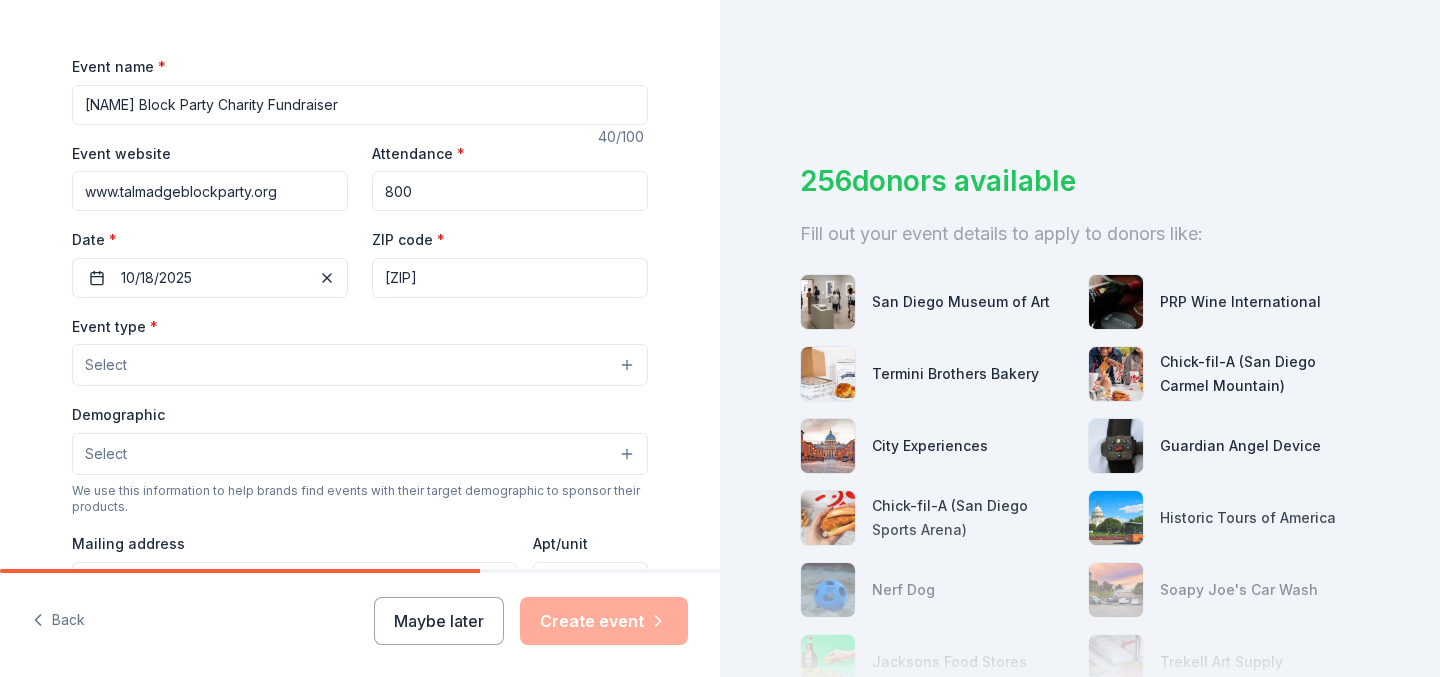 click on "Select" at bounding box center (360, 365) 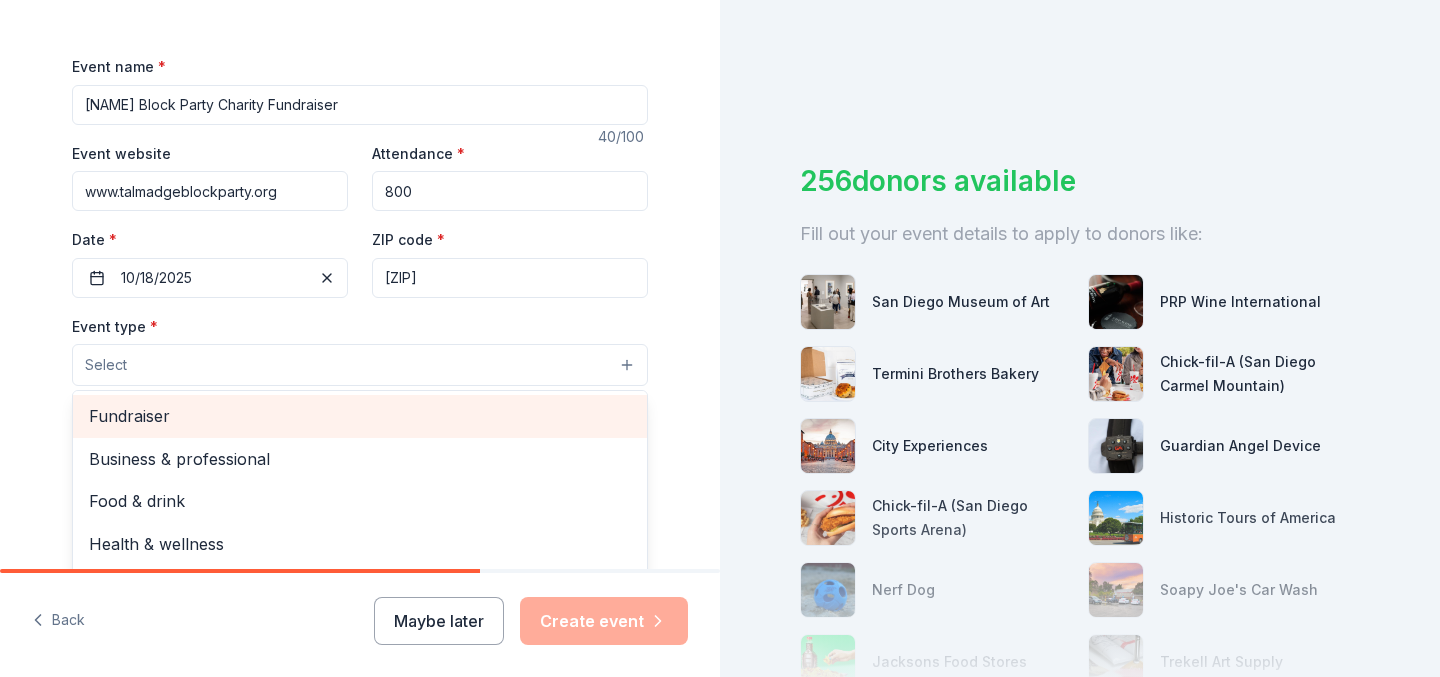 click on "Fundraiser" at bounding box center [360, 416] 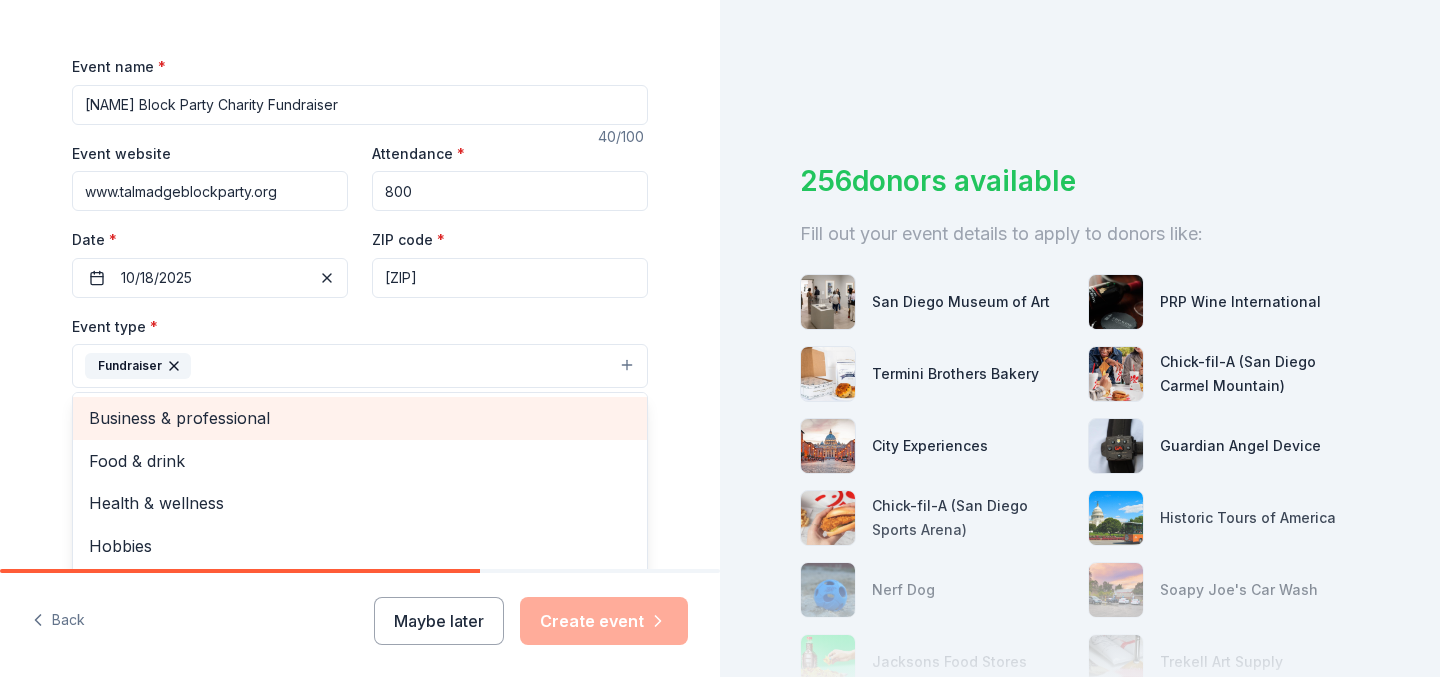 scroll, scrollTop: 24, scrollLeft: 0, axis: vertical 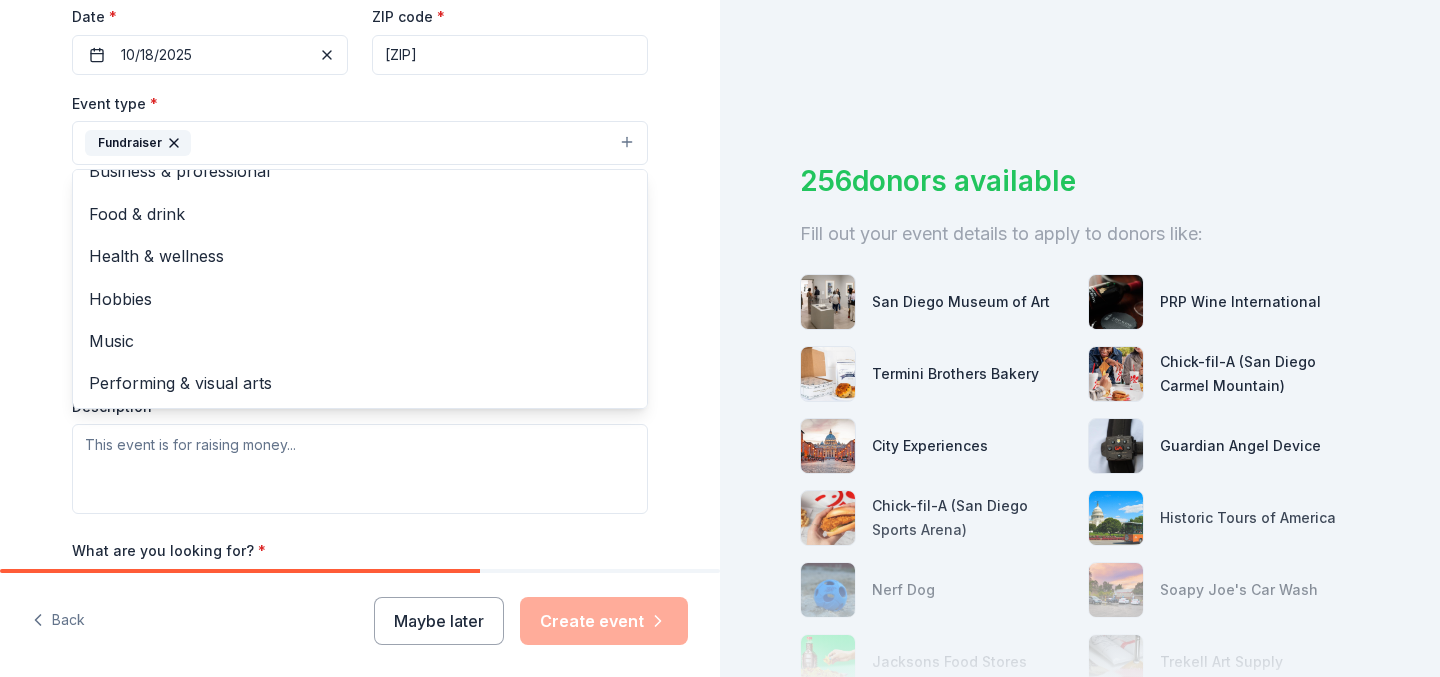 click on "Tell us about your event. We'll find in-kind donations you can apply for. Event name * [NAME] Block Party Charity Fundraiser 40 /100 Event website www.talmadgeblockparty.org Attendance * 800 Date * 10/18/2025 ZIP code * [ZIP] Event type * Fundraiser Business & professional Food & drink Health & wellness Hobbies Music Performing & visual arts Demographic Select We use this information to help brands find events with their target demographic to sponsor their products. Mailing address Apt/unit Description What are you looking for? * Auction & raffle Meals Snacks Desserts Alcohol Beverages Send me reminders Email me reminders of donor application deadlines Recurring event" at bounding box center [360, 186] 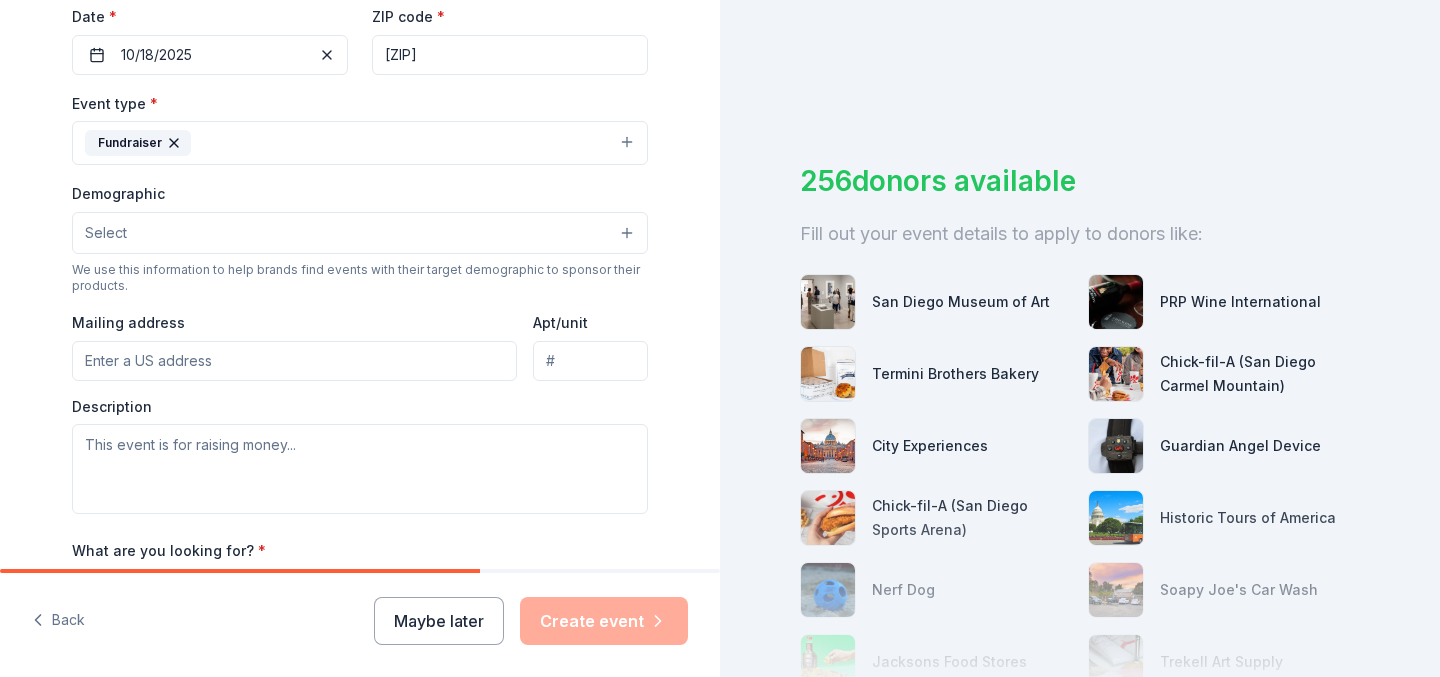 click on "Select" at bounding box center (360, 233) 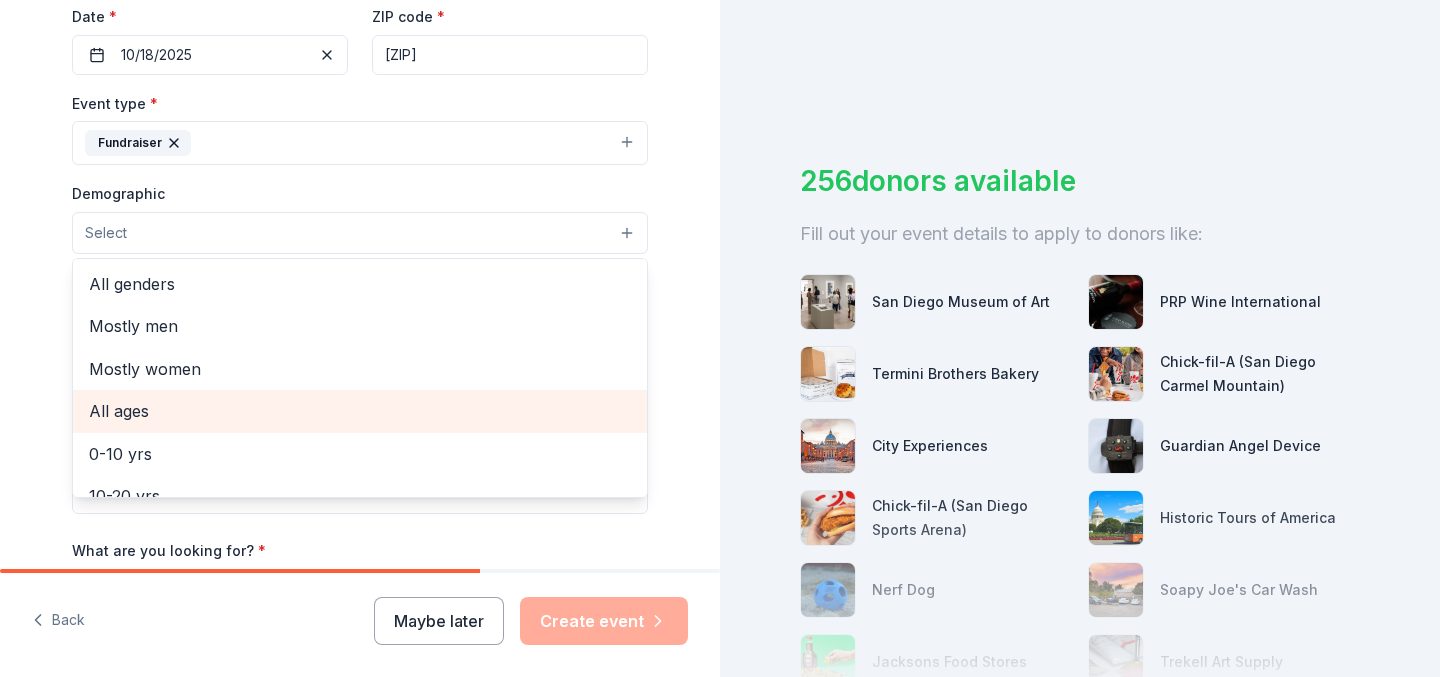 click on "All ages" at bounding box center (360, 411) 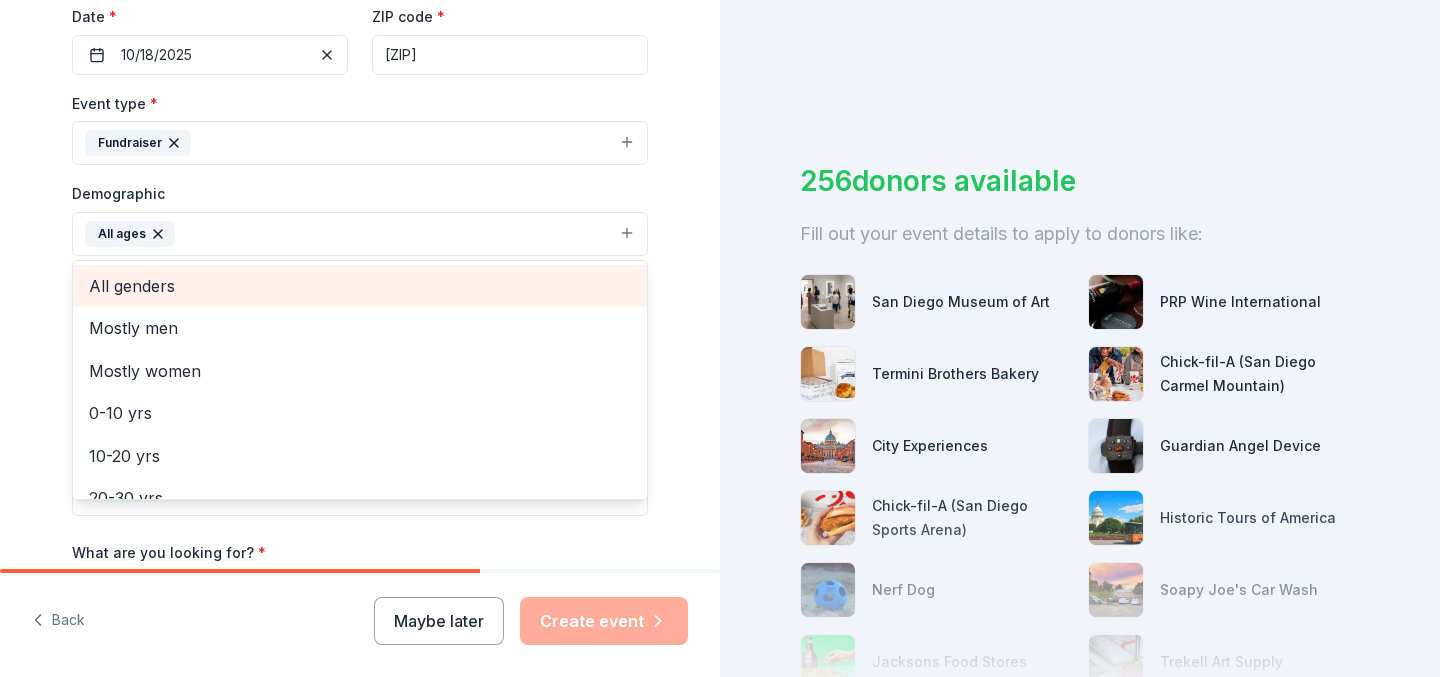 click on "All genders" at bounding box center (360, 286) 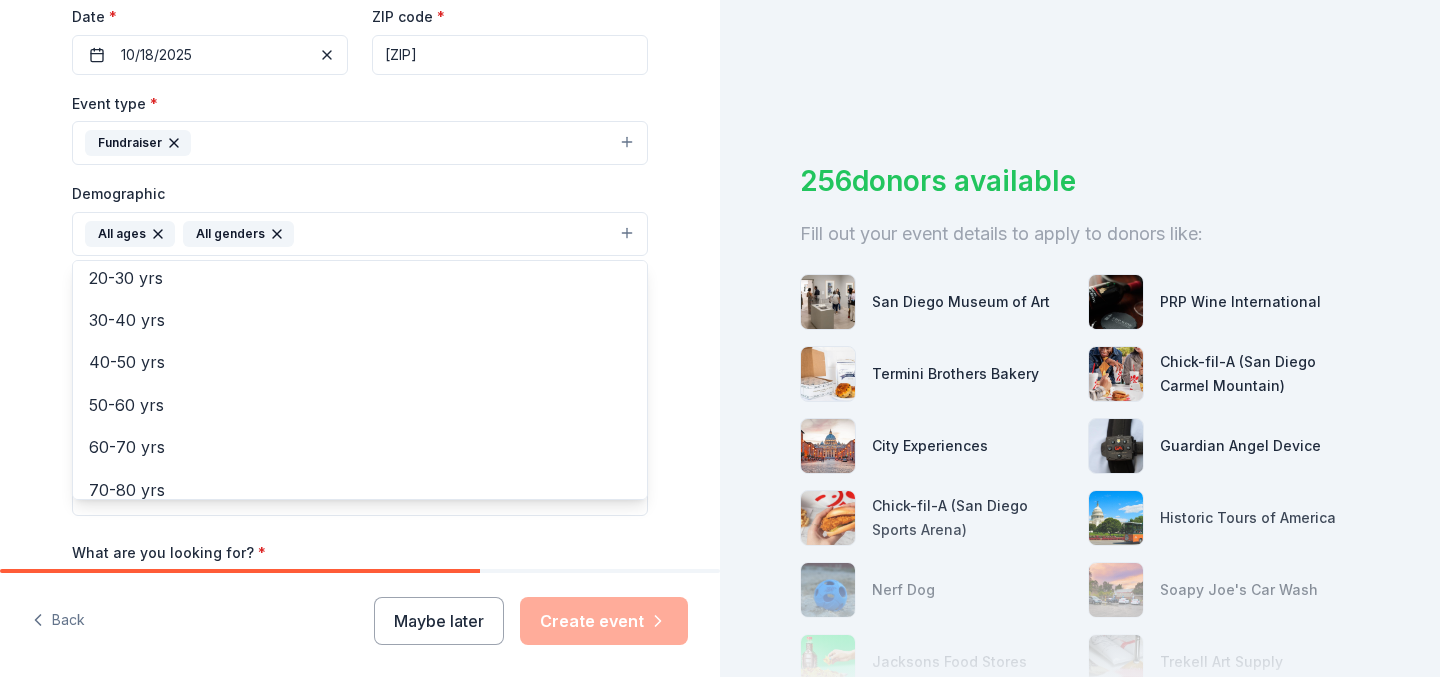 scroll, scrollTop: 236, scrollLeft: 0, axis: vertical 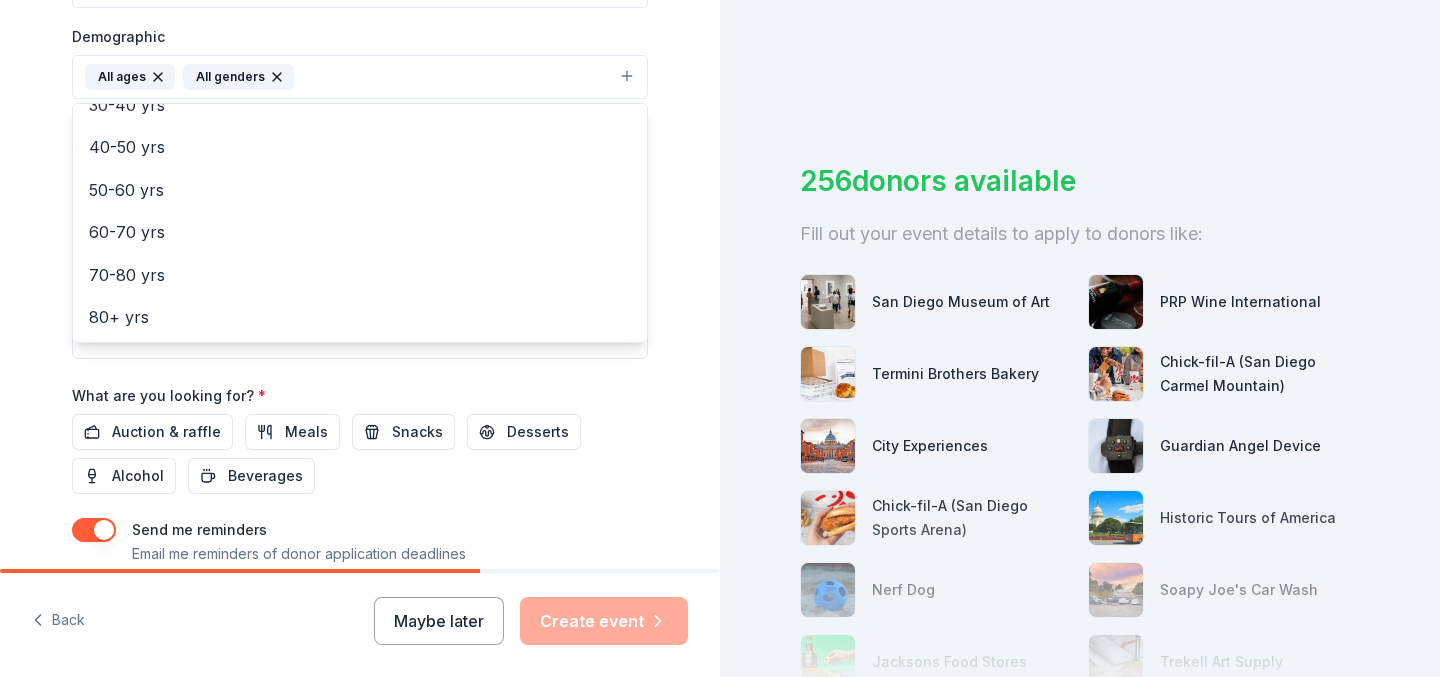 click on "Tell us about your event. We'll find in-kind donations you can apply for. Event name * [NAME] Block Party Charity Fundraiser 40 /100 Event website www.talmadgeblockparty.org Attendance * 800 Date * 10/18/2025 ZIP code * [ZIP] Event type * Fundraiser Demographic All ages All genders Mostly men Mostly women 0-10 yrs 10-20 yrs 20-30 yrs 30-40 yrs 40-50 yrs 50-60 yrs 60-70 yrs 70-80 yrs 80+ yrs We use this information to help brands find events with their target demographic to sponsor their products. Mailing address Apt/unit Description What are you looking for? * Auction & raffle Meals Snacks Desserts Alcohol Beverages Send me reminders Email me reminders of donor application deadlines Recurring event" at bounding box center (360, 30) 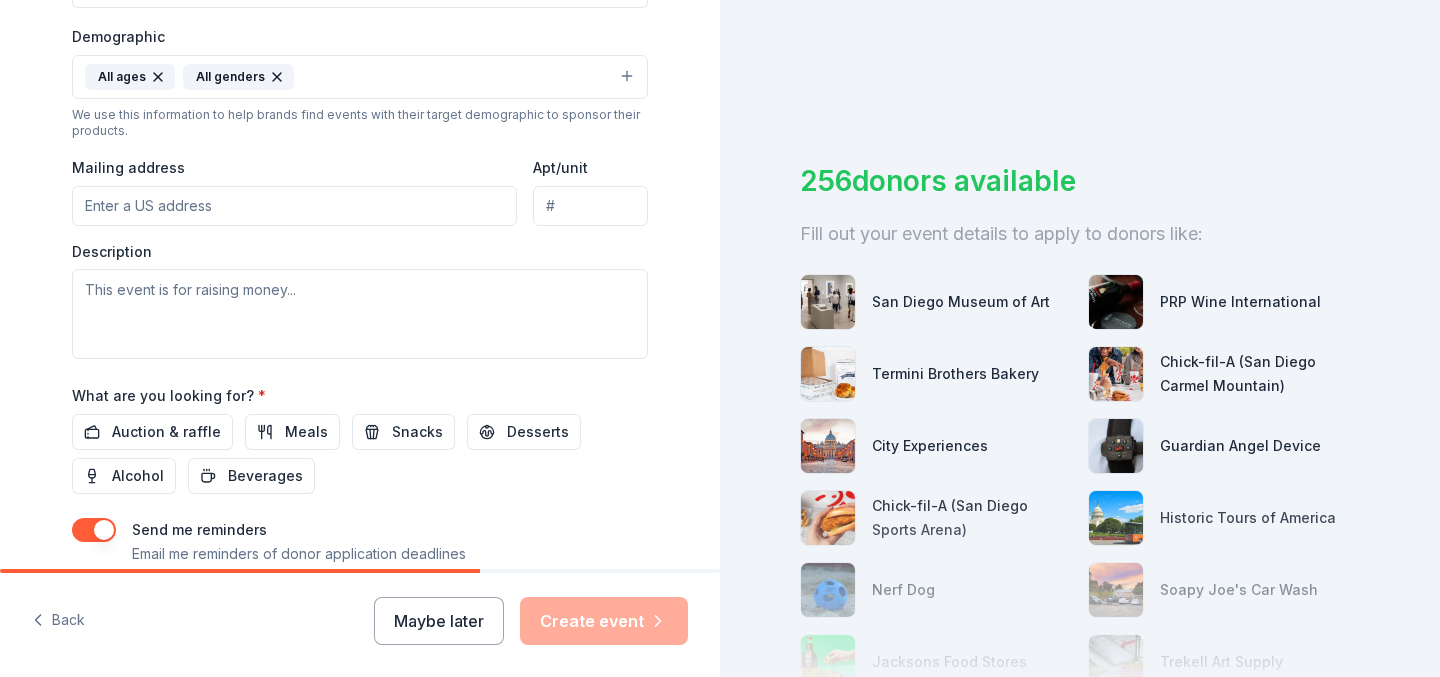click on "Mailing address" at bounding box center [294, 206] 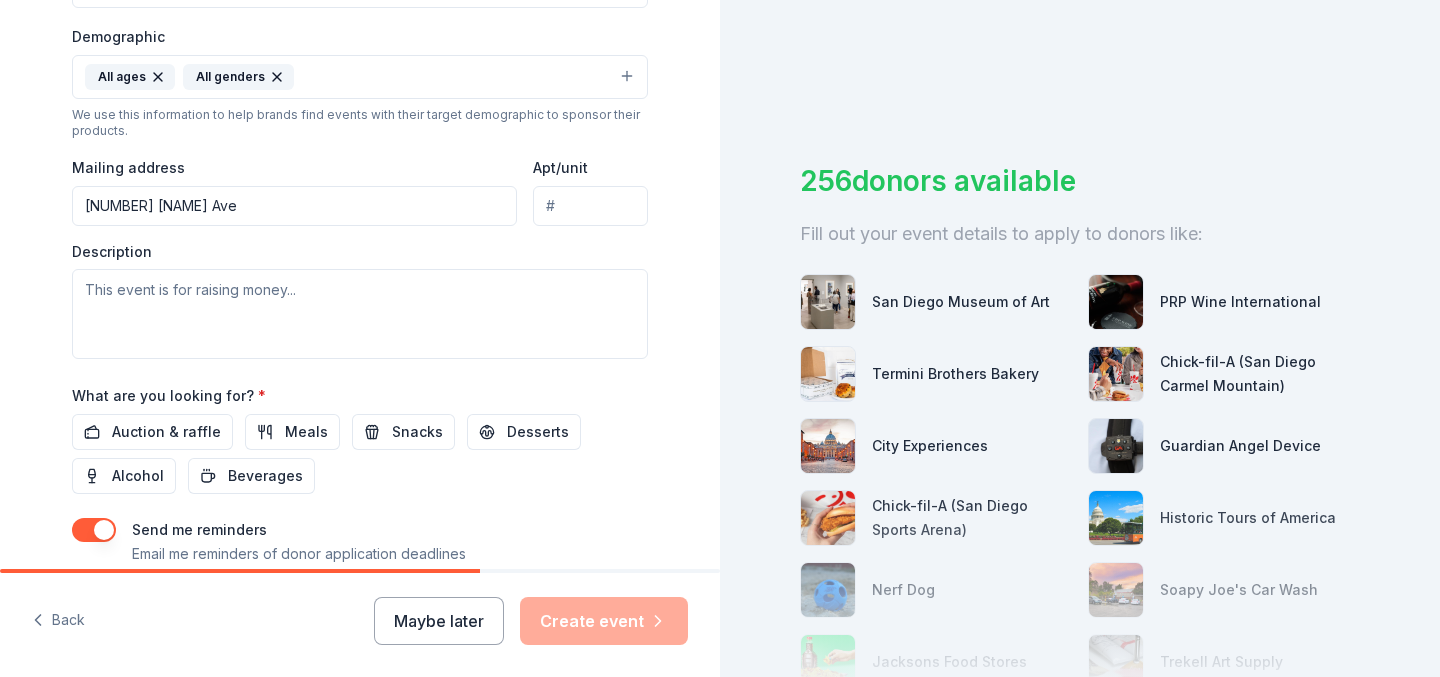 click on "[NUMBER] [NAME] Ave" at bounding box center (294, 206) 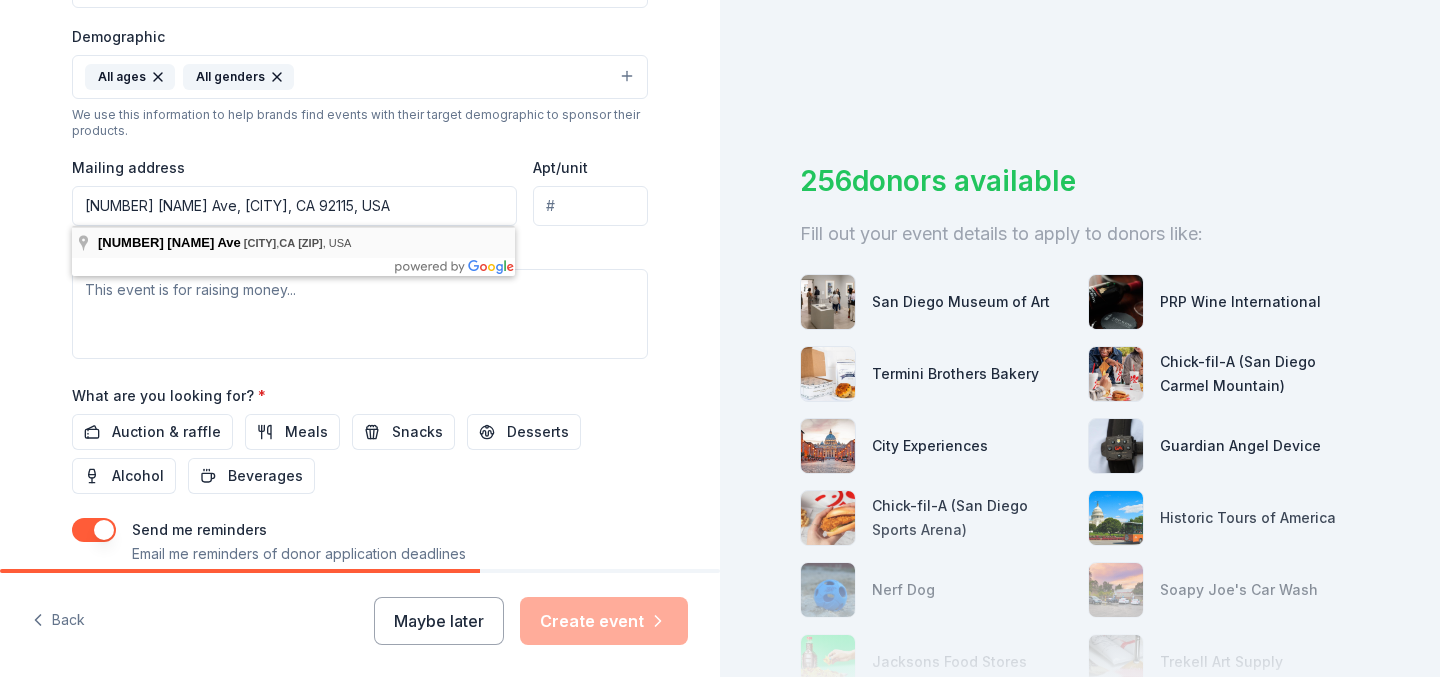 type on "[NUMBER] [NAME] Avenue, [CITY], CA, [ZIP]" 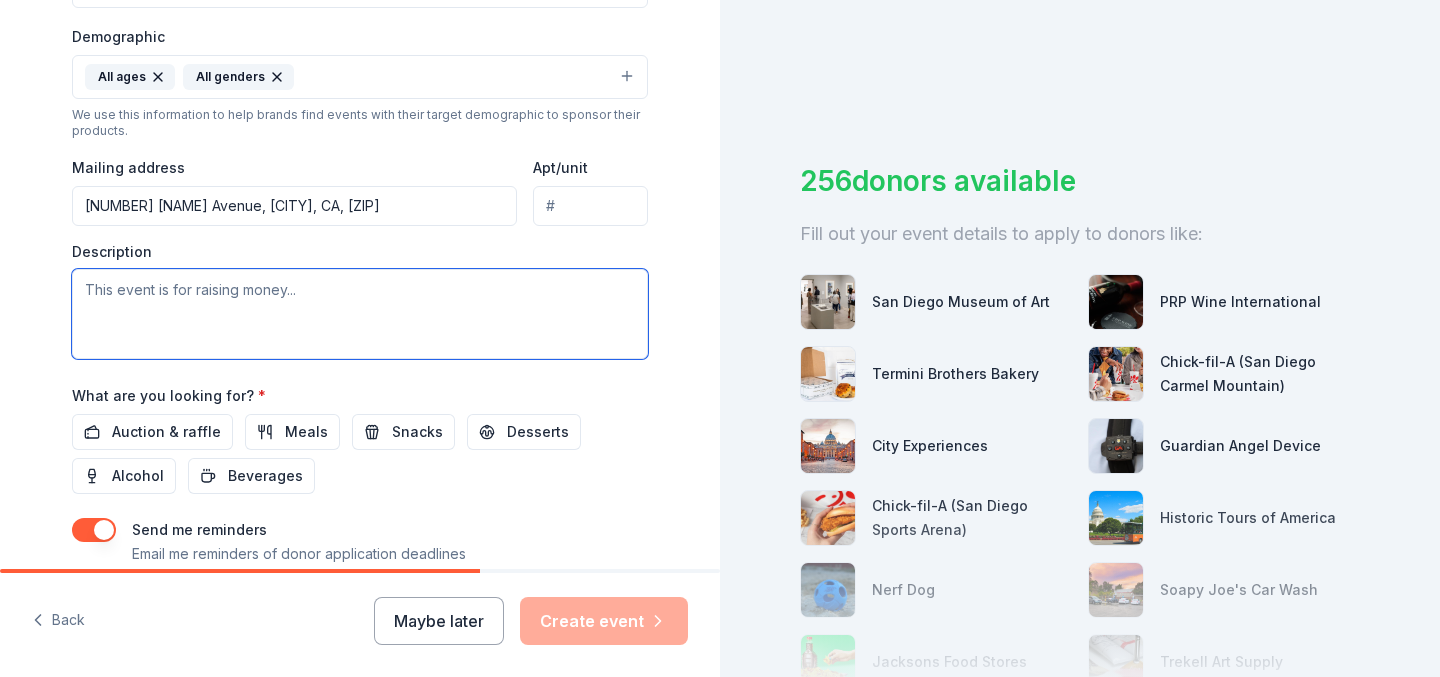 click at bounding box center [360, 314] 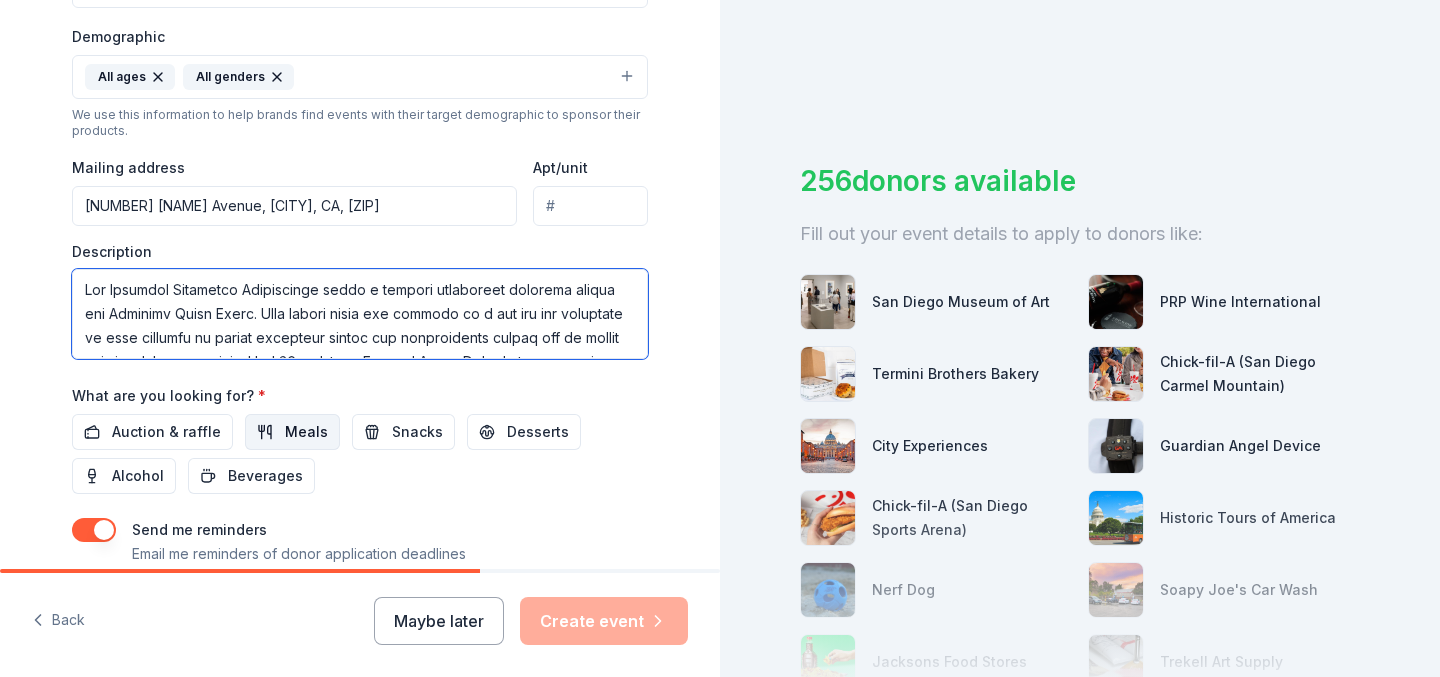 scroll, scrollTop: 469, scrollLeft: 0, axis: vertical 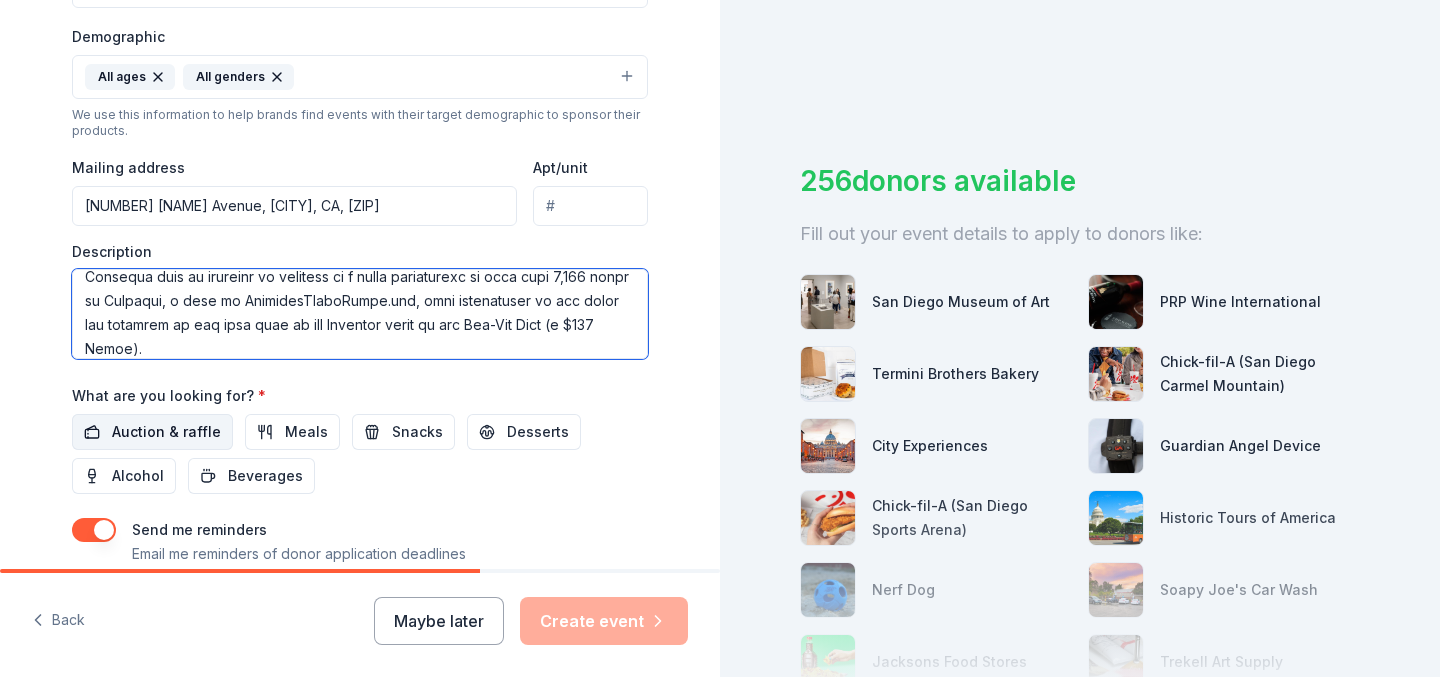 type on "The [NAME] Community Association holds a charity fundraiser annually called the [NAME] Block Party. This annual event was founded as a way for the community to come together to foster community values and neighborhood spirit and to donate funds to local charities. The 23rd Annual [NAME] Block Party is an entirely voluntary and non-profit event, based solely on the contribution of time, effort and money from many of our neighbors.
More than 1,200 homes make up the neighborhood and all are invited to the event that features live music, games, food, kids and adult activities and prizes. Hundreds of neighbors attend and community groups and public officials are also in attendance.
We Make your Contributions Count
Proceeds are donated to a community cause. In the past, we have been proud to make significant donations to Hoover High School, Fay and Edison Elementary Schools, the YMCA, and many other worthy community causes. This year funds will be donated to Ben Franklin Elementary School and the City He..." 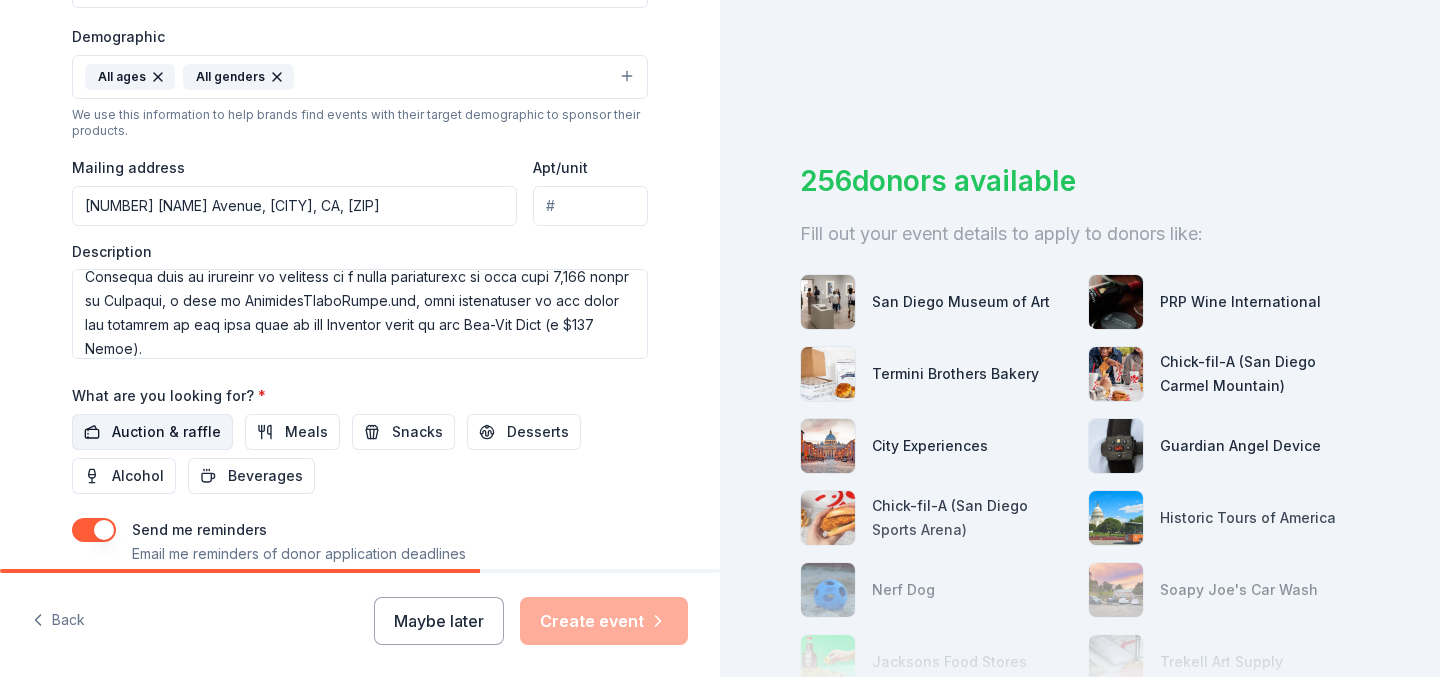 click on "Auction & raffle" at bounding box center [166, 432] 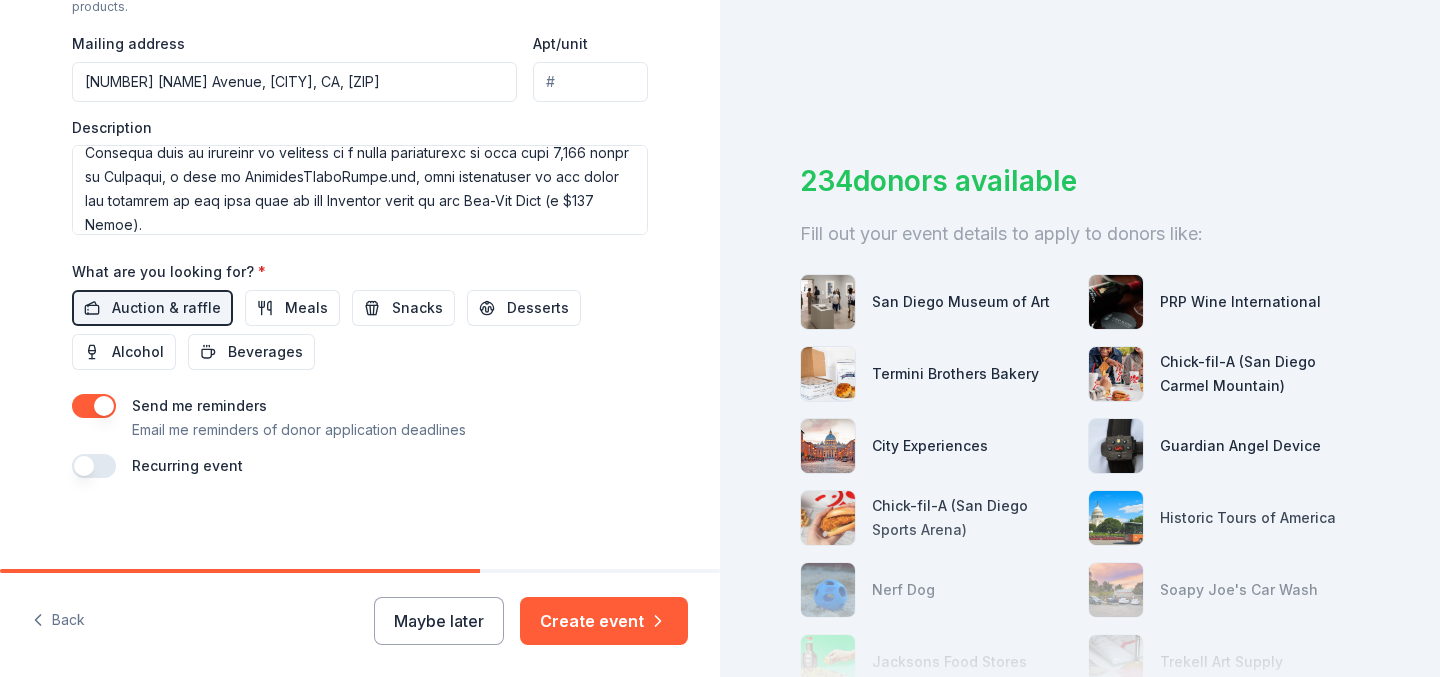 scroll, scrollTop: 766, scrollLeft: 0, axis: vertical 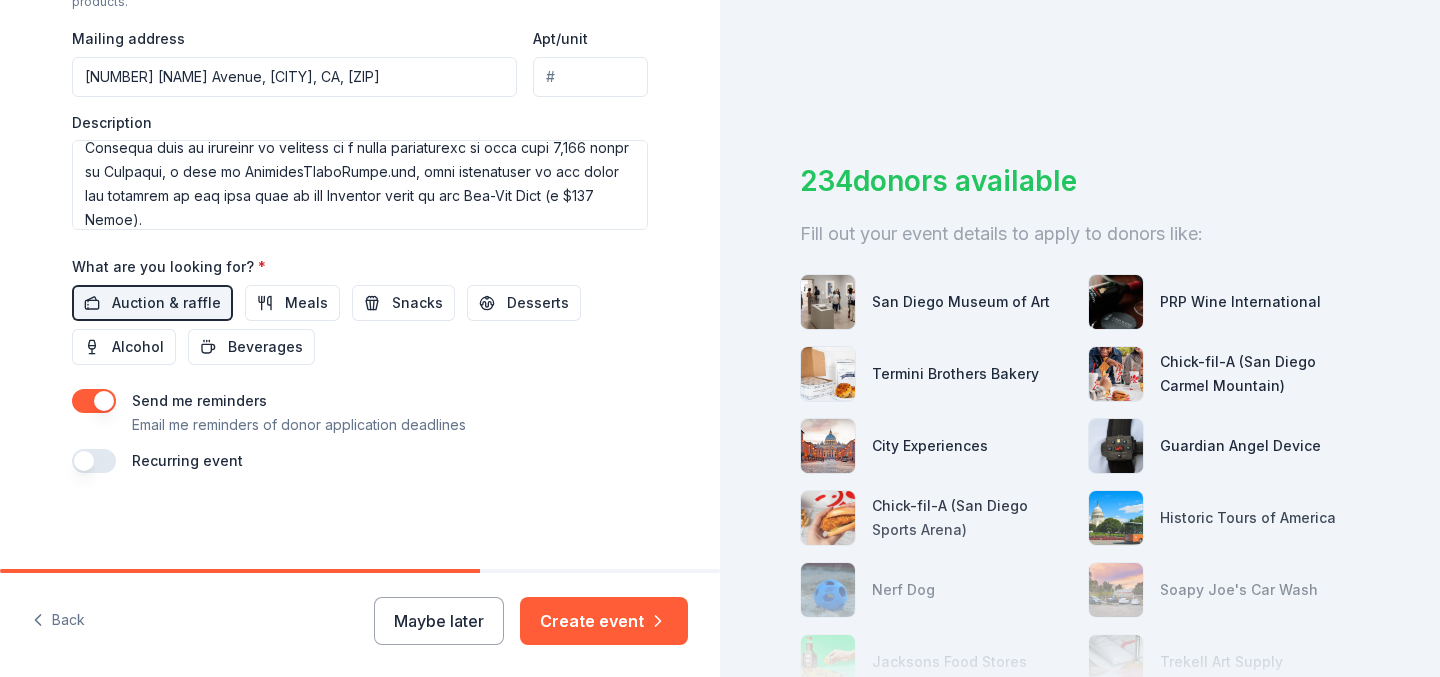 click at bounding box center (94, 401) 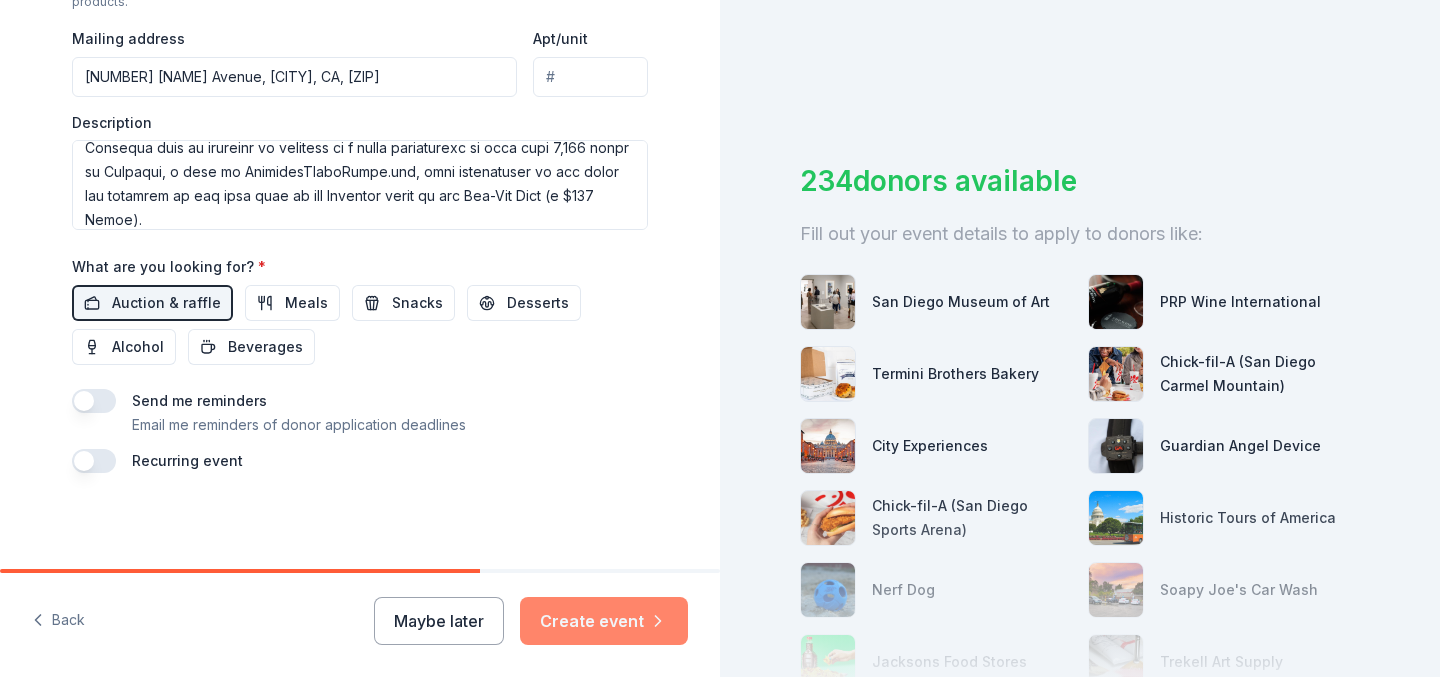 click on "Create event" at bounding box center (604, 621) 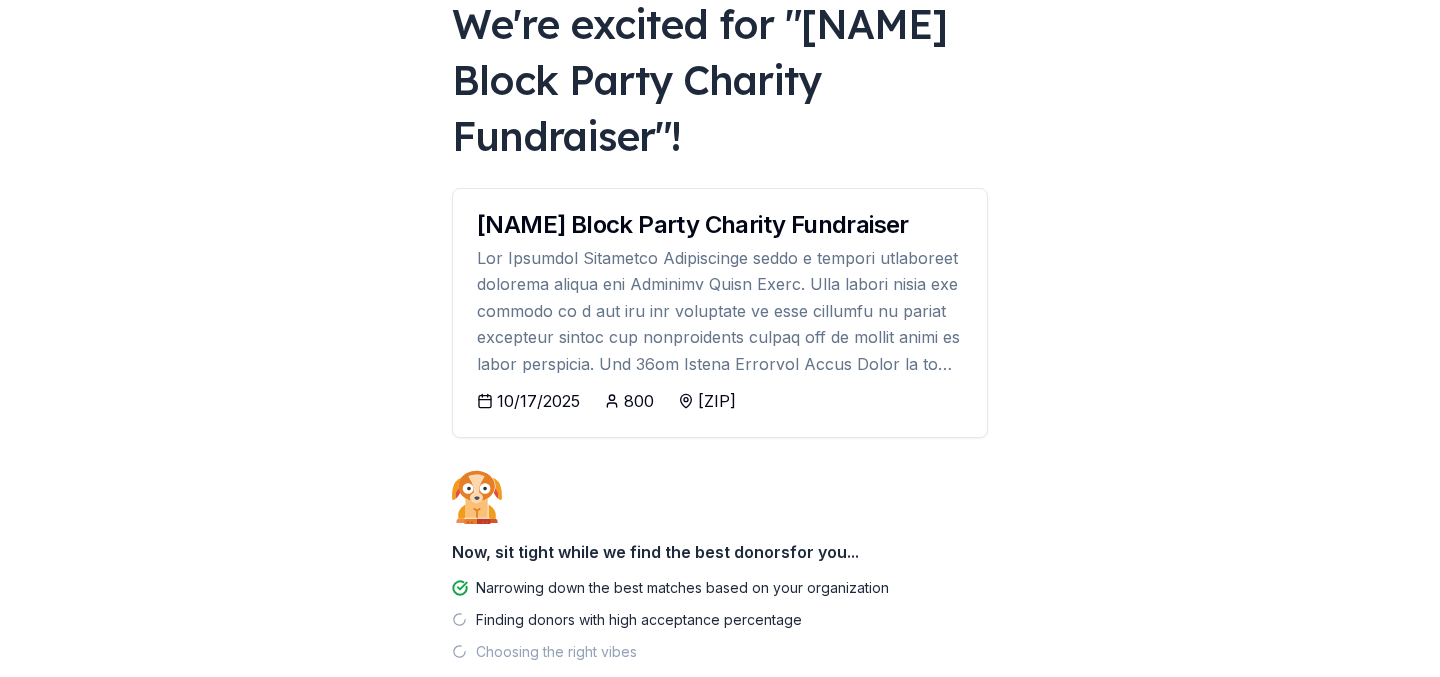 scroll, scrollTop: 145, scrollLeft: 0, axis: vertical 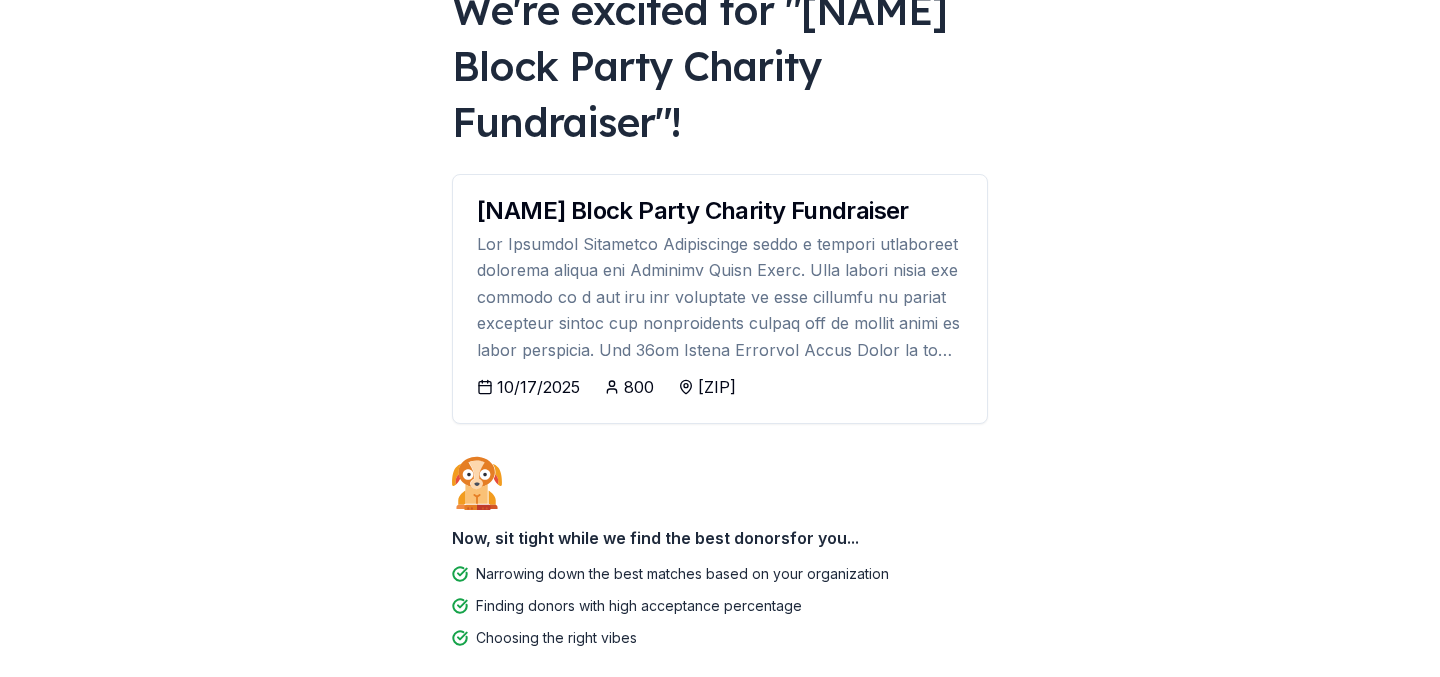 click on "10/17/2025" at bounding box center [538, 387] 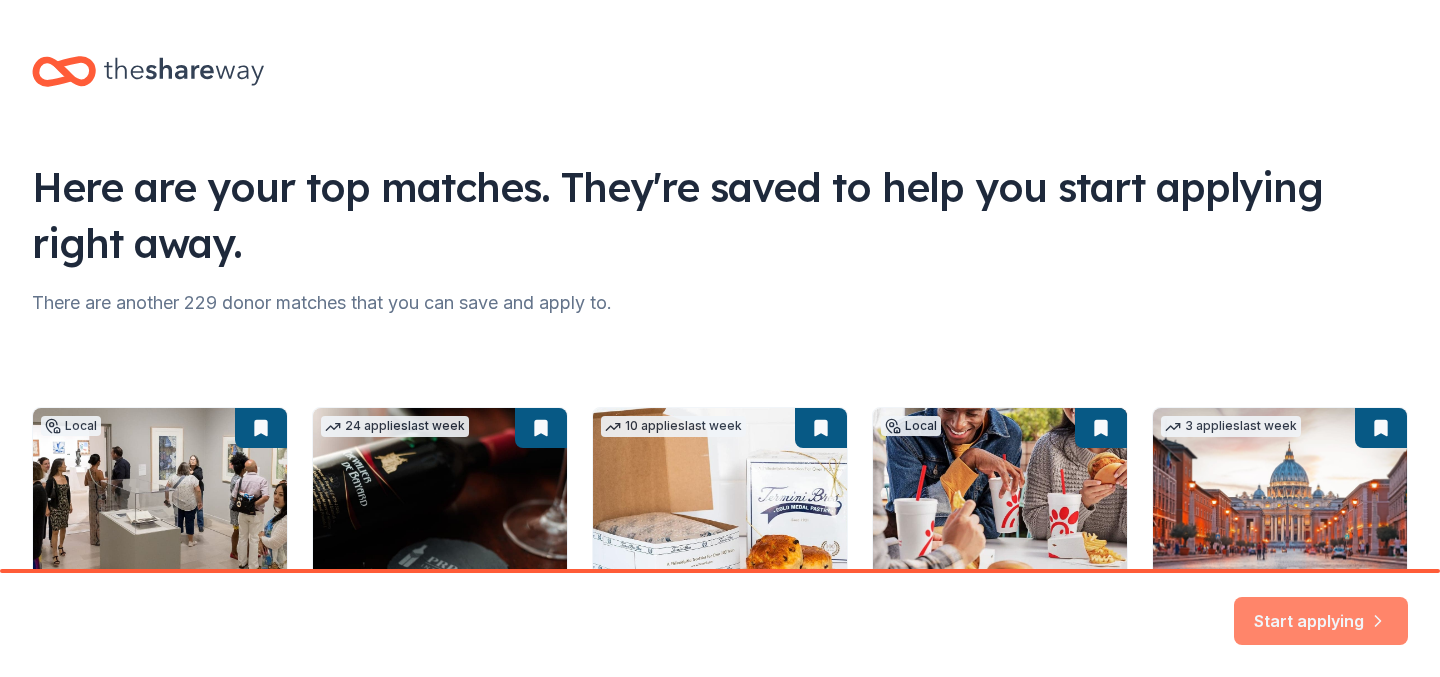 click on "Start applying" at bounding box center (1321, 609) 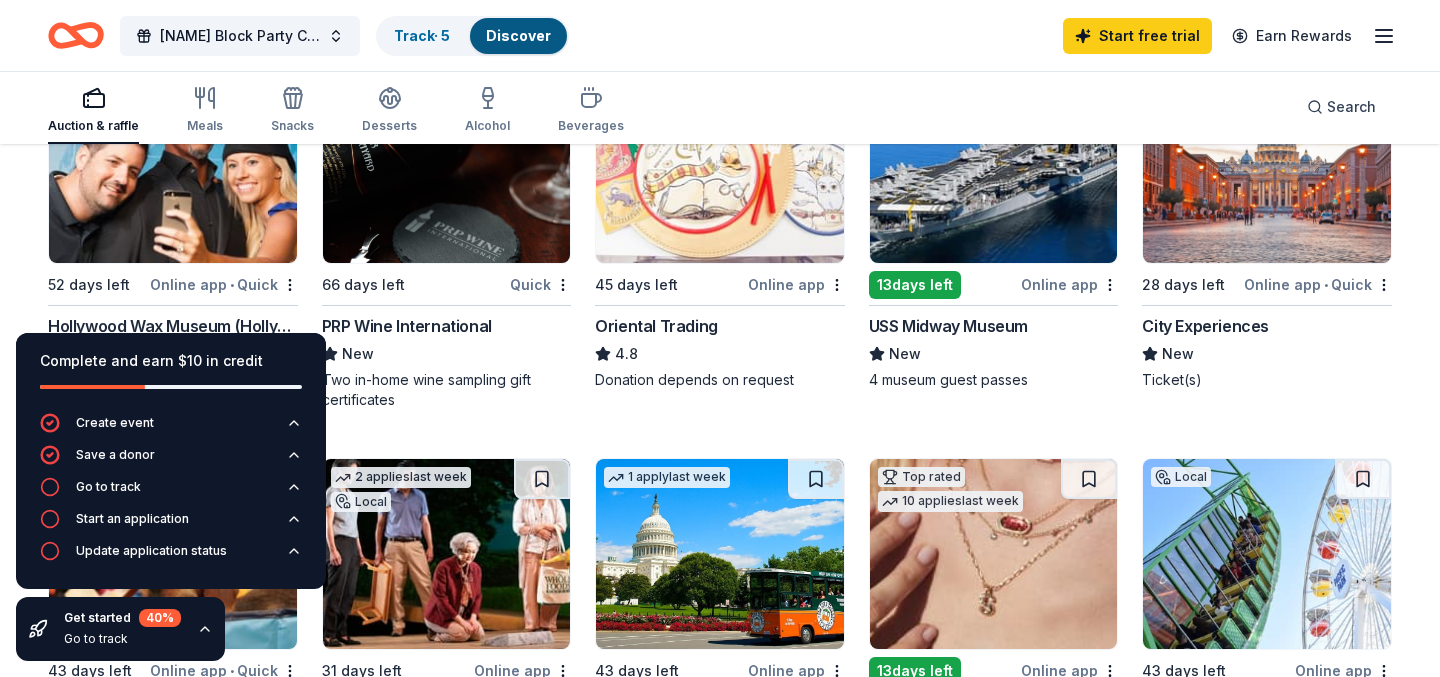 scroll, scrollTop: 345, scrollLeft: 0, axis: vertical 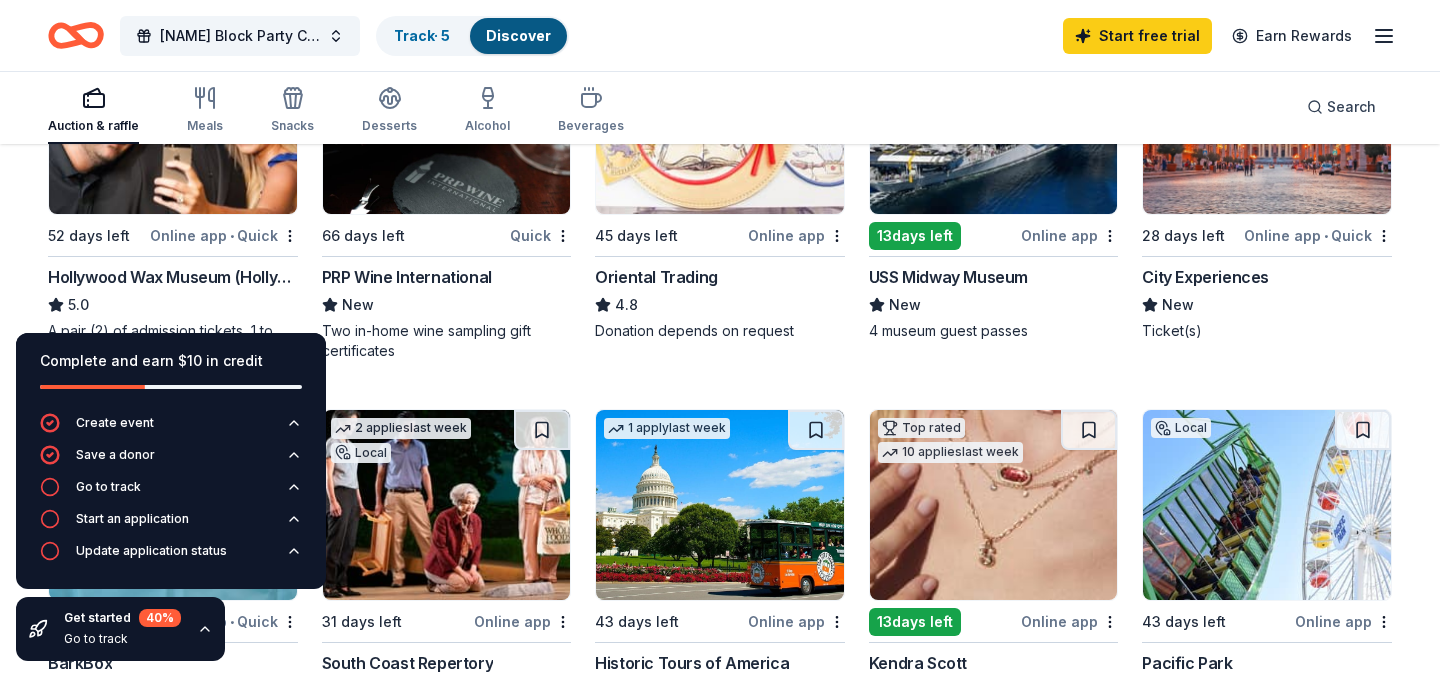 click on "PRP Wine International" at bounding box center [407, 277] 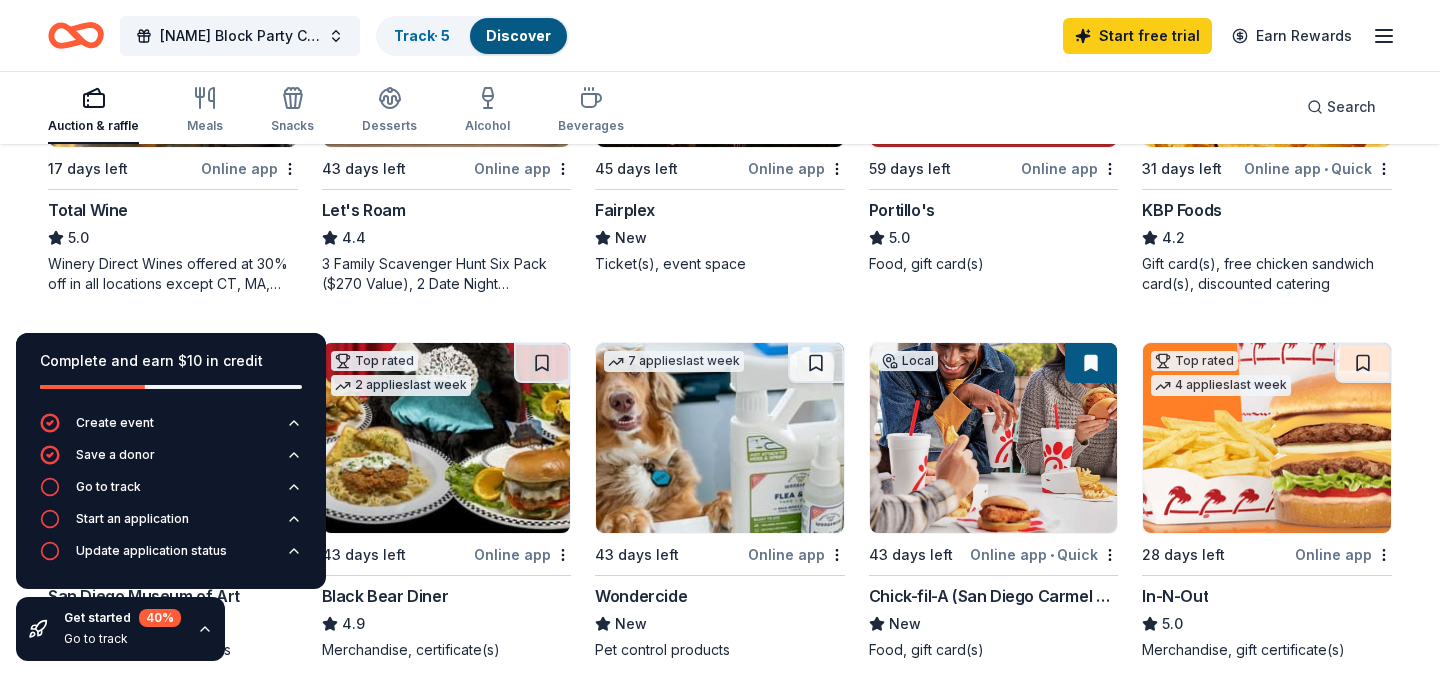 scroll, scrollTop: 1188, scrollLeft: 0, axis: vertical 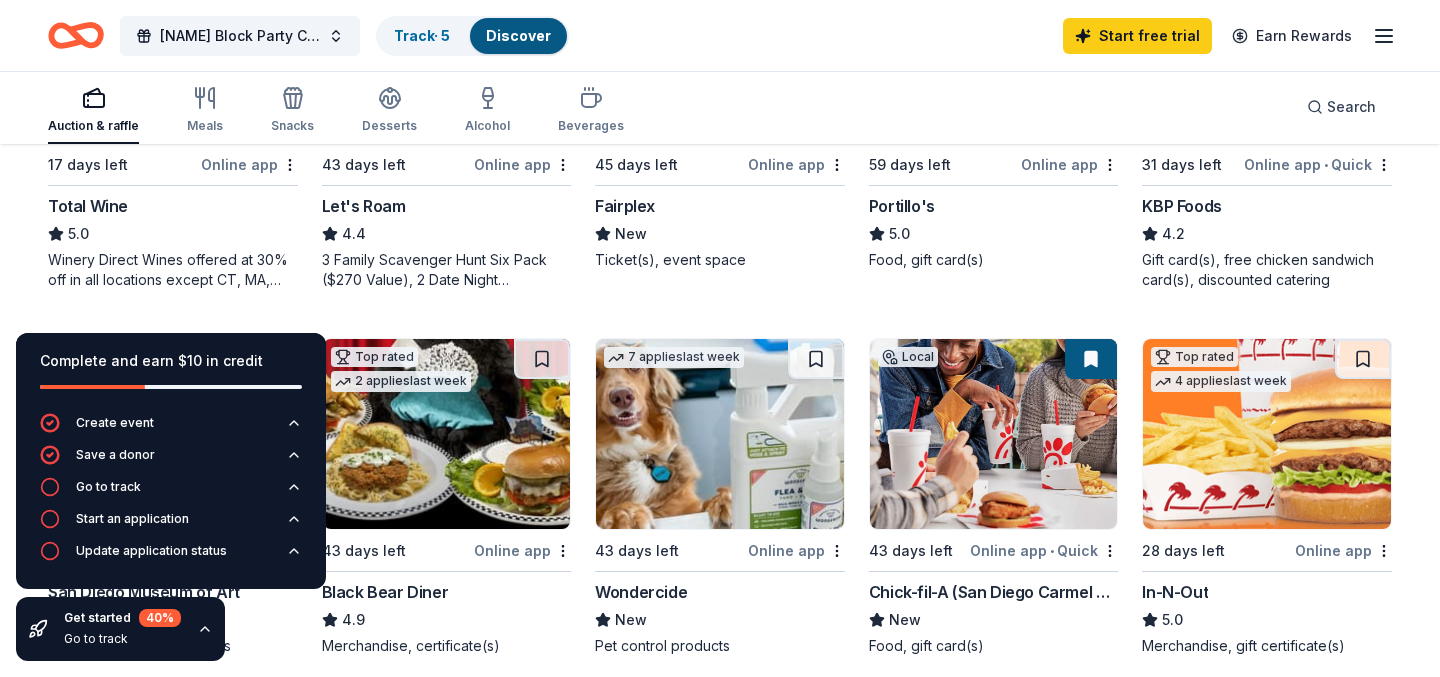 click on "Total Wine" at bounding box center [88, 206] 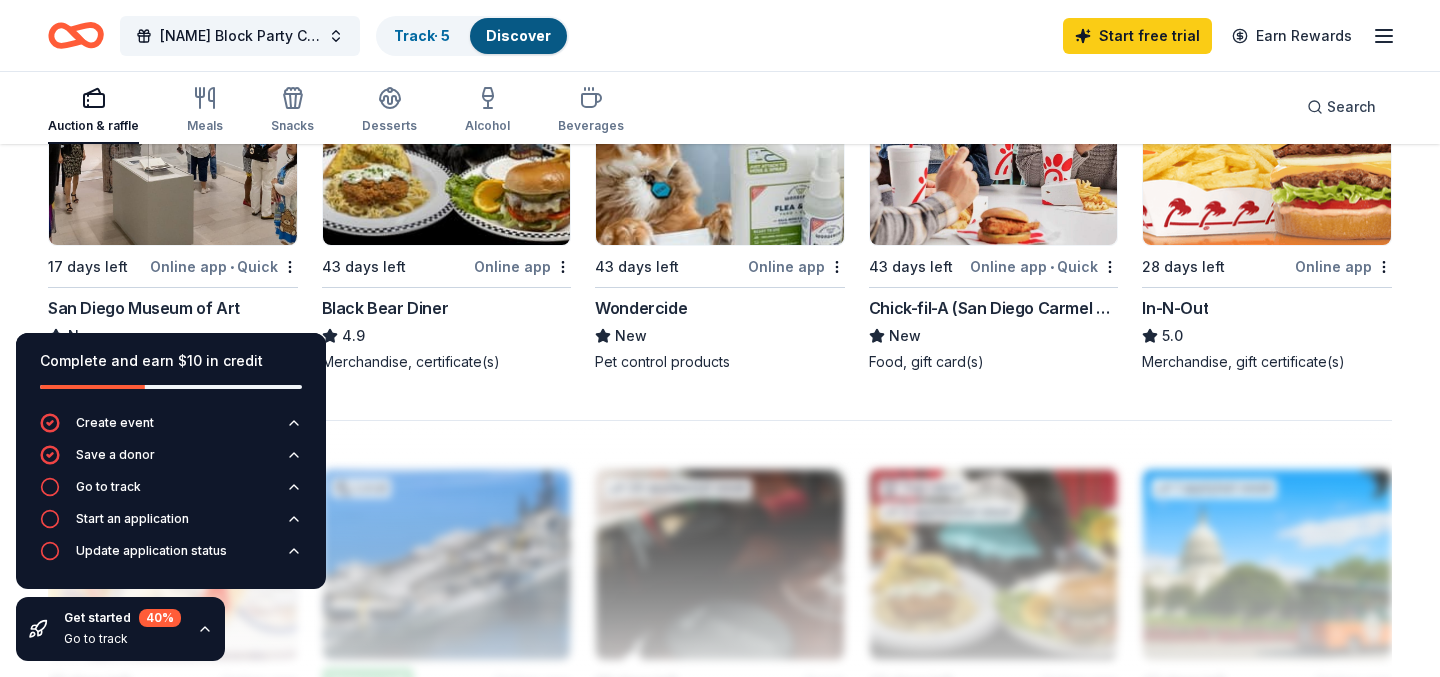 scroll, scrollTop: 1464, scrollLeft: 0, axis: vertical 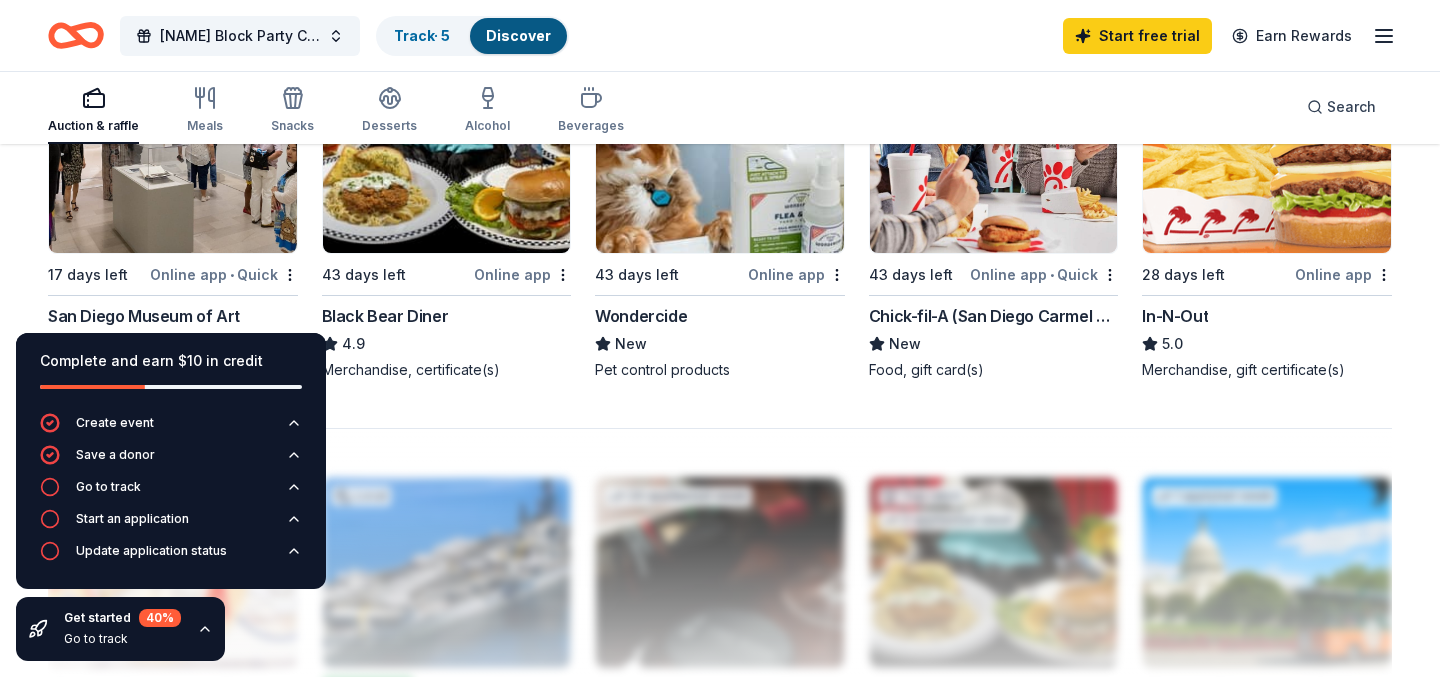 click on "Black Bear Diner" at bounding box center (385, 316) 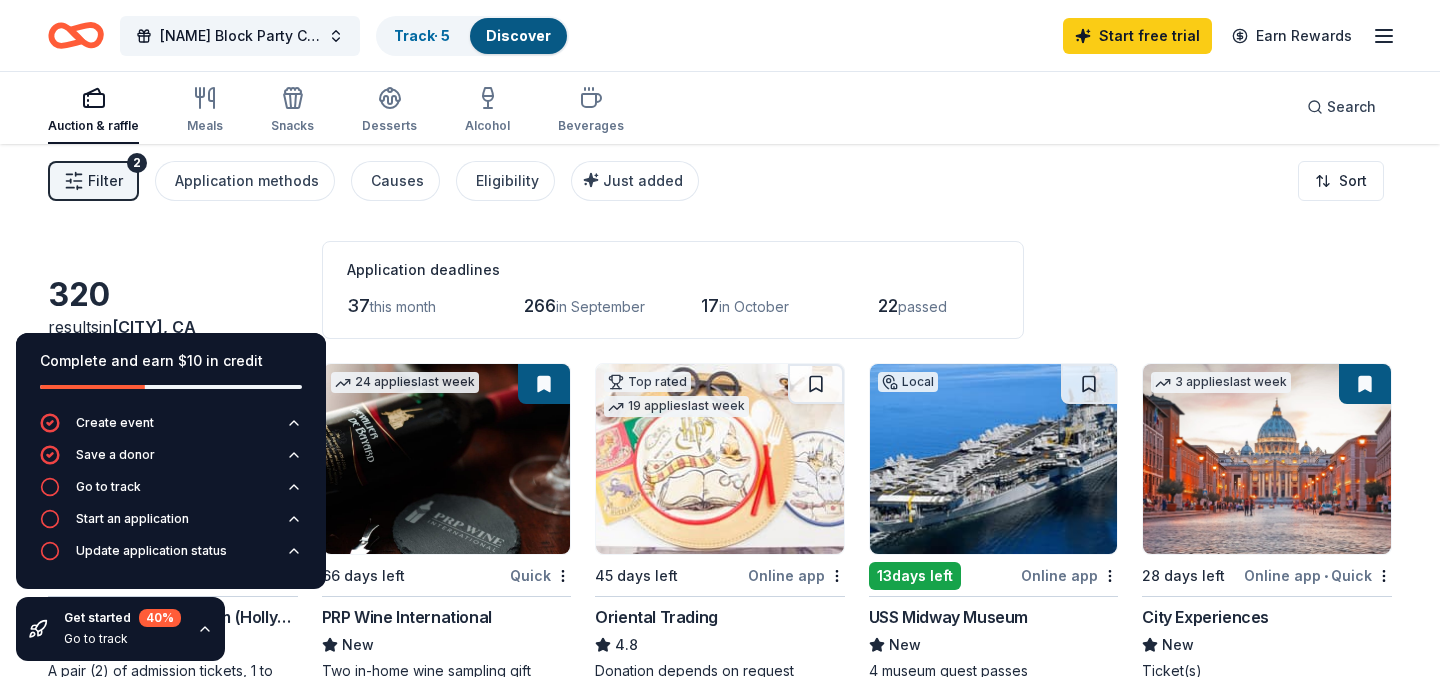scroll, scrollTop: 0, scrollLeft: 0, axis: both 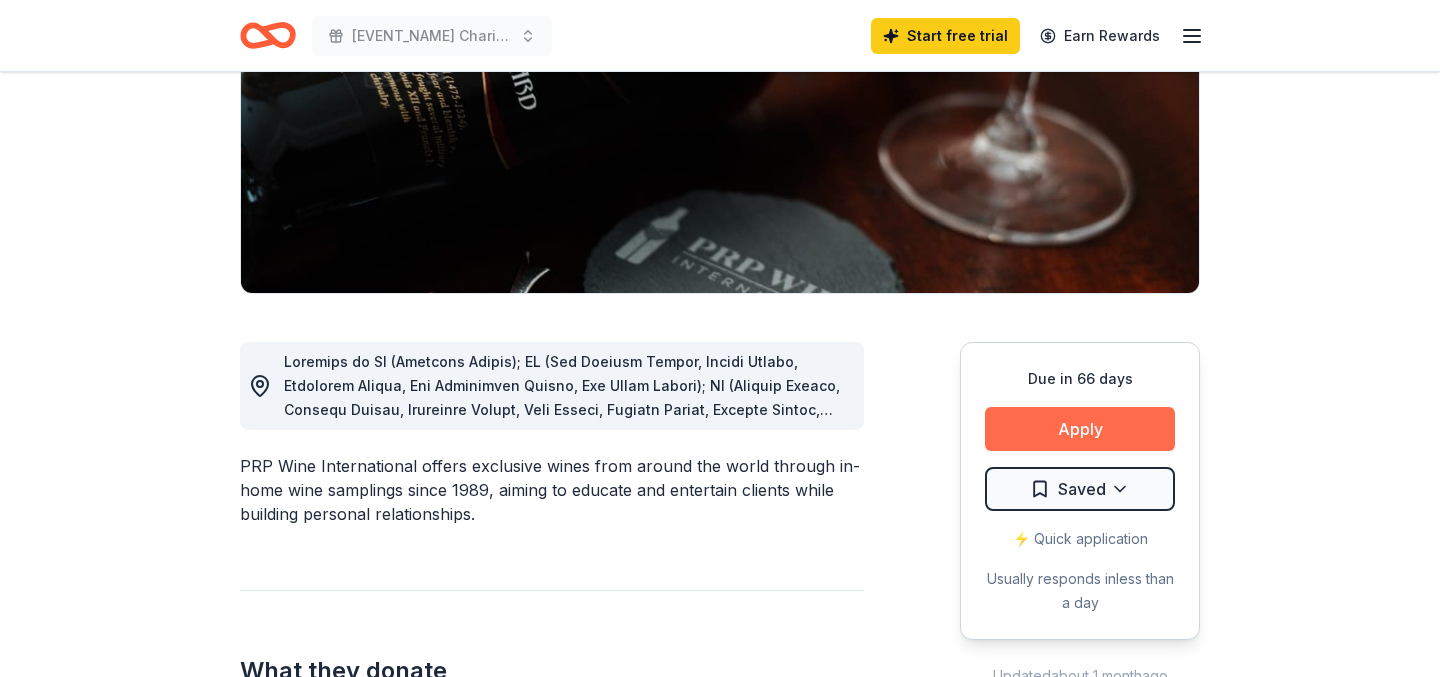 click on "Apply" at bounding box center (1080, 429) 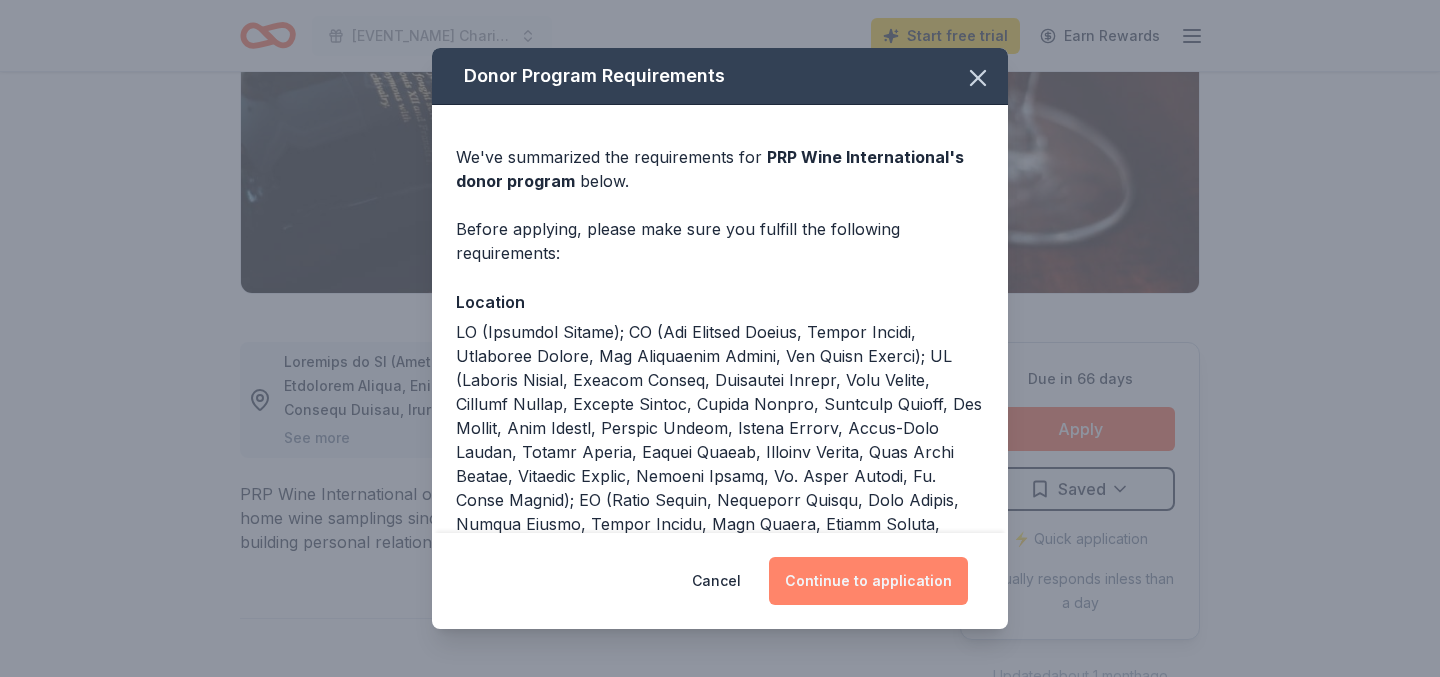 click on "Continue to application" at bounding box center (868, 581) 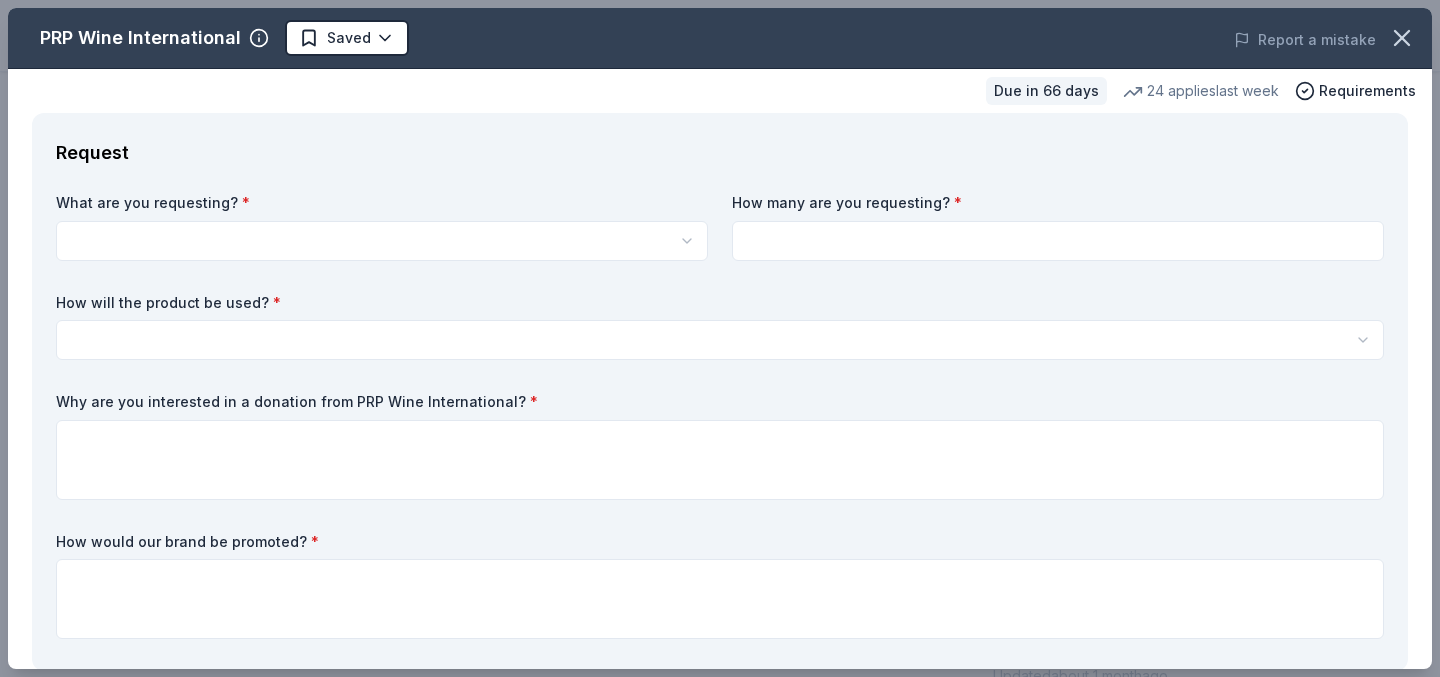 click on "[EVENT_NAME] Charity Fundraiser  Start free  trial Earn Rewards Due in 66 days Share PRP Wine International New • 2  reviews 24   applies  last week approval rate Share See more PRP Wine International offers exclusive wines from around the world through in-home wine samplings since 1989, aiming to educate and entertain clients while building personal relationships. What they donate Two in-home wine sampling gift certificates Auction & raffle Donation is small & easy to send to guests Who they donate to  Preferred 501(c)(3) preferred approval rate 20 % approved 30 % declined 50 % no response Start free Pro trial to view approval rates and average donation values Due in 66 days Apply Saved ⚡️ Quick application Usually responds in  less than a day Updated  about 1 month  ago Report a mistake New • 2  reviews Whalen's Heroes February 2025 • Approved They sent 2 Gift certificates via email. Almost Home Chicago Inc.  February 2024 • Approved Leave a review Similar donors 3   applies  last week 3" at bounding box center [720, 24] 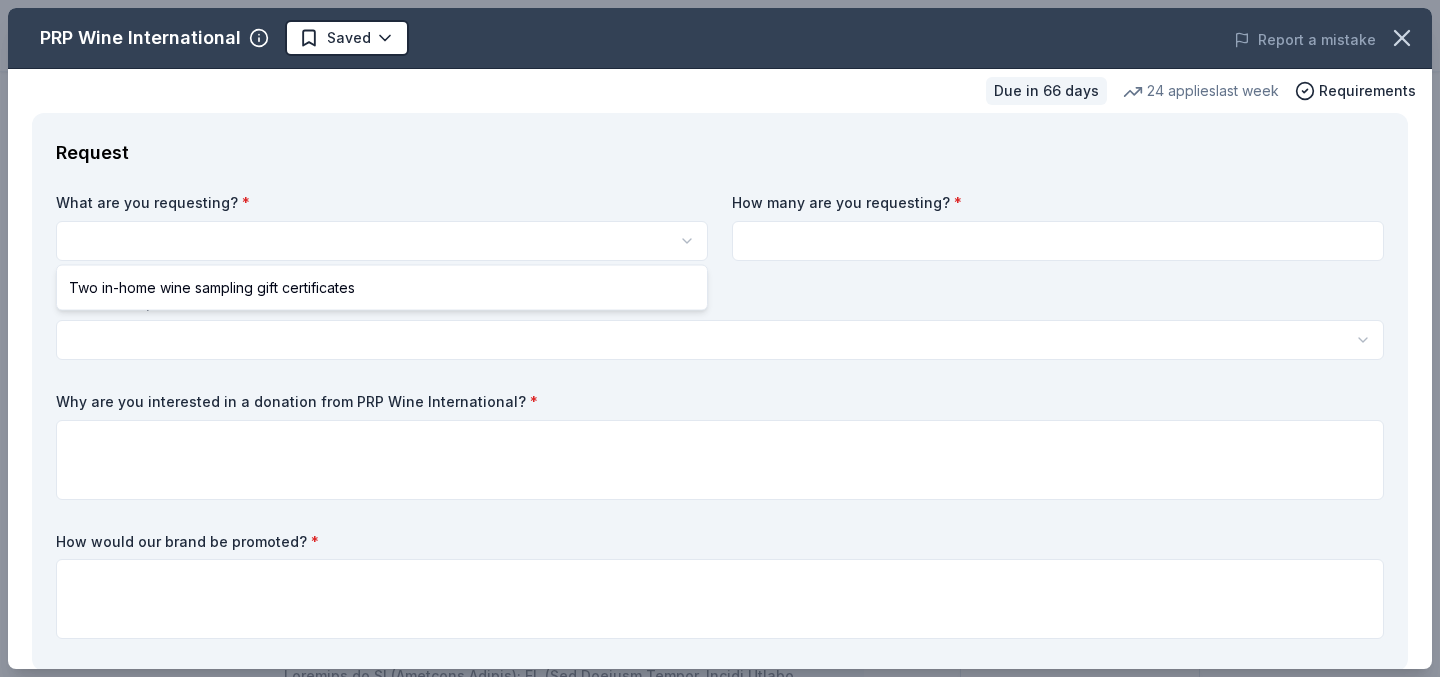 scroll, scrollTop: 0, scrollLeft: 0, axis: both 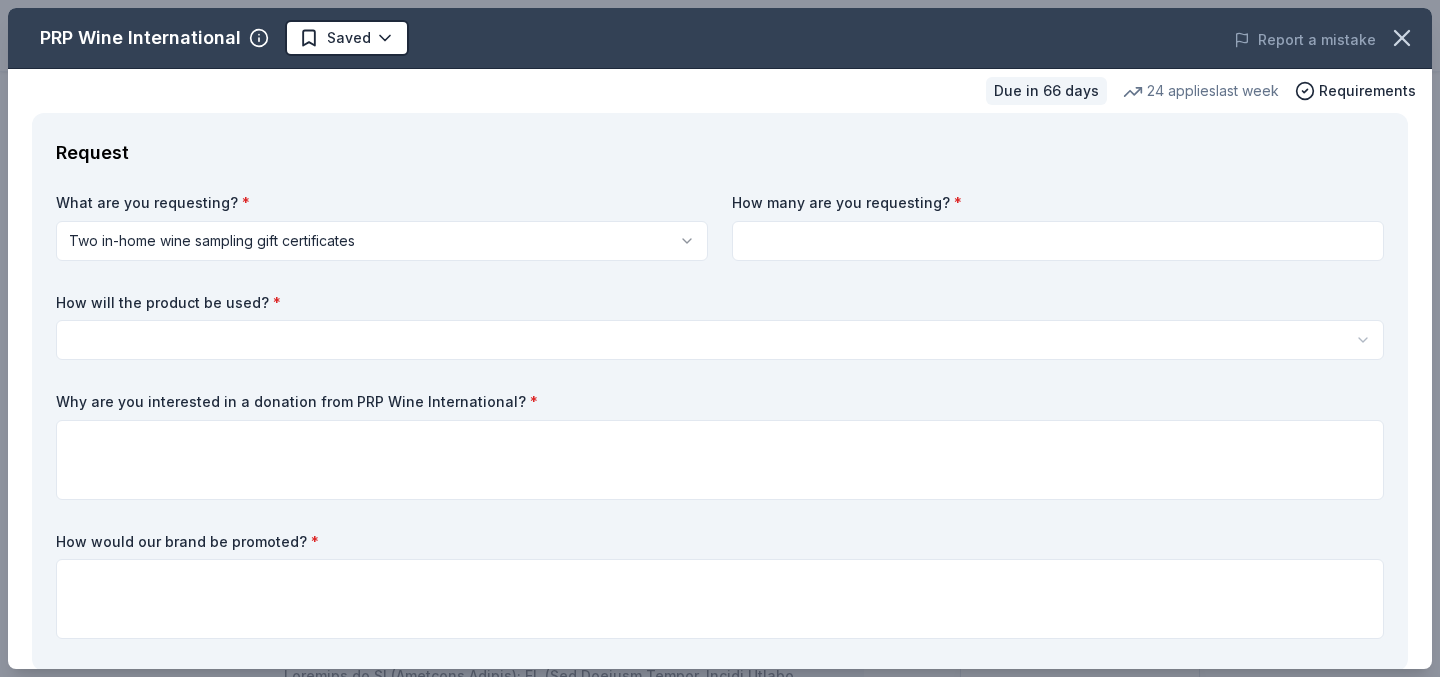 click at bounding box center [1058, 241] 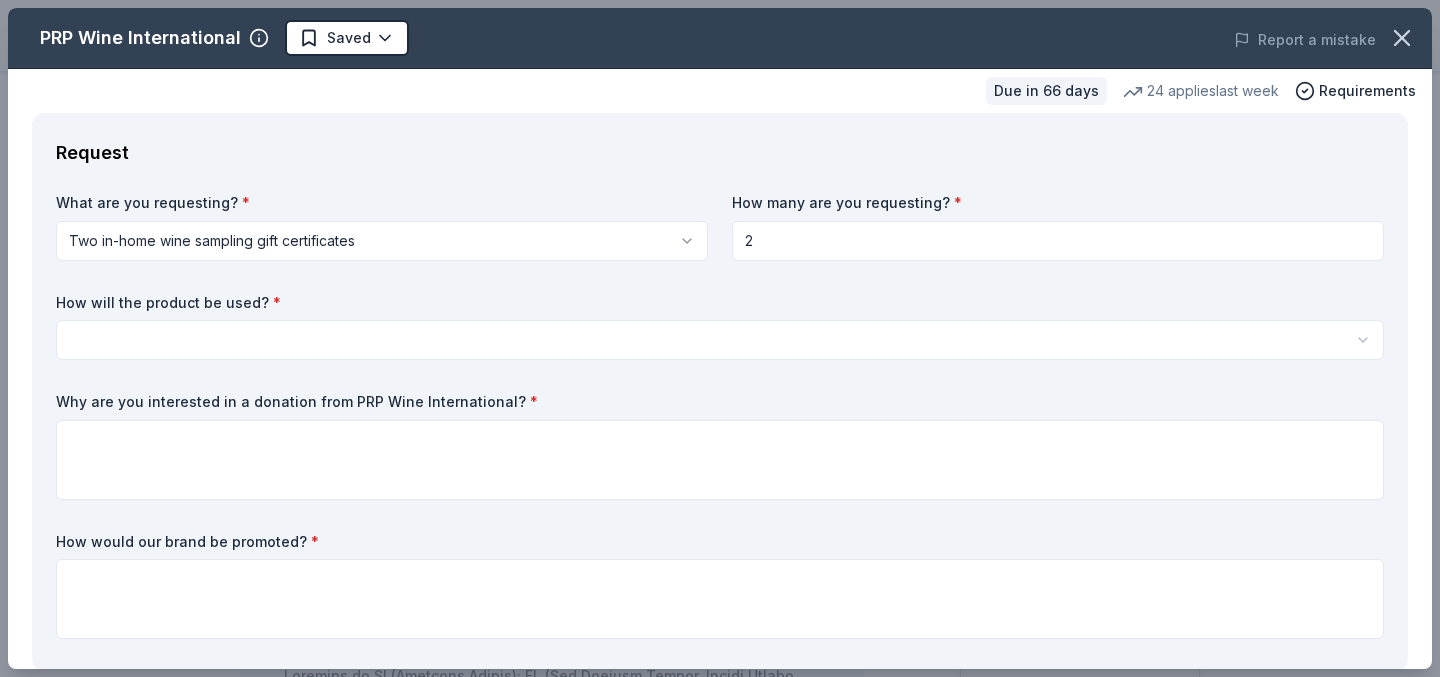 type on "2" 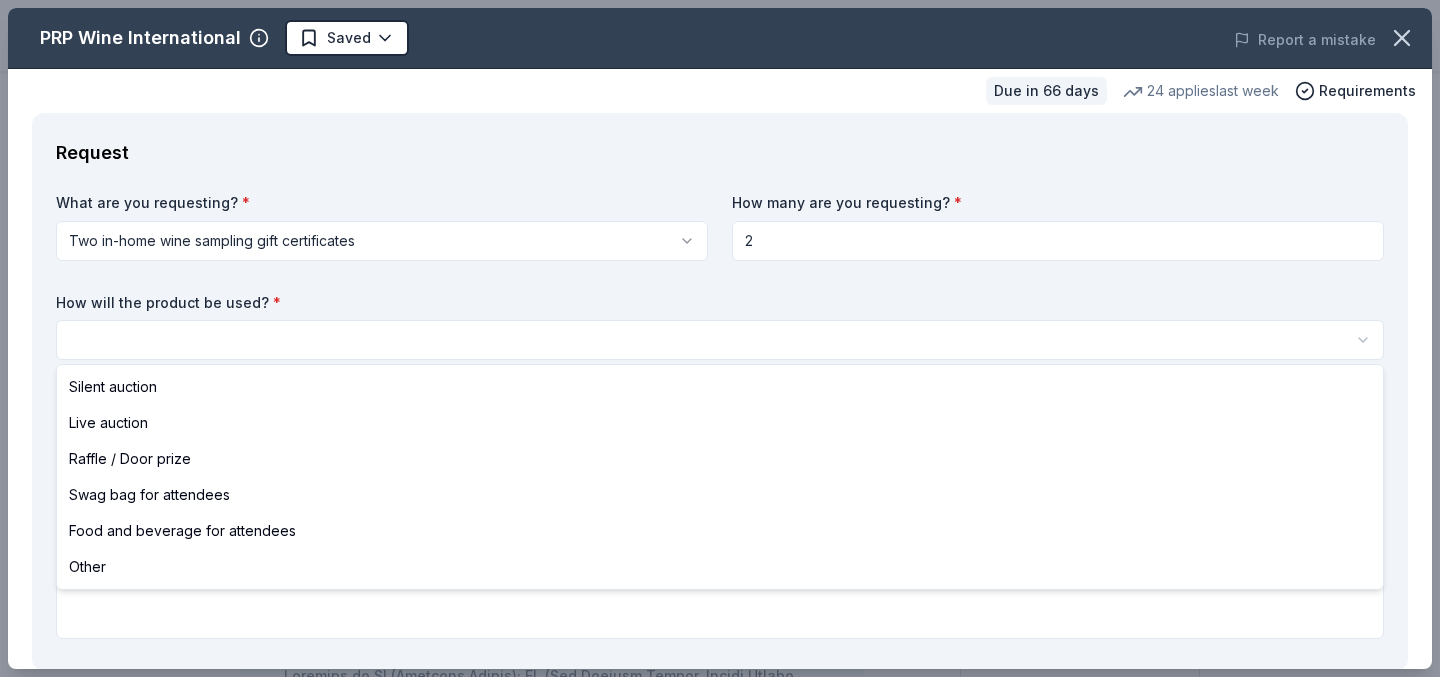 select on "liveAuction" 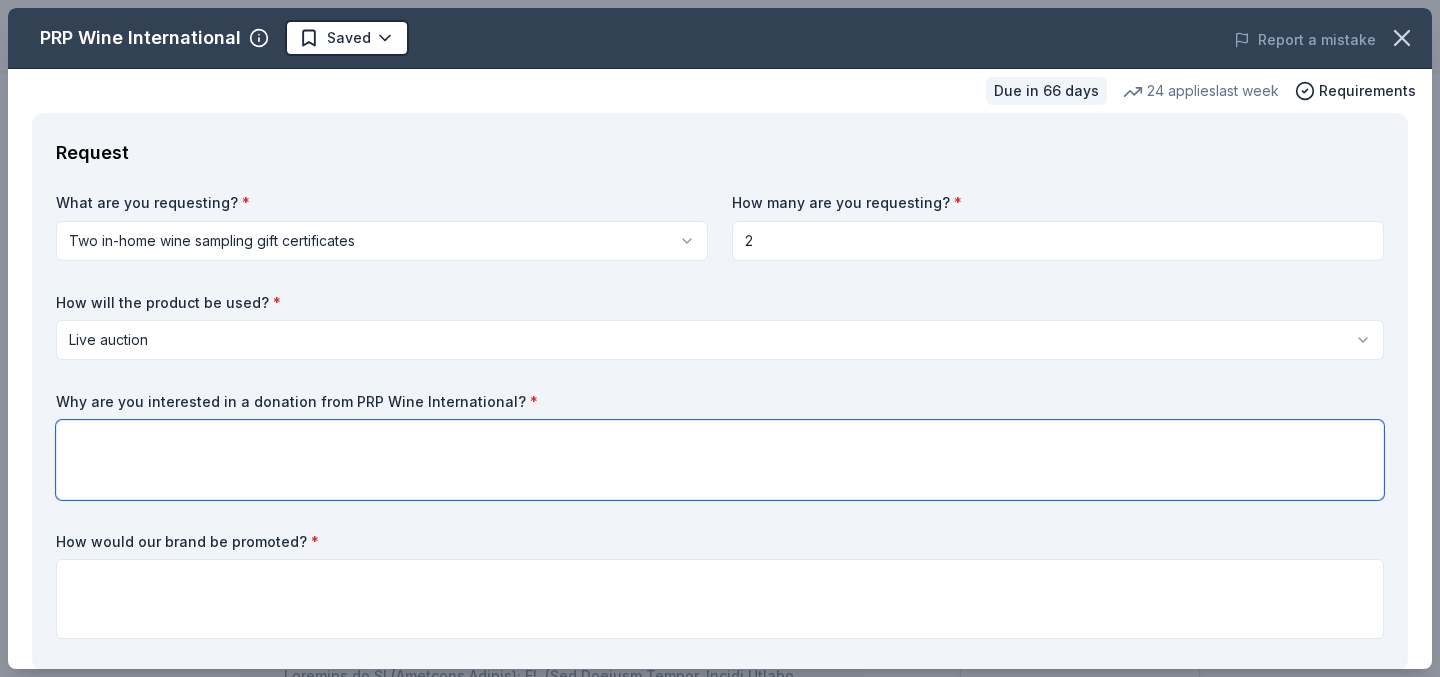 click at bounding box center [720, 460] 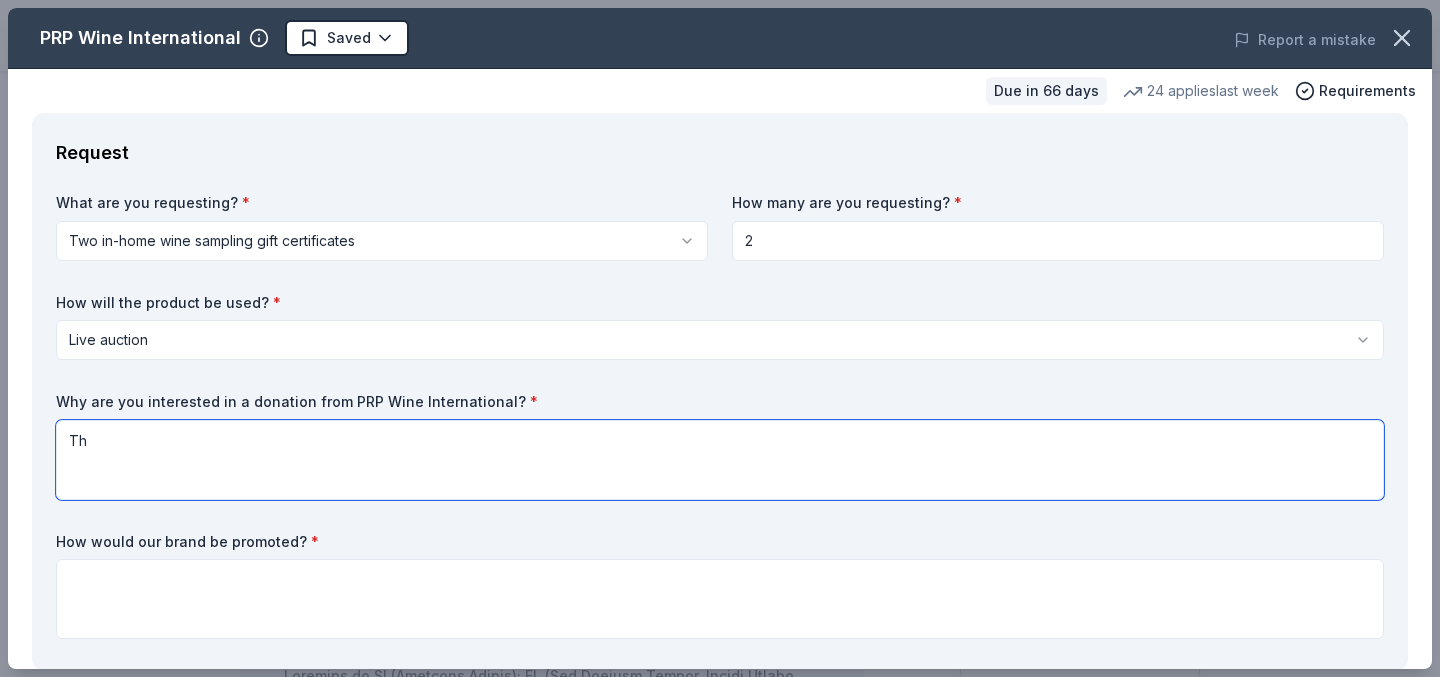 type on "T" 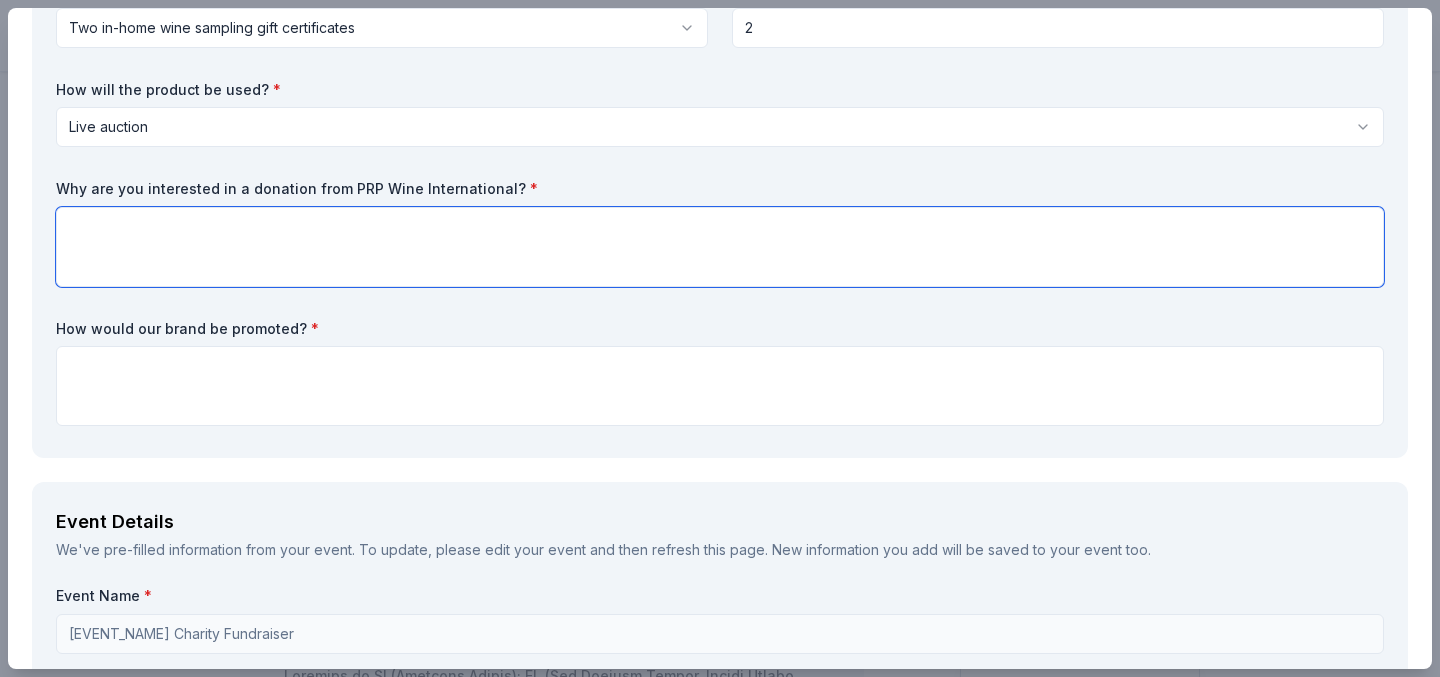 scroll, scrollTop: 217, scrollLeft: 0, axis: vertical 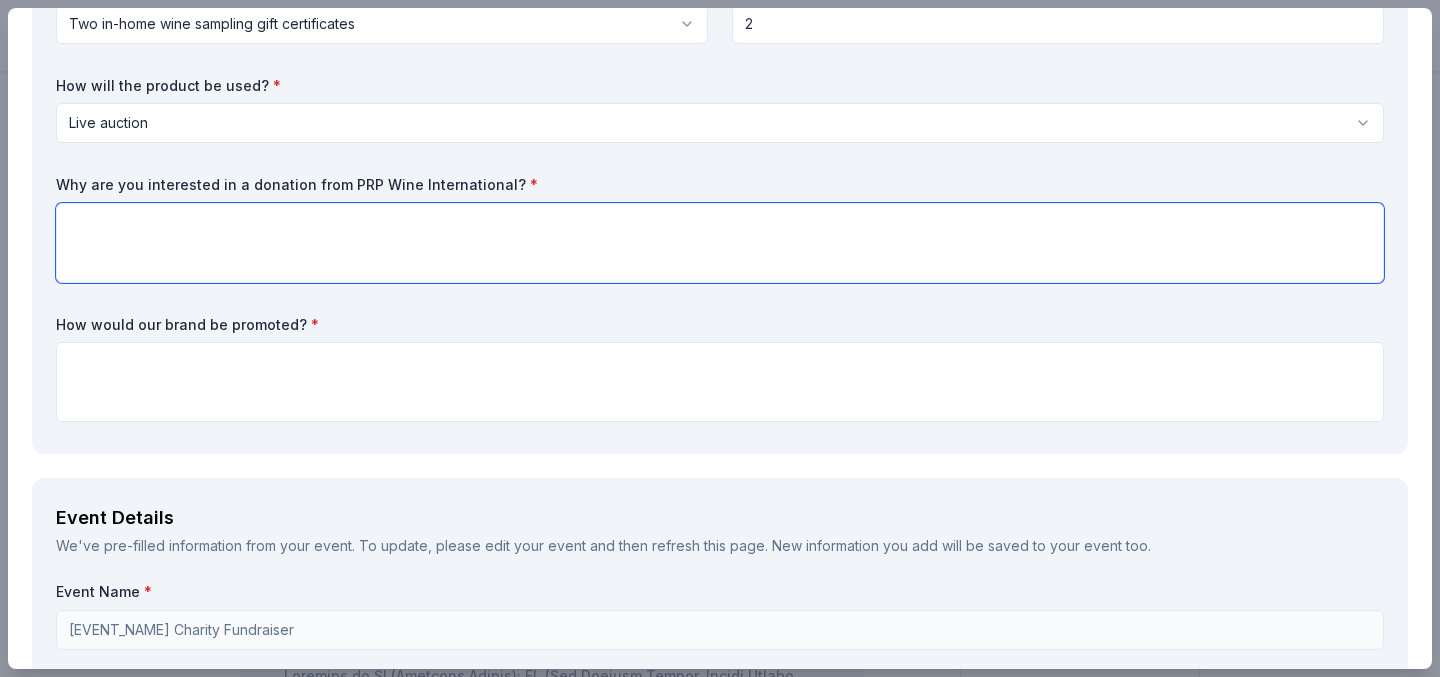 paste on "Sponsors will be promoted by category in a flyer distributed to more than 1,200 homes in Talmadge, a link on TalmadgeBlockParty.org, name recognition at the event and featured on the back page of the November issue of the Ken-Tal News (a $500 Value)." 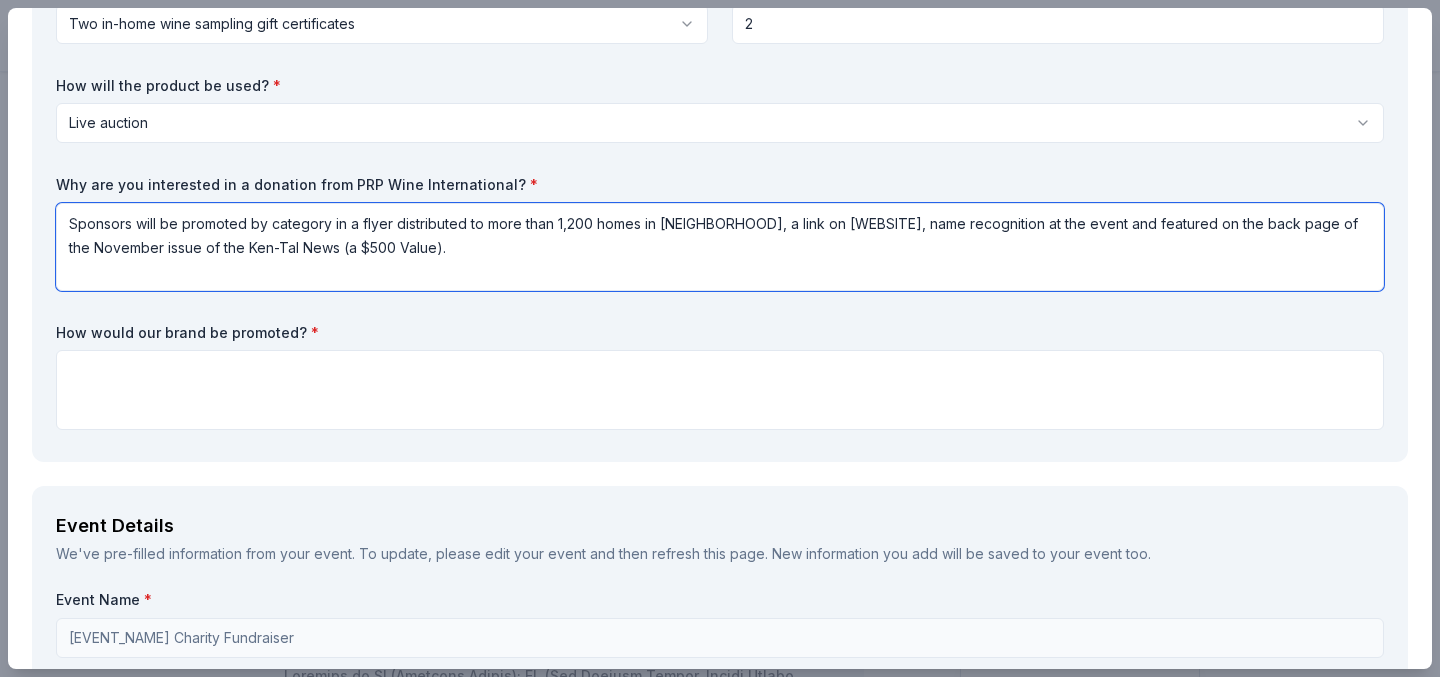 type on "Sponsors will be promoted by category in a flyer distributed to more than 1,200 homes in Talmadge, a link on TalmadgeBlockParty.org, name recognition at the event and featured on the back page of the November issue of the Ken-Tal News (a $500 Value)." 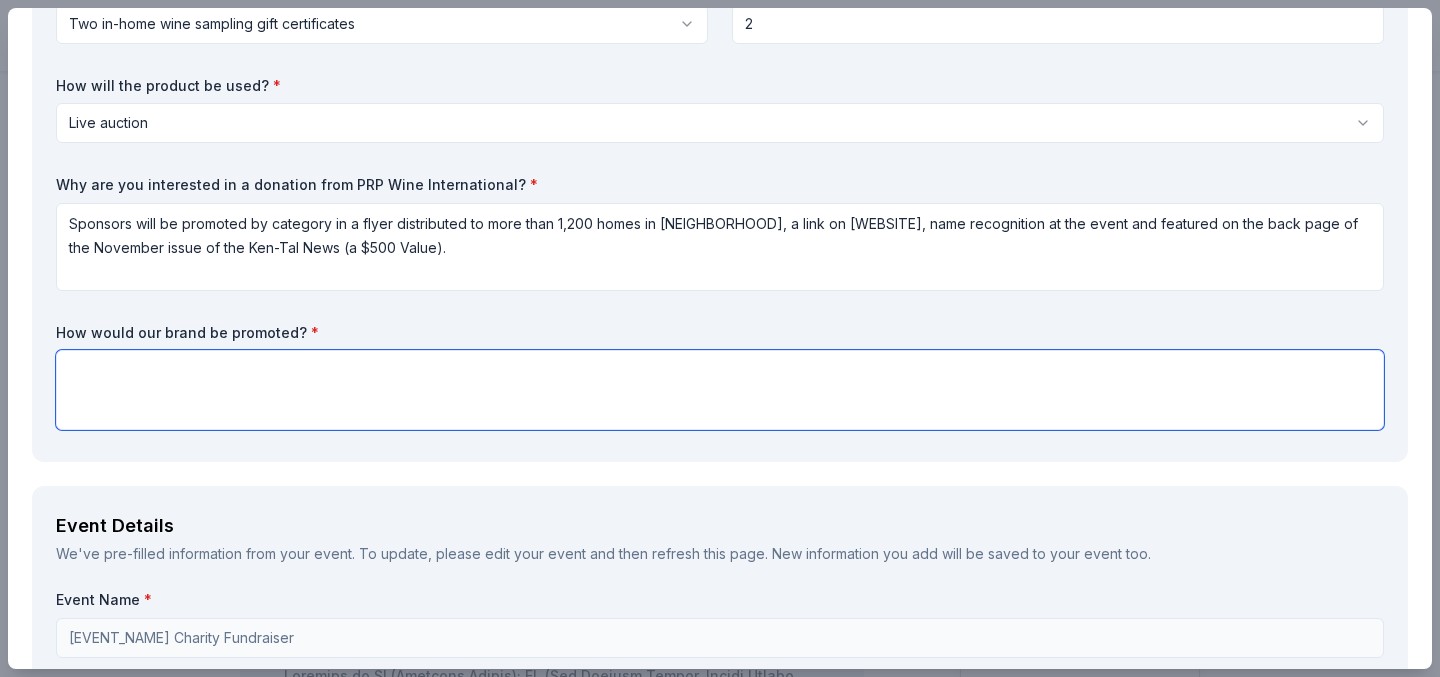 click at bounding box center (720, 390) 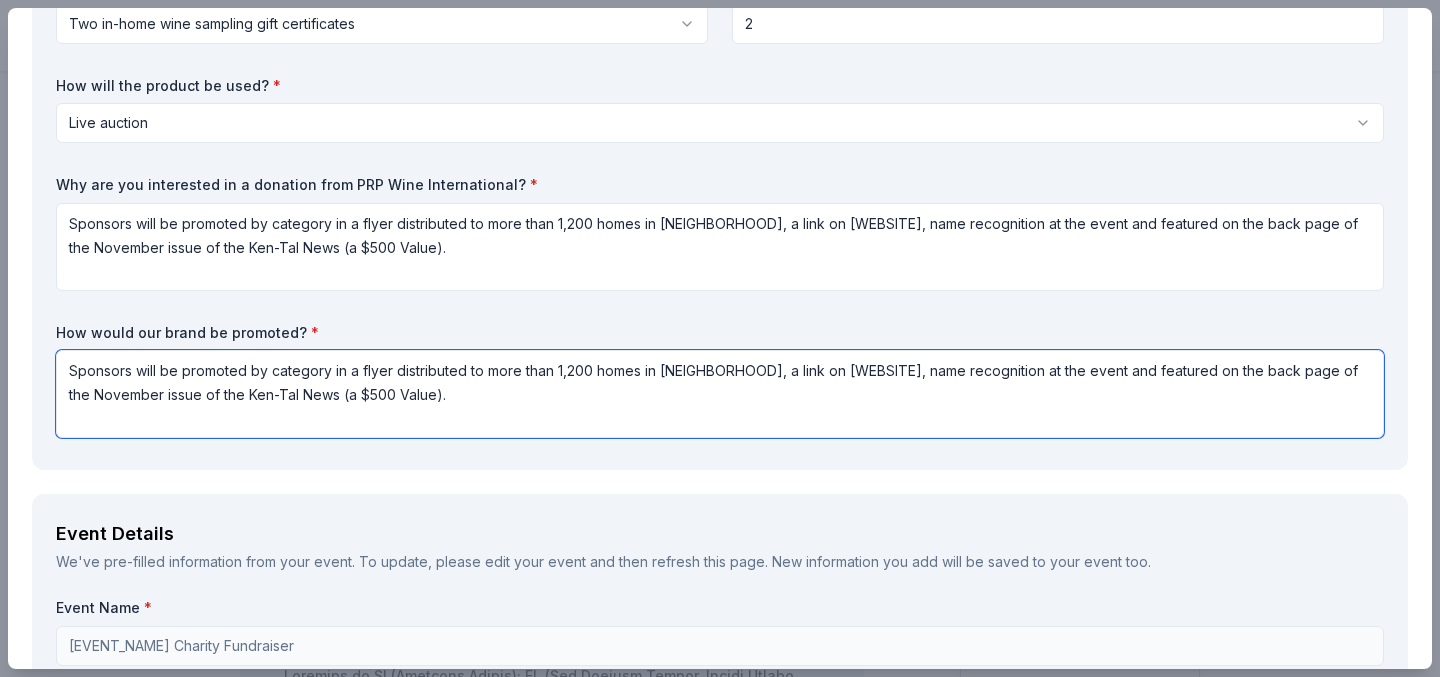 type on "Sponsors will be promoted by category in a flyer distributed to more than 1,200 homes in Talmadge, a link on TalmadgeBlockParty.org, name recognition at the event and featured on the back page of the November issue of the Ken-Tal News (a $500 Value)." 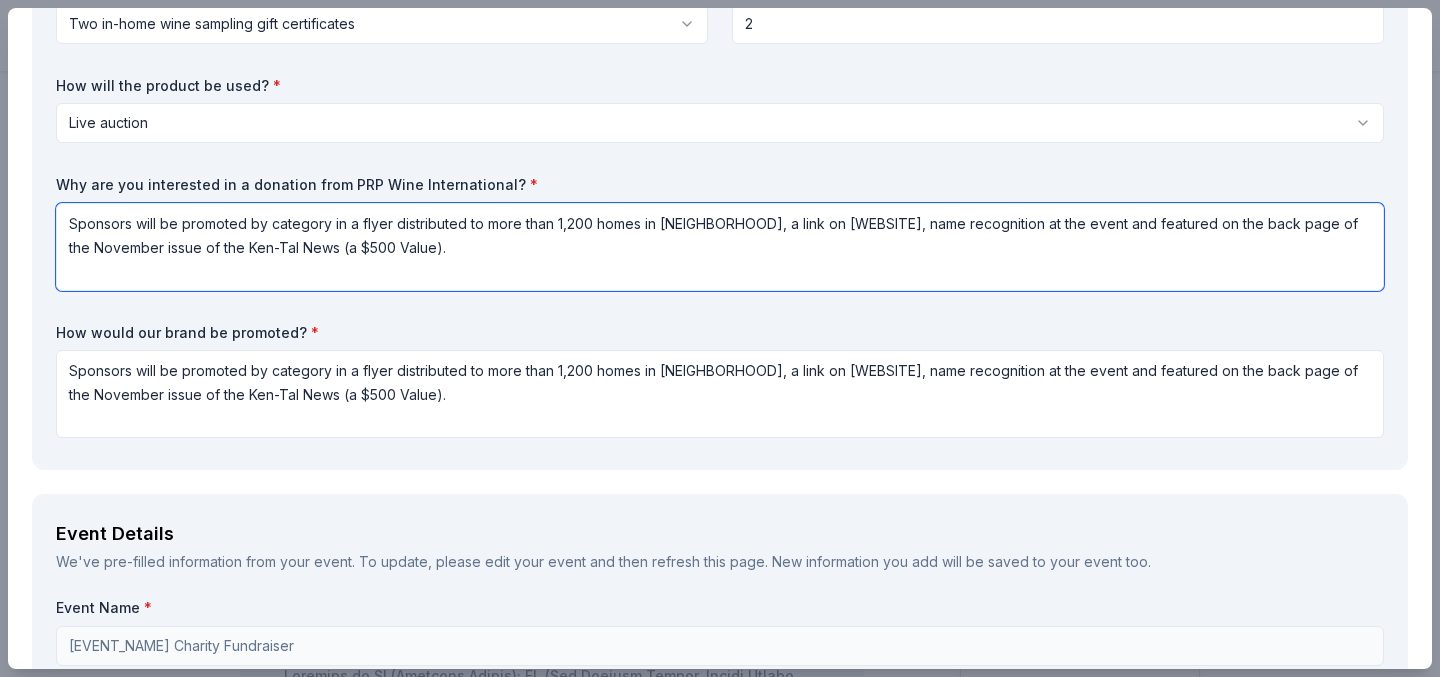 click on "Sponsors will be promoted by category in a flyer distributed to more than 1,200 homes in Talmadge, a link on TalmadgeBlockParty.org, name recognition at the event and featured on the back page of the November issue of the Ken-Tal News (a $500 Value)." at bounding box center (720, 247) 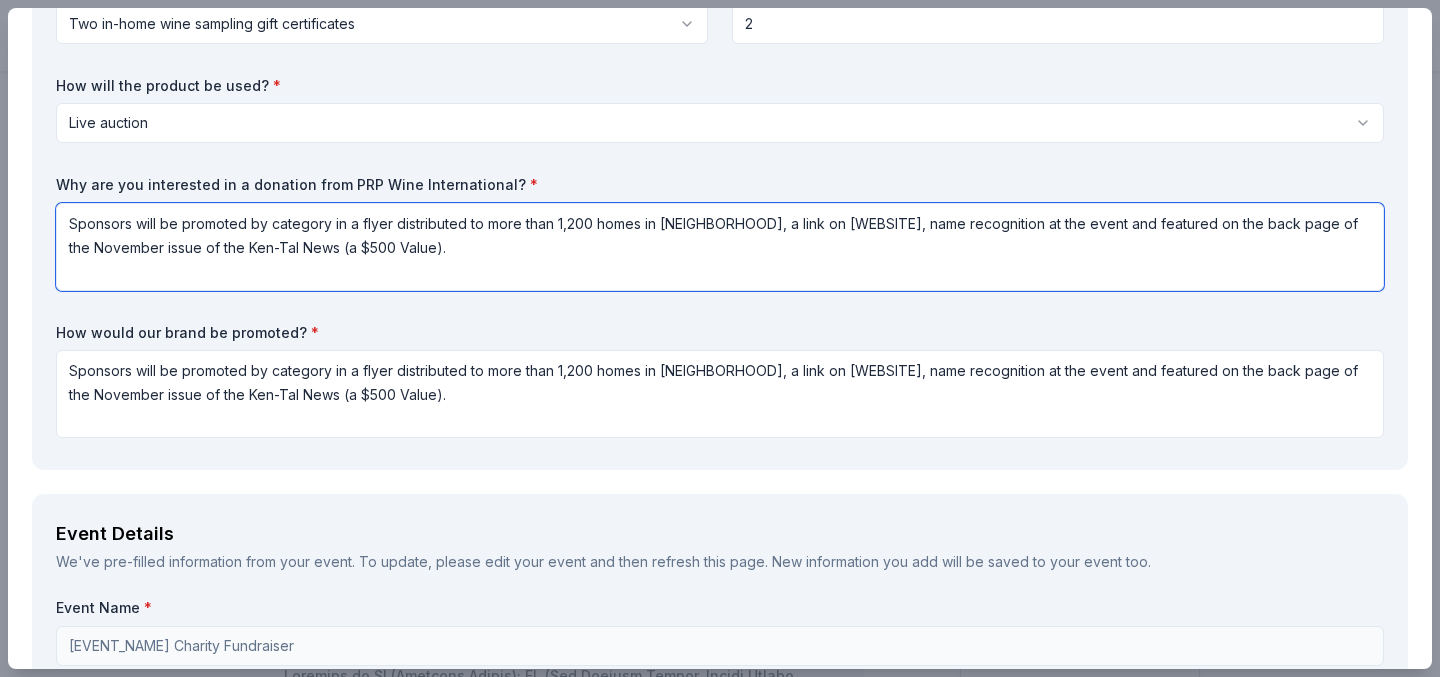 paste on "The Talmadge Community Association holds a charity fundraiser annually called the Talmadge Block Party. This annual event was founded as a way for the community to come together to foster community values and neighborhood spirit and to donate funds to local charities. After a break the last two years, we are happy to announce the event will return in 2022. The 22nd Annual Talmadge Block Party is an entirely voluntary and non-profit event, based solely on the contribution of time, effort and money from many of our neighbors.
More than 1,200 homes make up the neighborhood and all are invited to the event that features live music, games, food, kids and adult activities and prizes. Hundreds of neighbors attend and community groups and public officials are also in attendance.
We Make your Contributions Count
Proceeds are donated to a community cause. In the past, we have been proud to make significant donations to Hoover High School, Fay and Edison Elementary Schools, the YMCA, and many other worthy community..." 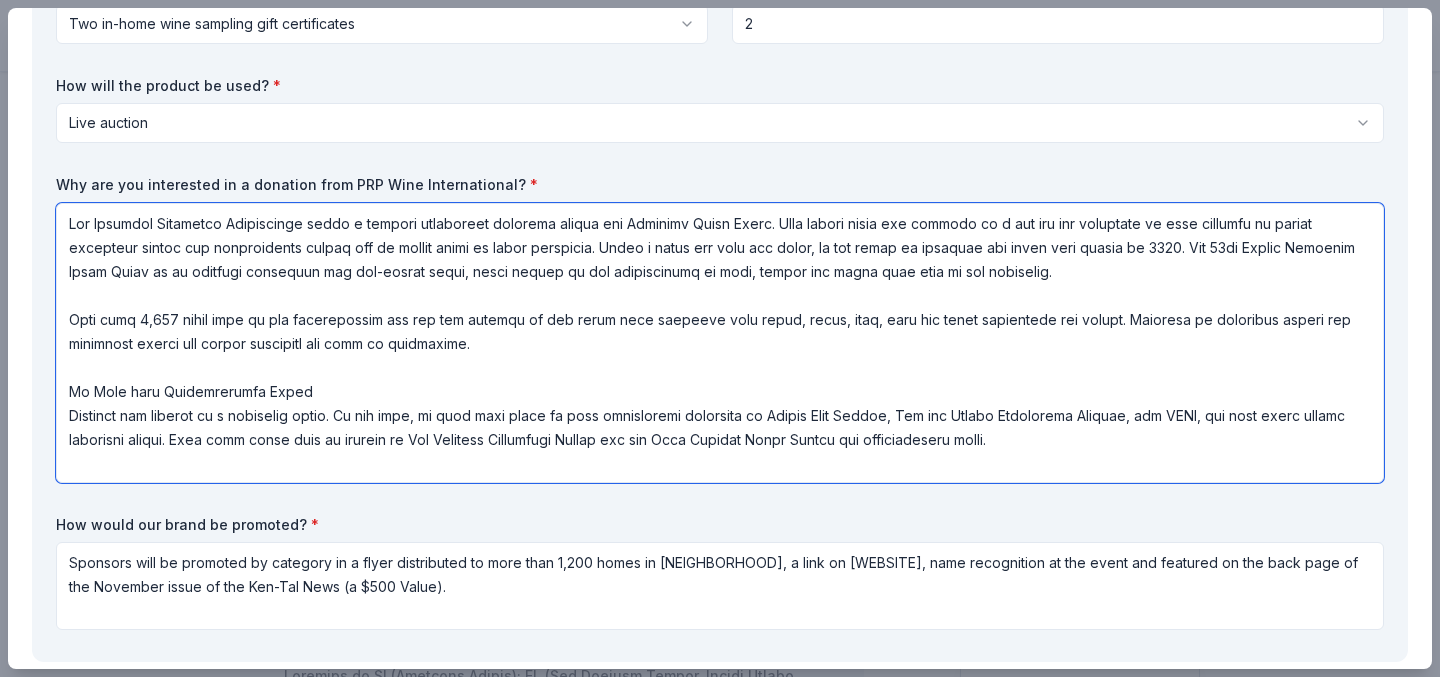drag, startPoint x: 612, startPoint y: 247, endPoint x: 1259, endPoint y: 250, distance: 647.00696 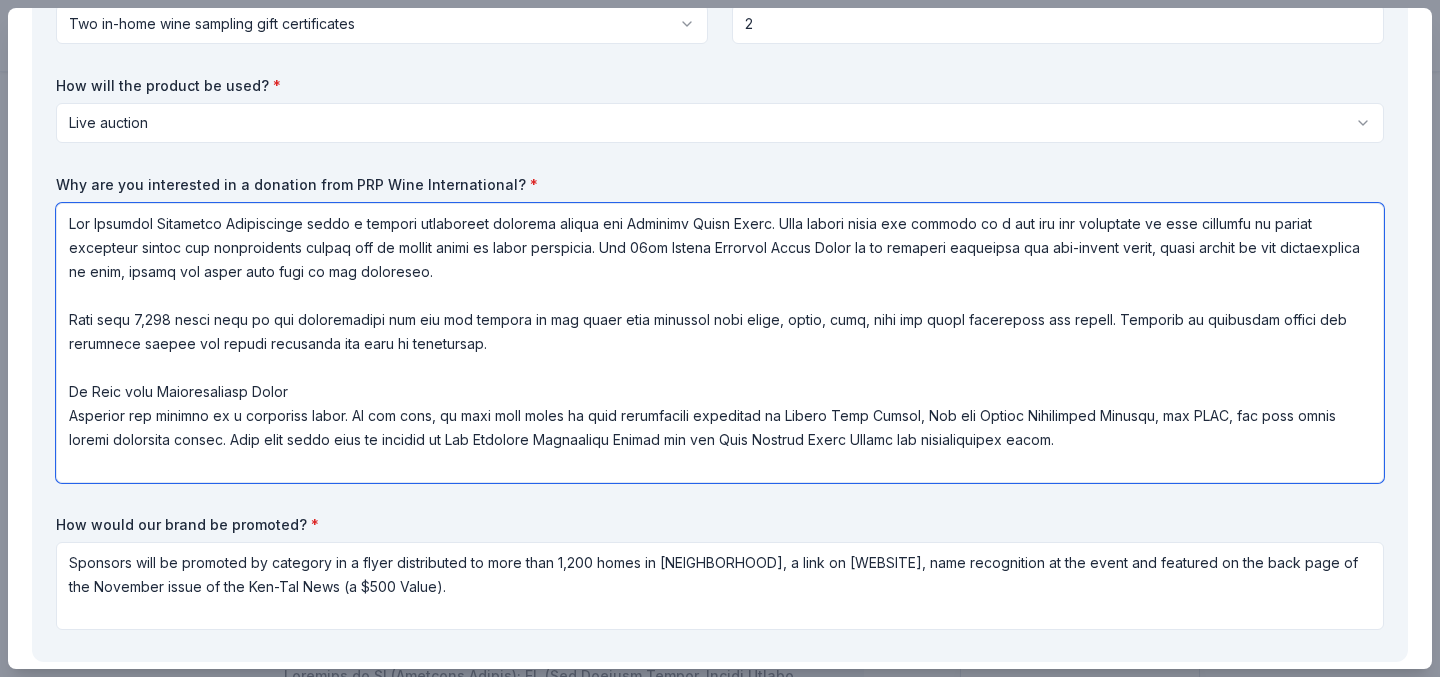 scroll, scrollTop: 2, scrollLeft: 0, axis: vertical 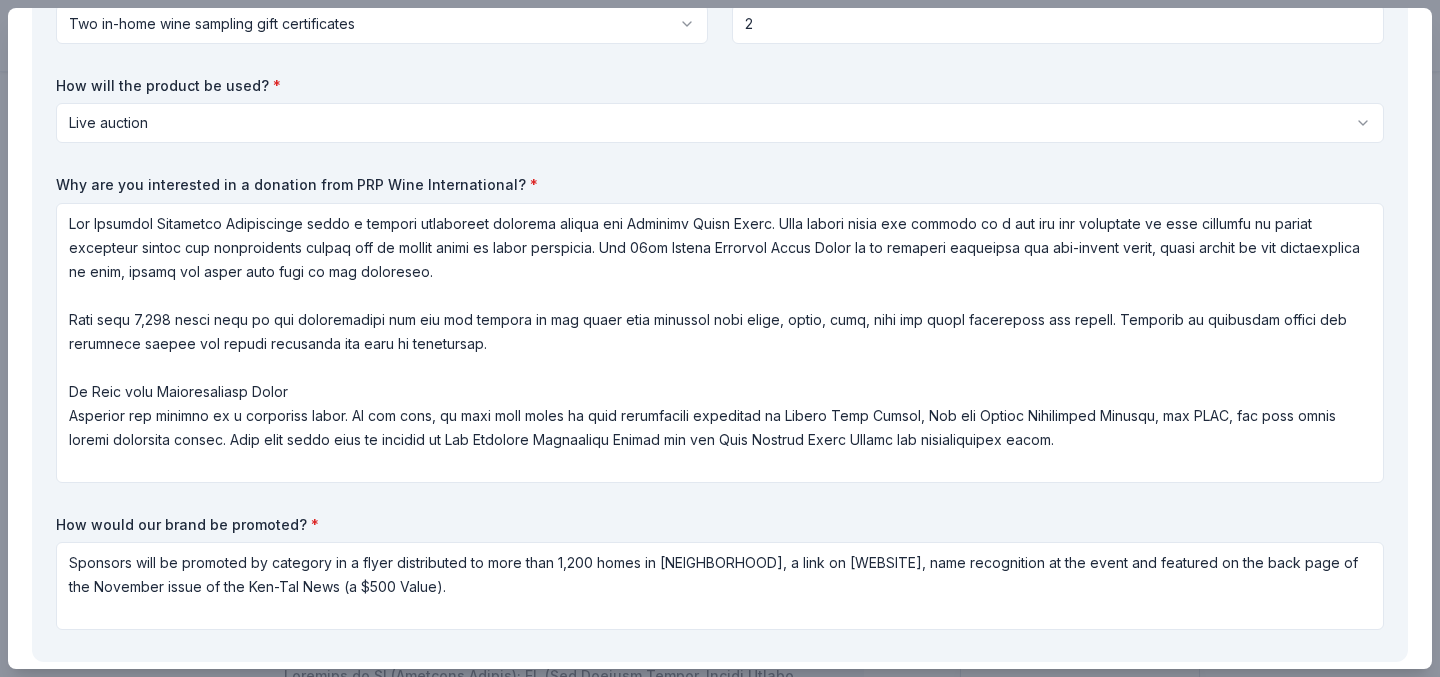 click on "Request What are you requesting? * Two in-home wine sampling gift certificates Two in-home wine sampling gift certificates How many are you requesting? * 2 How will the product be used? * Live auction Silent auction Live auction Raffle / Door prize Swag bag for attendees Food and beverage for attendees Other Why are you interested in a donation from PRP Wine International? * How would our brand be promoted? * Sponsors will be promoted by category in a flyer distributed to more than 1,200 homes in Talmadge, a link on TalmadgeBlockParty.org, name recognition at the event and featured on the back page of the November issue of the Ken-Tal News (a $500 Value)." at bounding box center [720, 279] 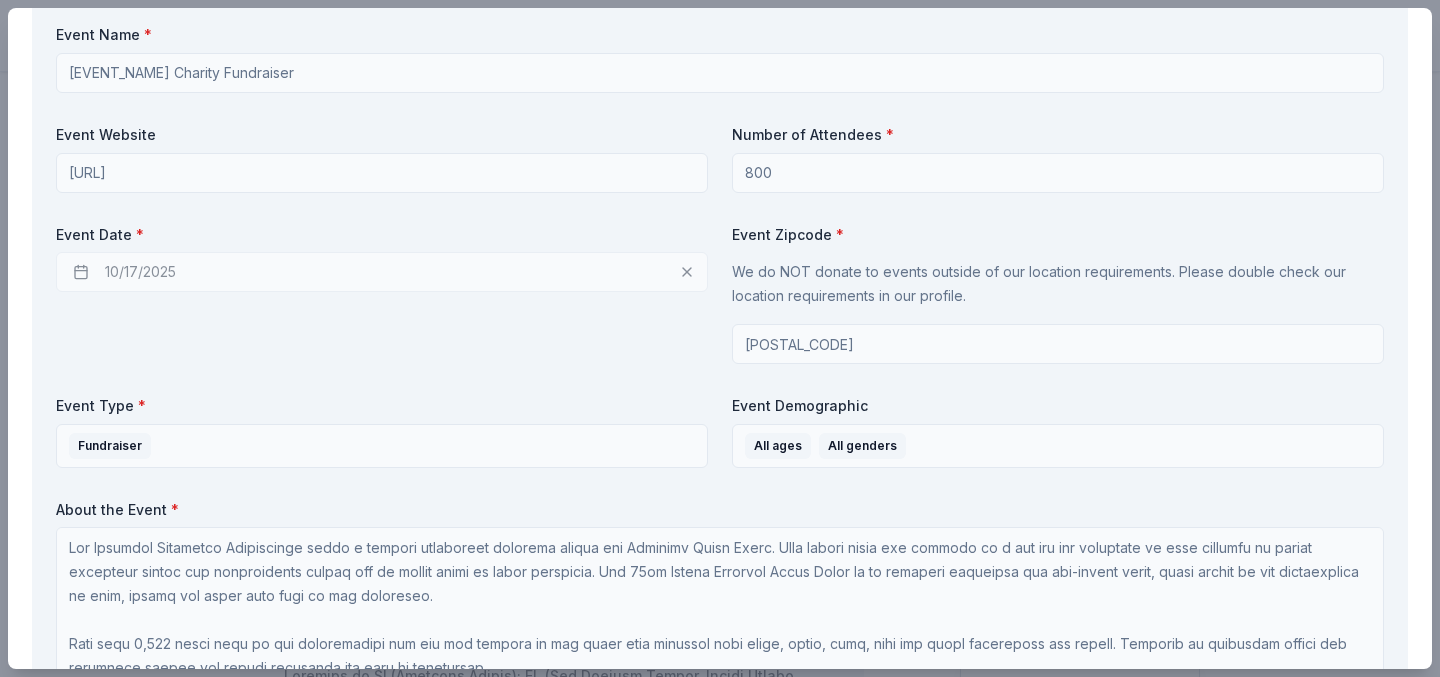 scroll, scrollTop: 1236, scrollLeft: 0, axis: vertical 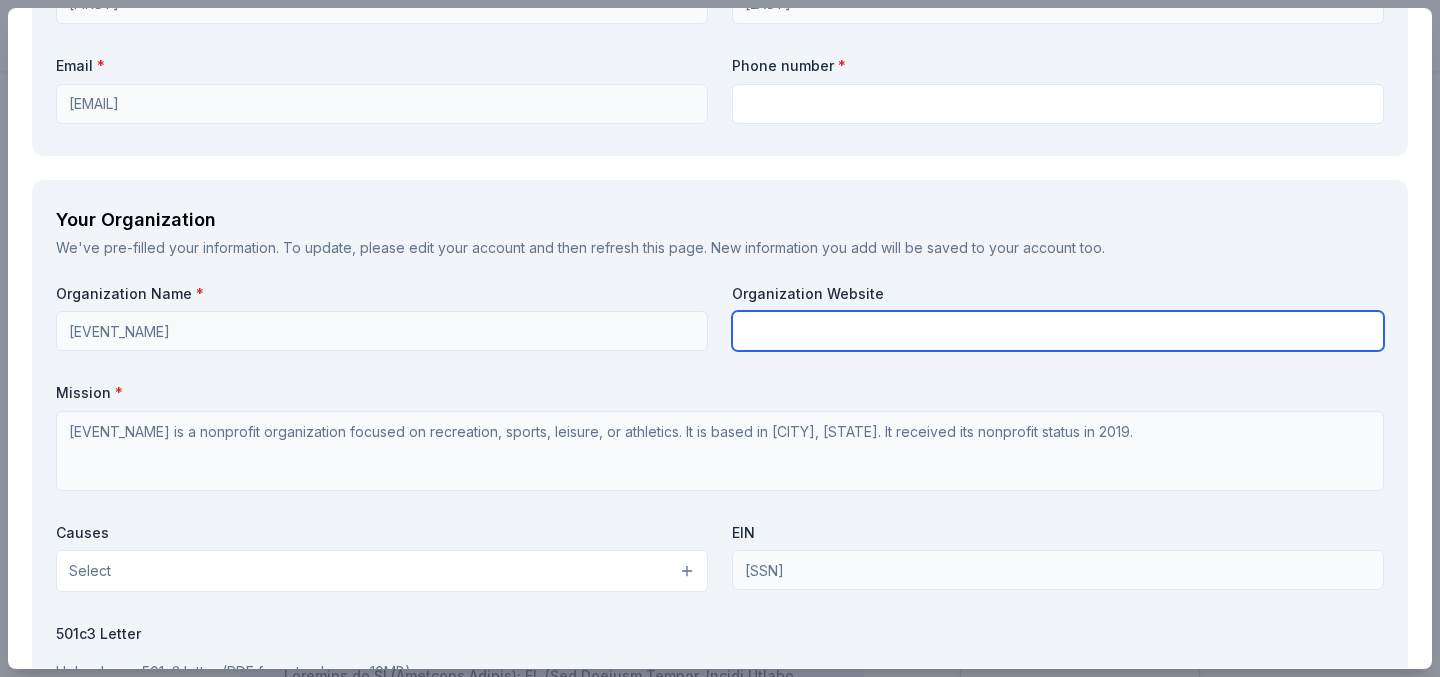 click at bounding box center (1058, 331) 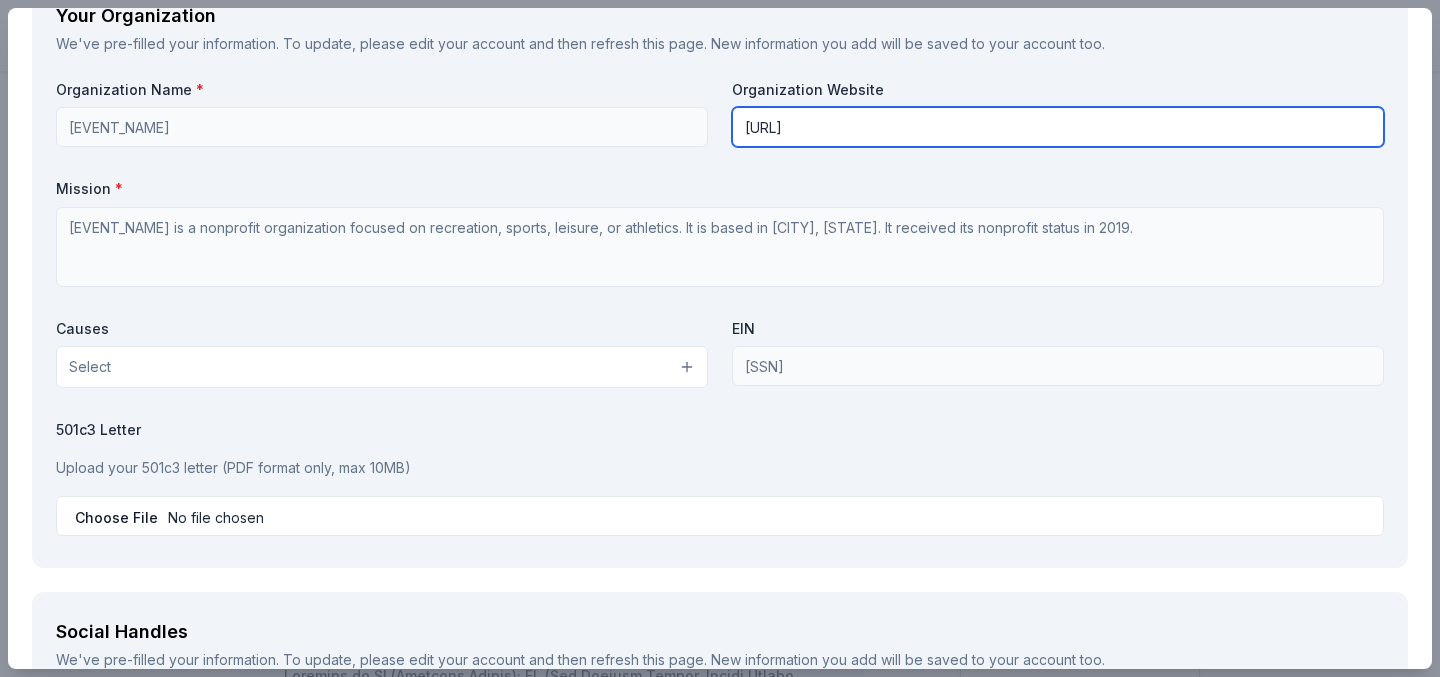 scroll, scrollTop: 2246, scrollLeft: 0, axis: vertical 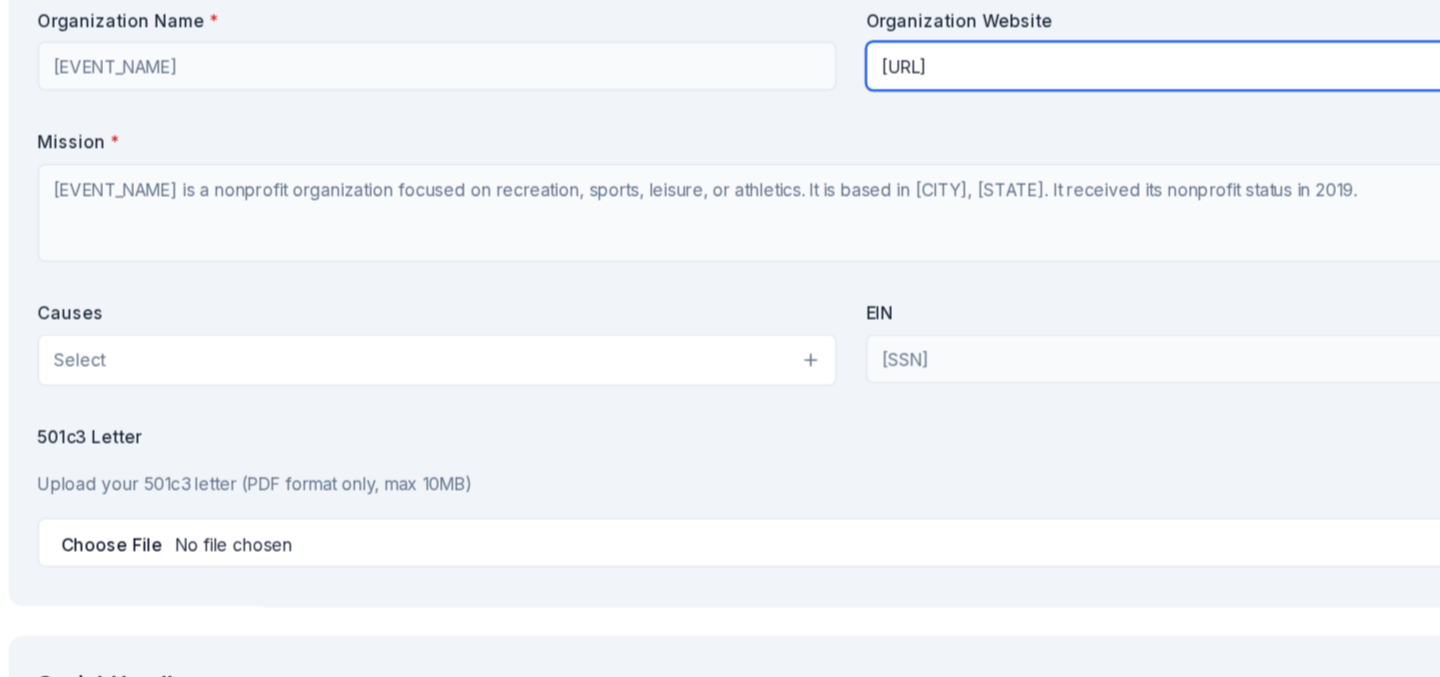 type on "www.talmadgeblockparty.org" 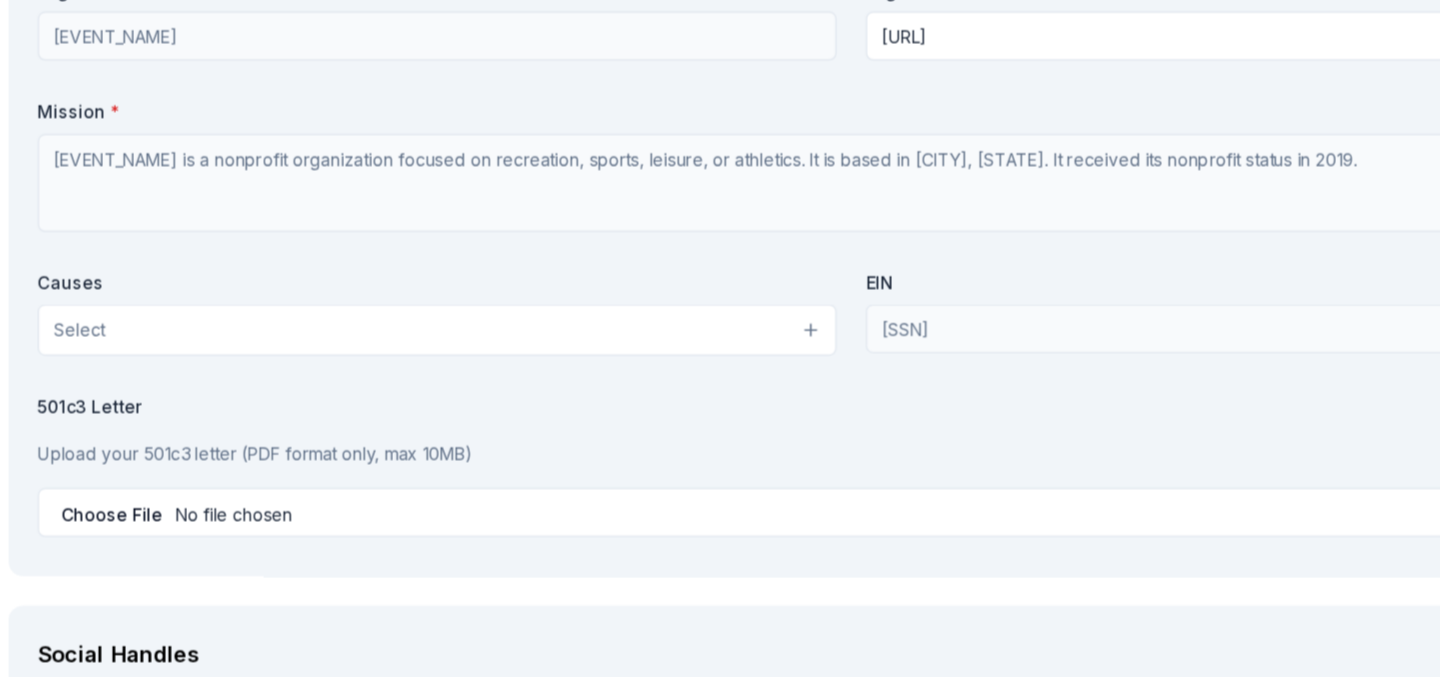 scroll, scrollTop: 2273, scrollLeft: 0, axis: vertical 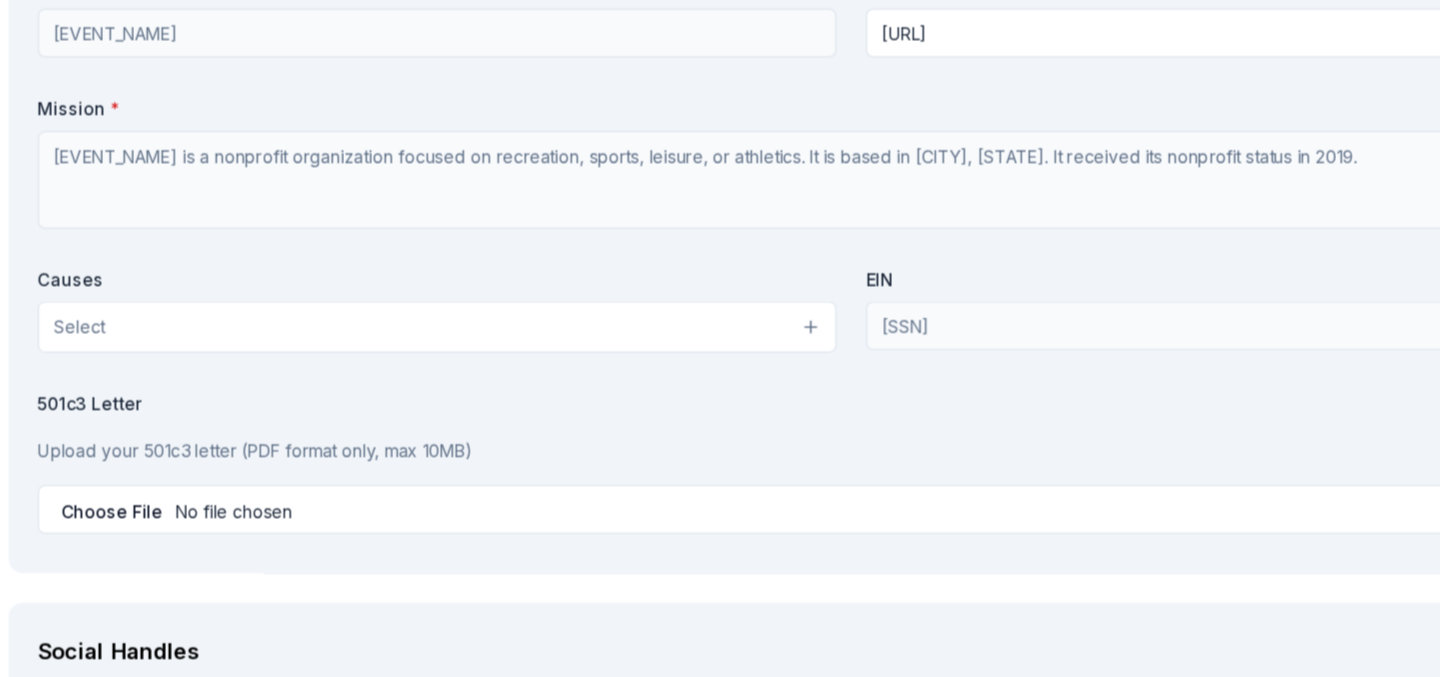 click on "Select" at bounding box center [382, 339] 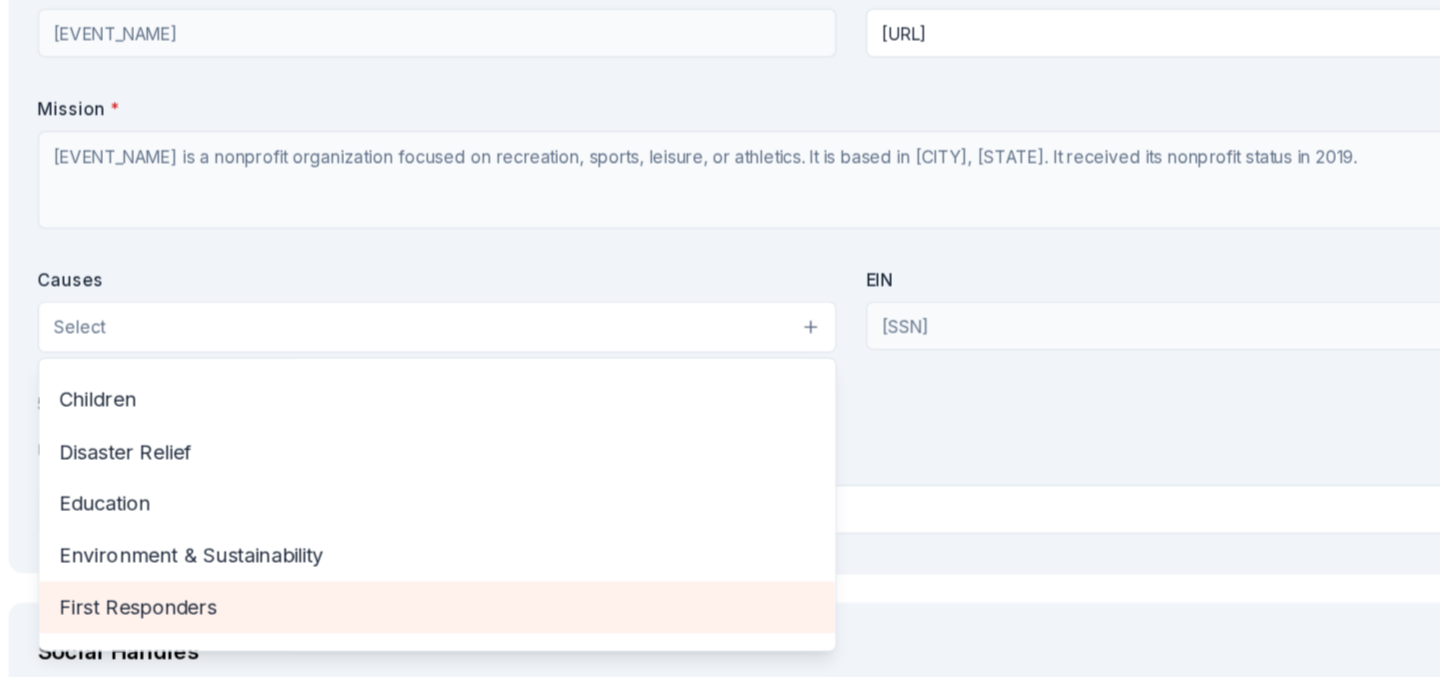 scroll, scrollTop: 62, scrollLeft: 0, axis: vertical 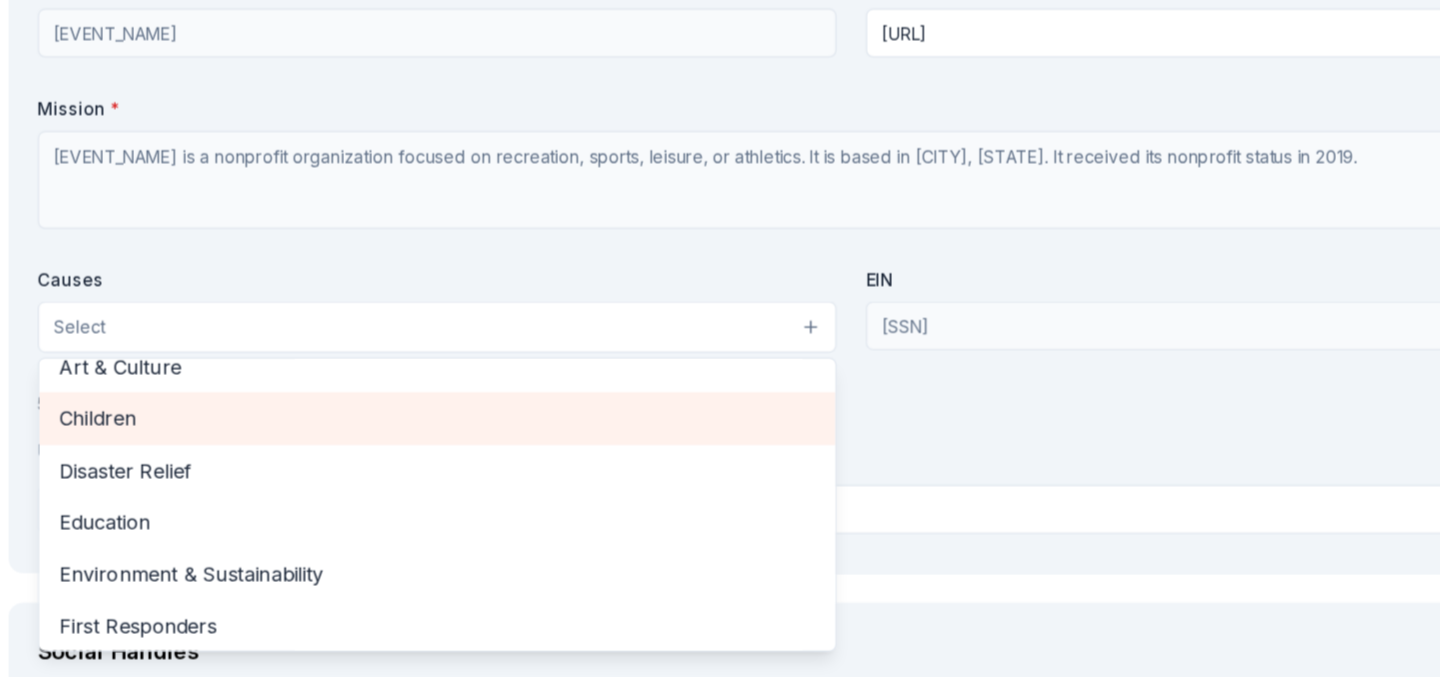 click on "Children" at bounding box center (382, 413) 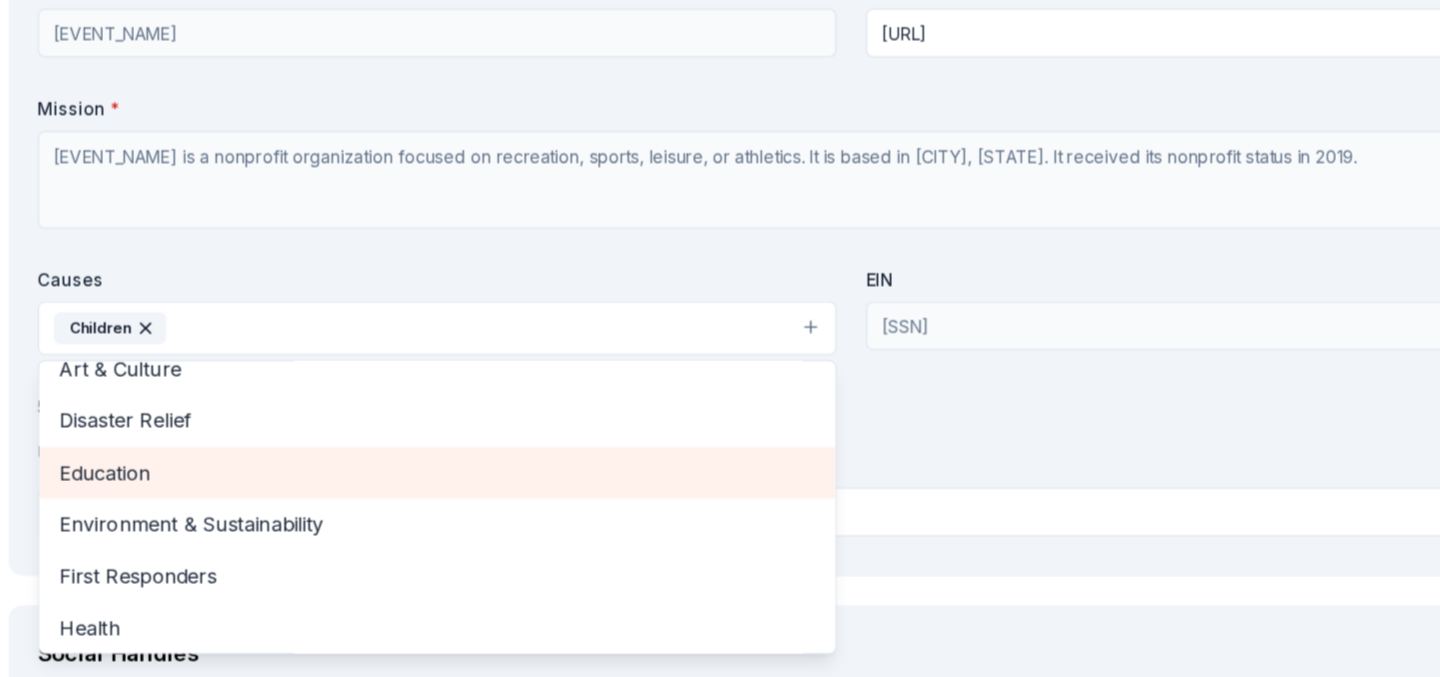 click on "Education" at bounding box center [382, 458] 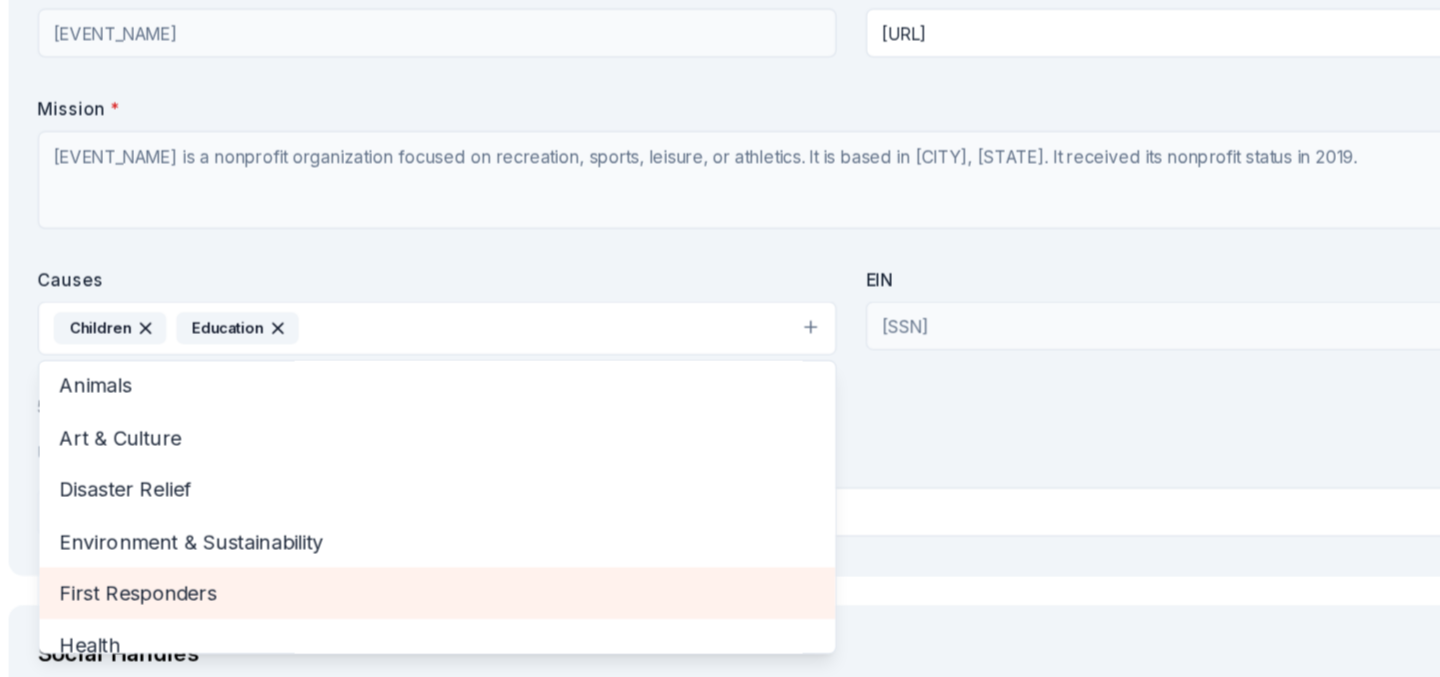 scroll, scrollTop: 0, scrollLeft: 0, axis: both 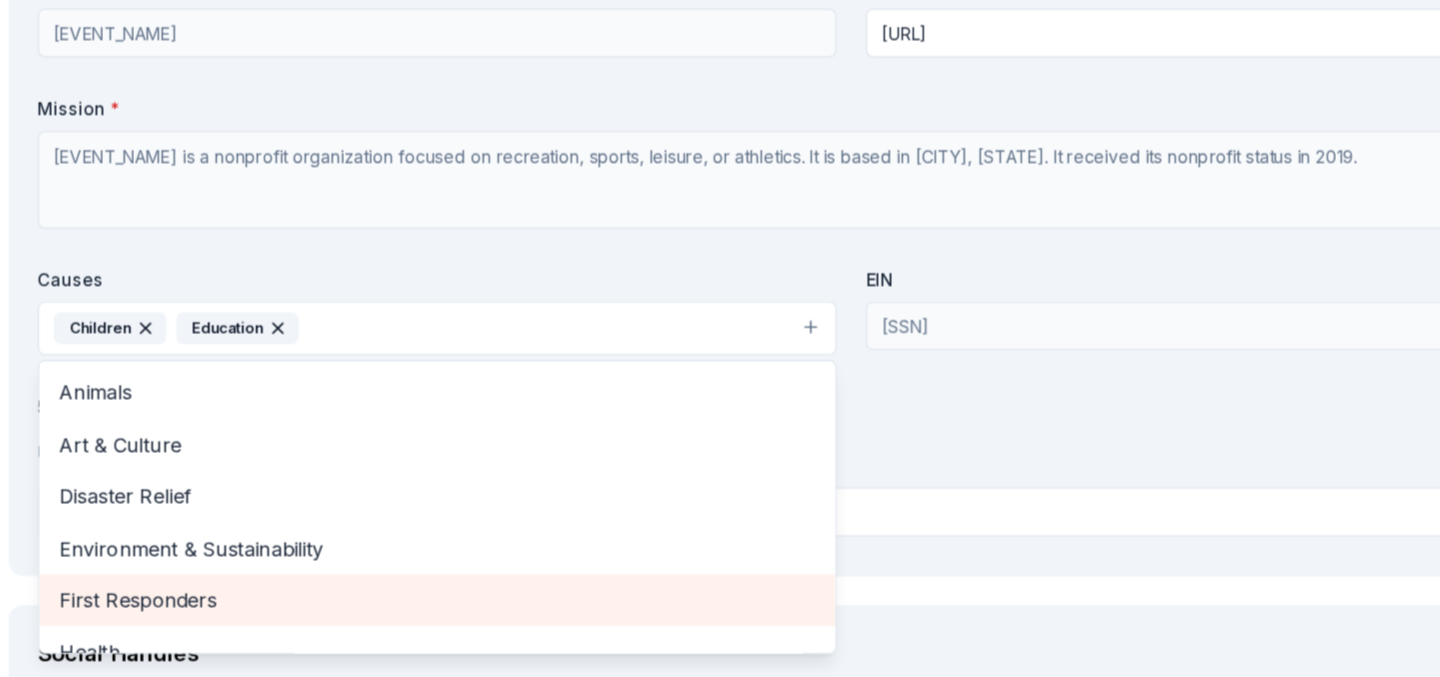 click on "First Responders" at bounding box center (382, 562) 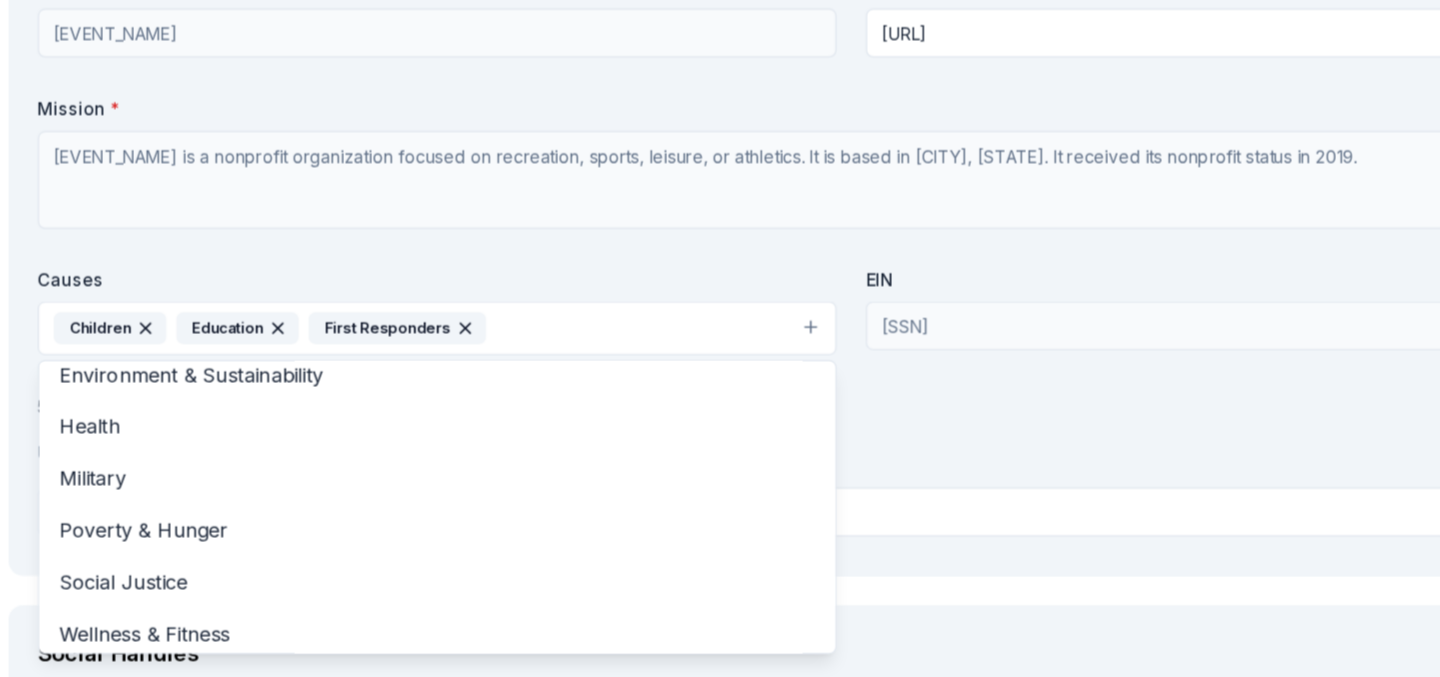 scroll, scrollTop: 151, scrollLeft: 0, axis: vertical 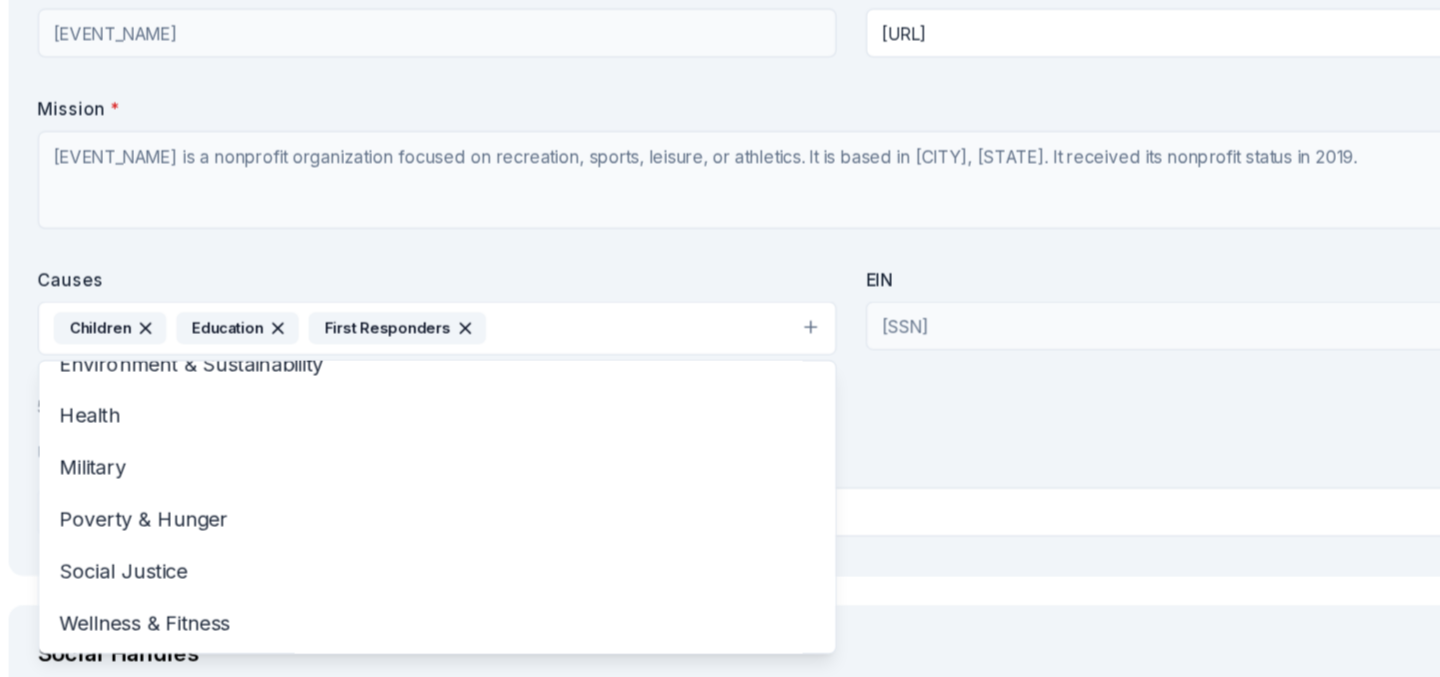 click on "Organization Name * Talmadge Block Party Organization Website www.talmadgeblockparty.org Mission * Talmadge Block Party is a nonprofit organization focused on recreation, sports, leisure, or athletics. It is based in San Diego, CA. It received its nonprofit status in 2019. Causes Children Education First Responders Animals Art & Culture Disaster Relief Environment & Sustainability Health Military Poverty & Hunger Social Justice Wellness & Fitness EIN 471166022 501c3 Letter Upload your 501c3 letter (PDF format only, max 10MB)" at bounding box center (720, 285) 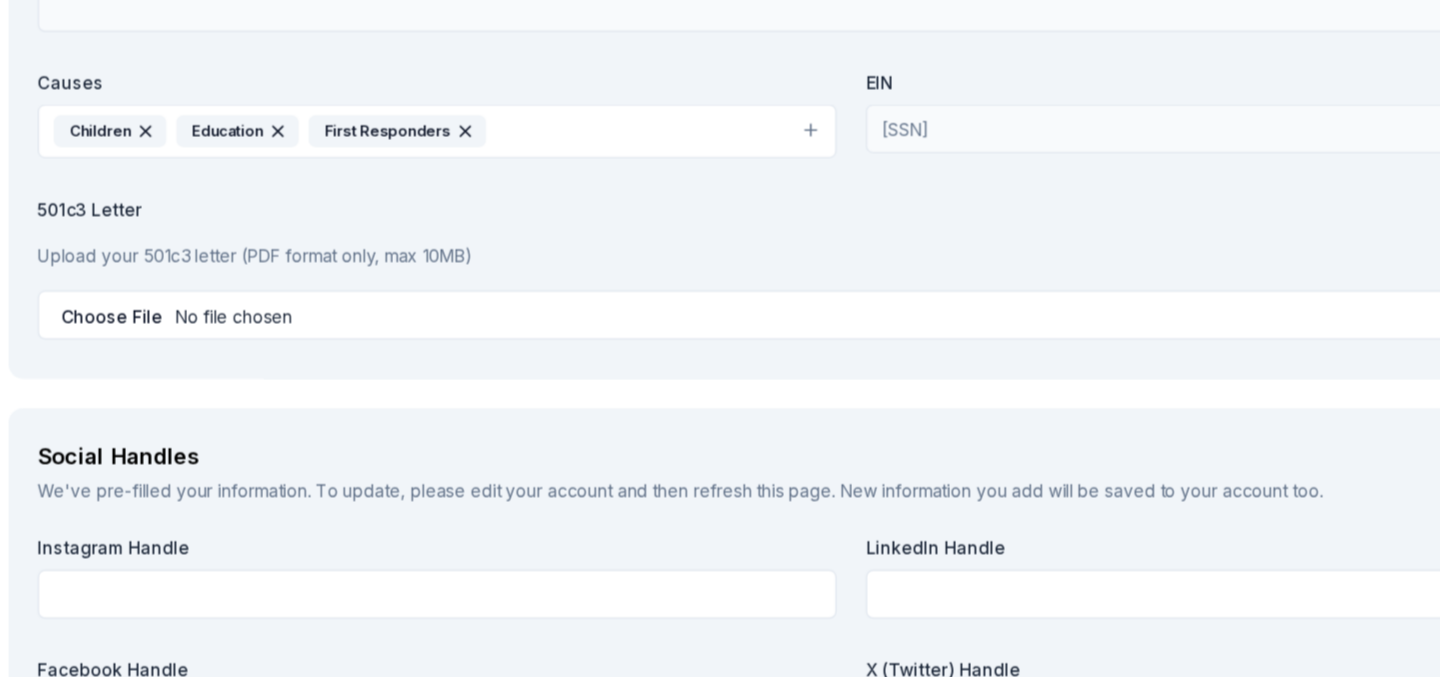 scroll, scrollTop: 2447, scrollLeft: 0, axis: vertical 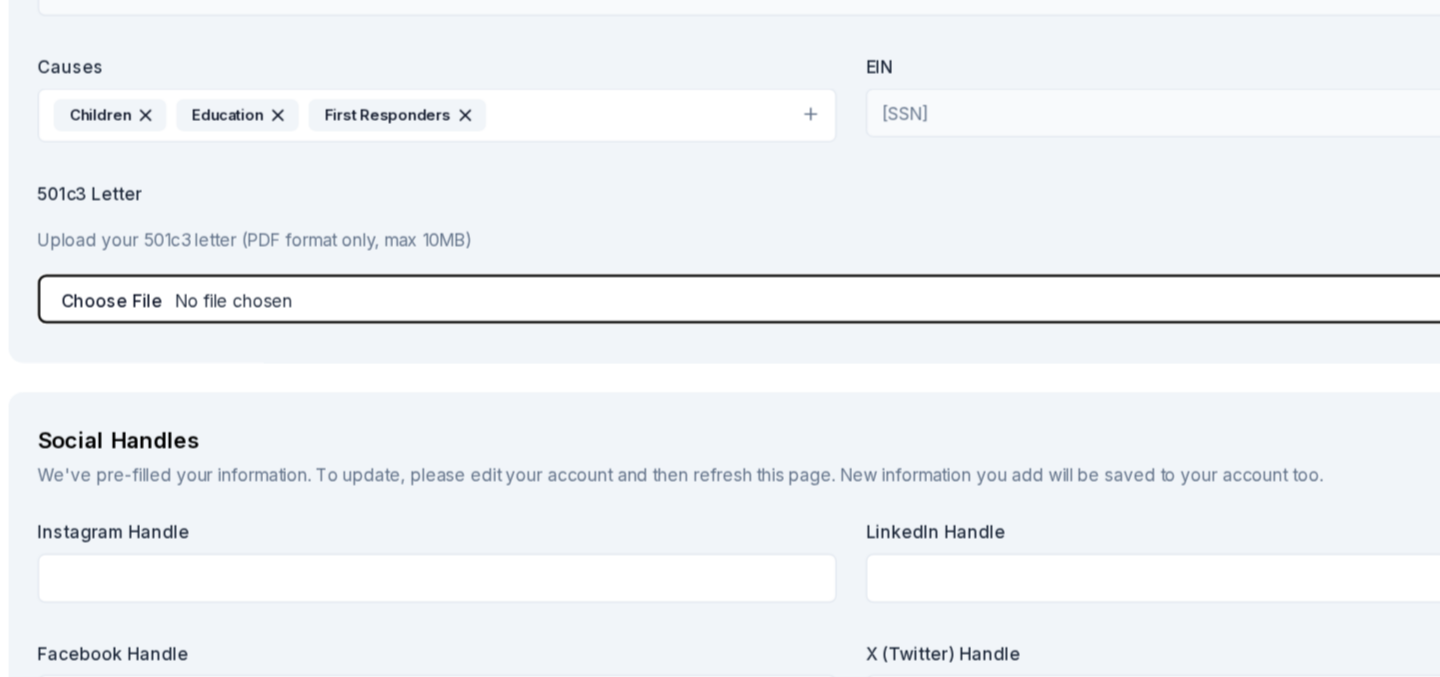 click at bounding box center (720, 316) 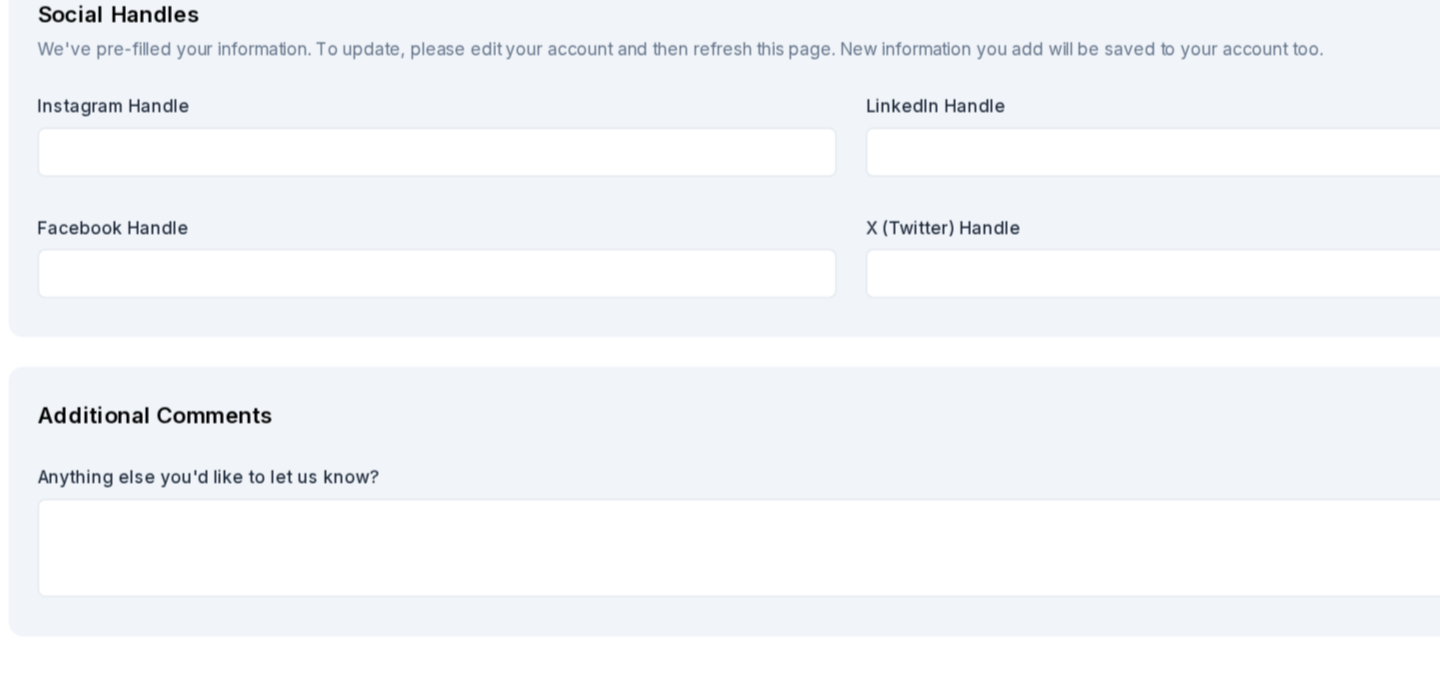 scroll, scrollTop: 2820, scrollLeft: 0, axis: vertical 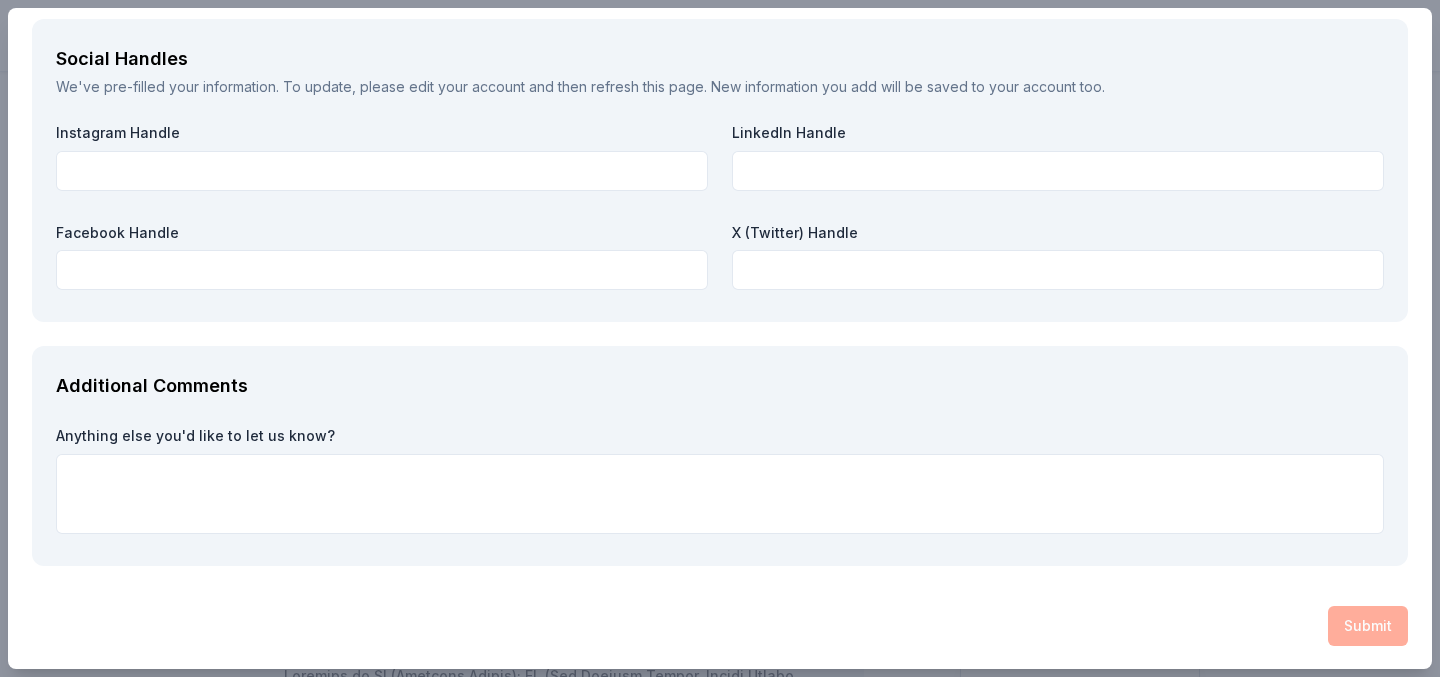 click on "Submit" at bounding box center [720, 626] 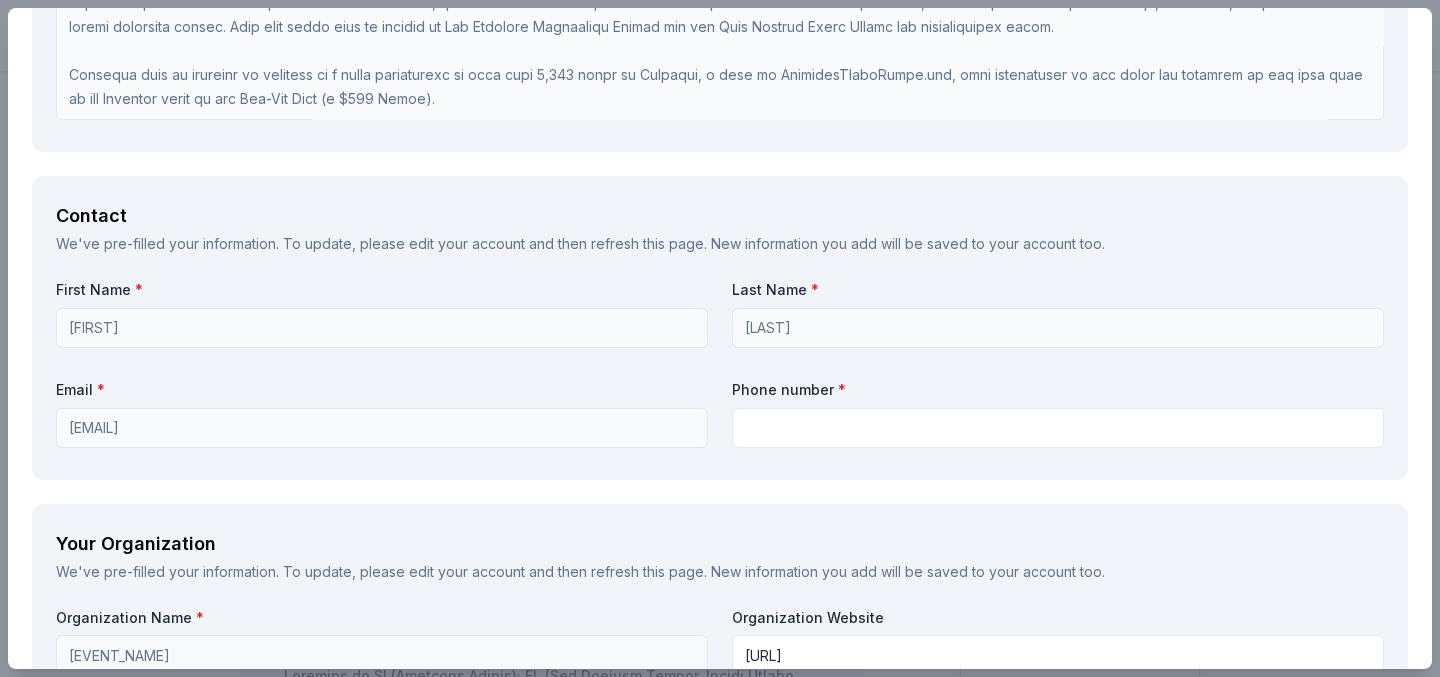 scroll, scrollTop: 1268, scrollLeft: 0, axis: vertical 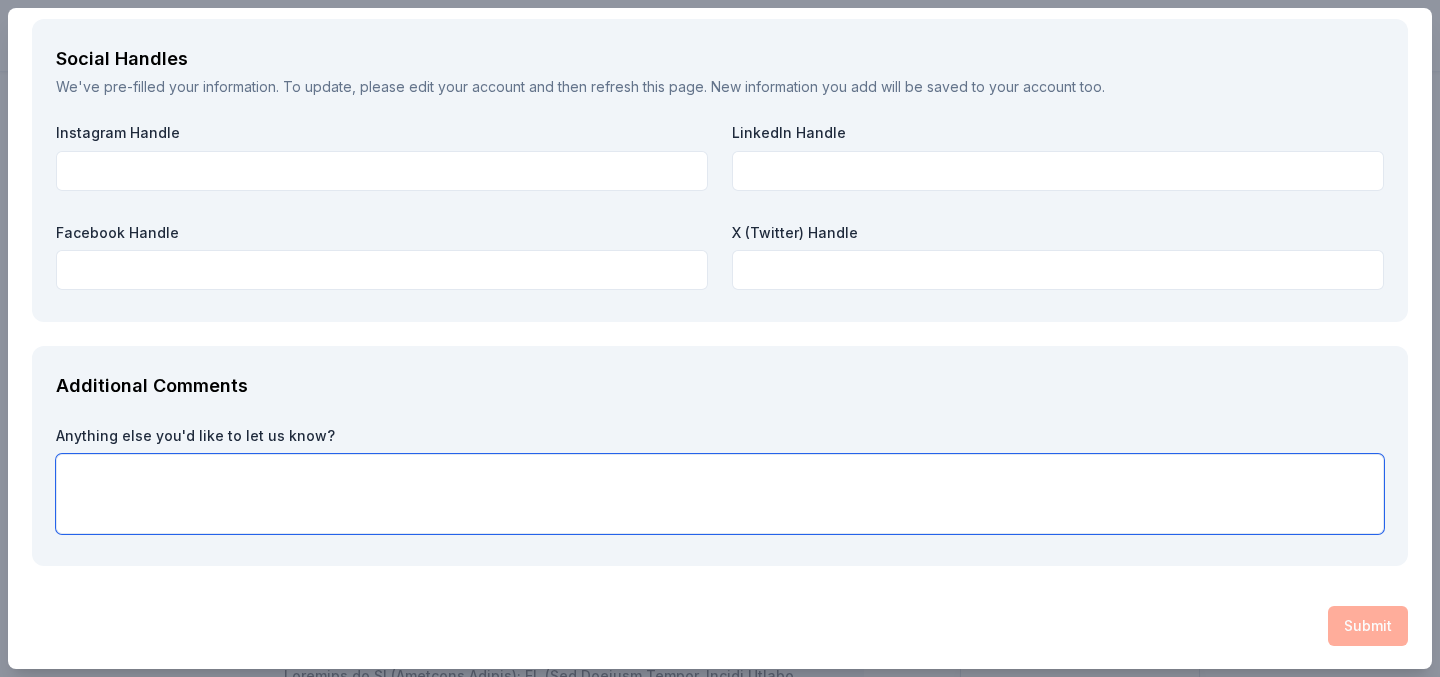 click at bounding box center (720, 494) 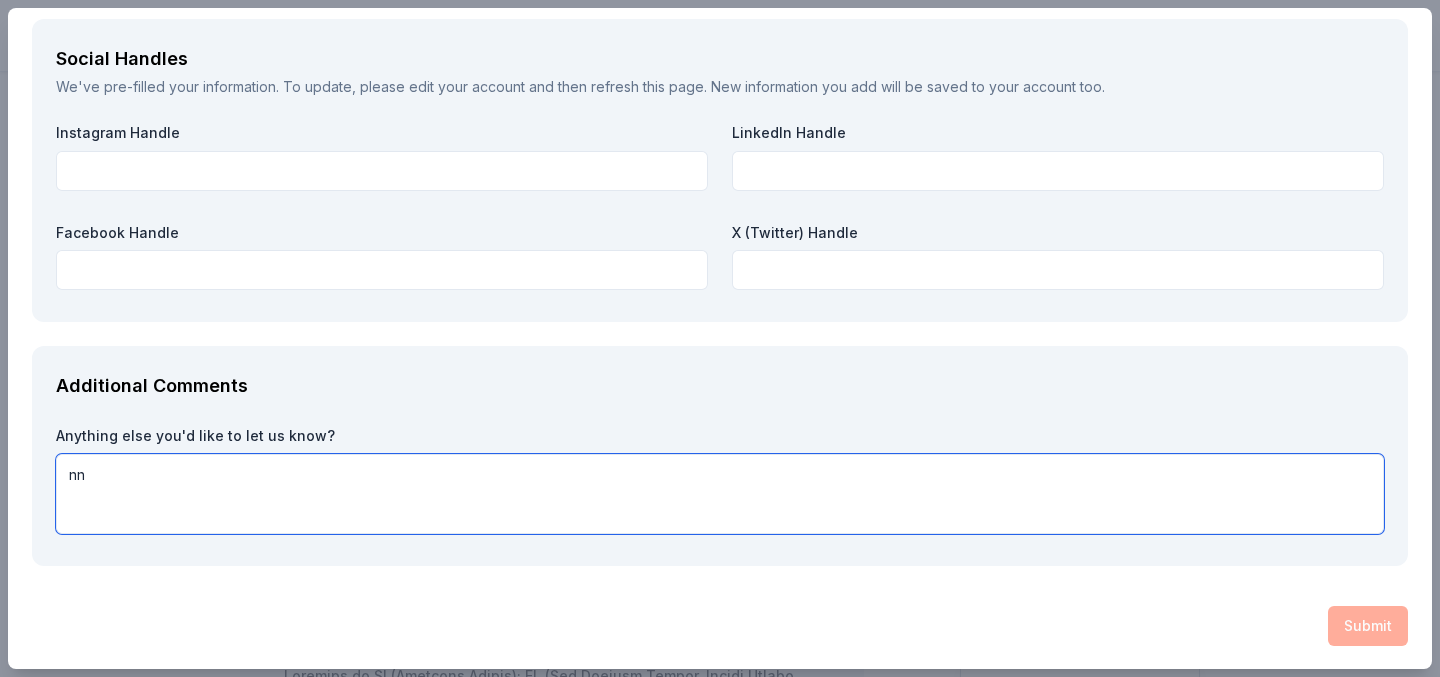 type on "n" 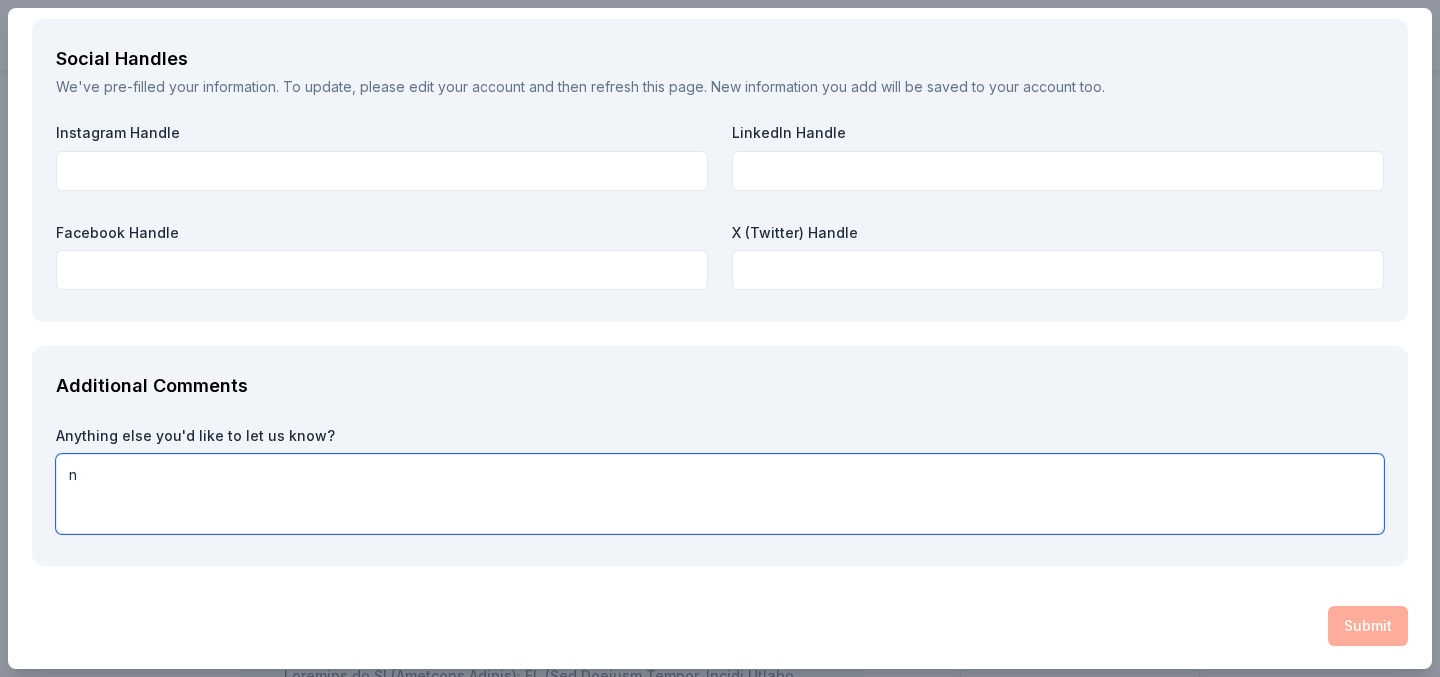 type 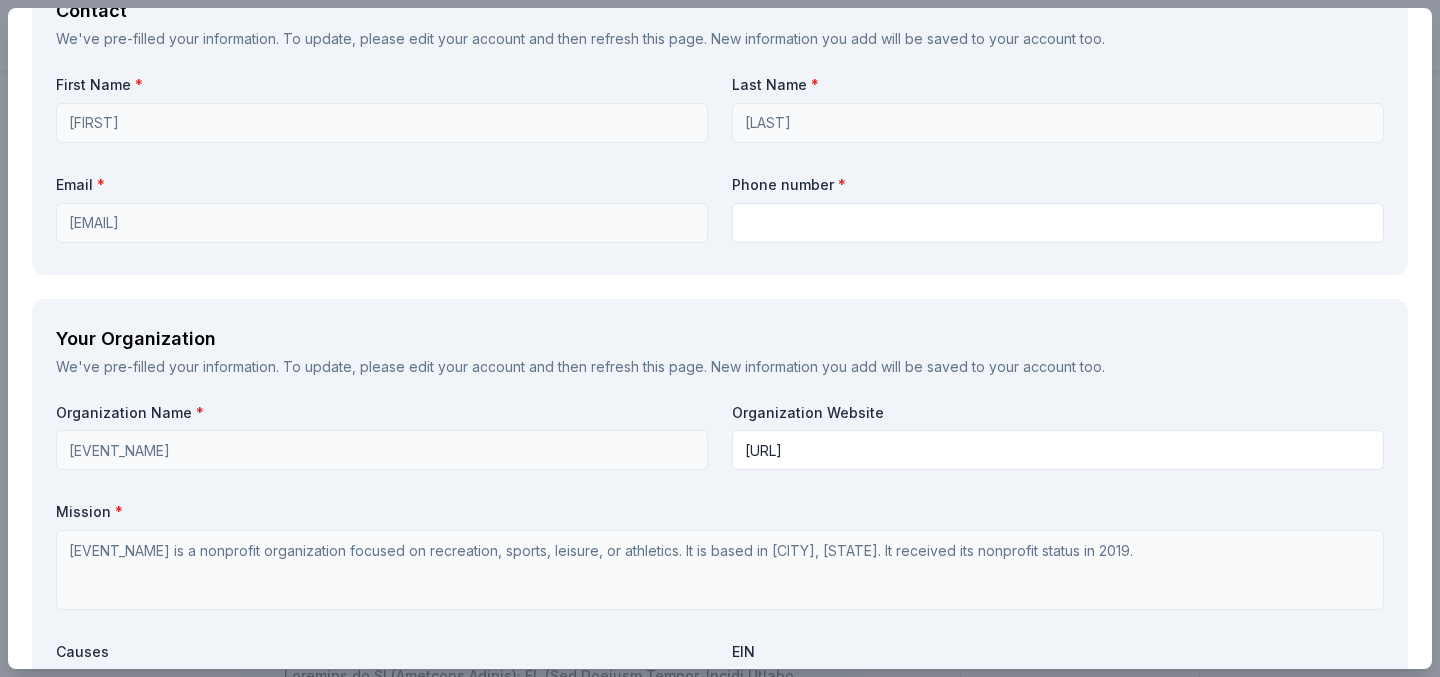 scroll, scrollTop: 1915, scrollLeft: 0, axis: vertical 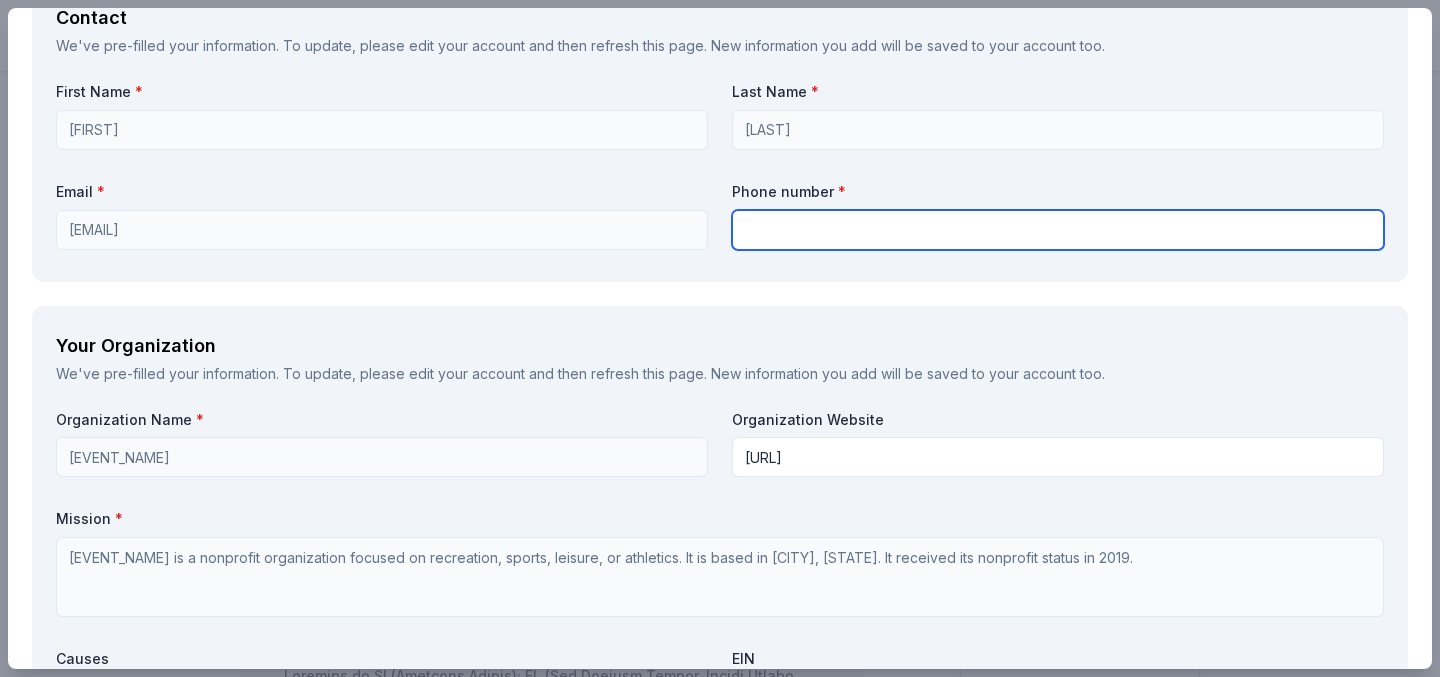 click at bounding box center (1058, 230) 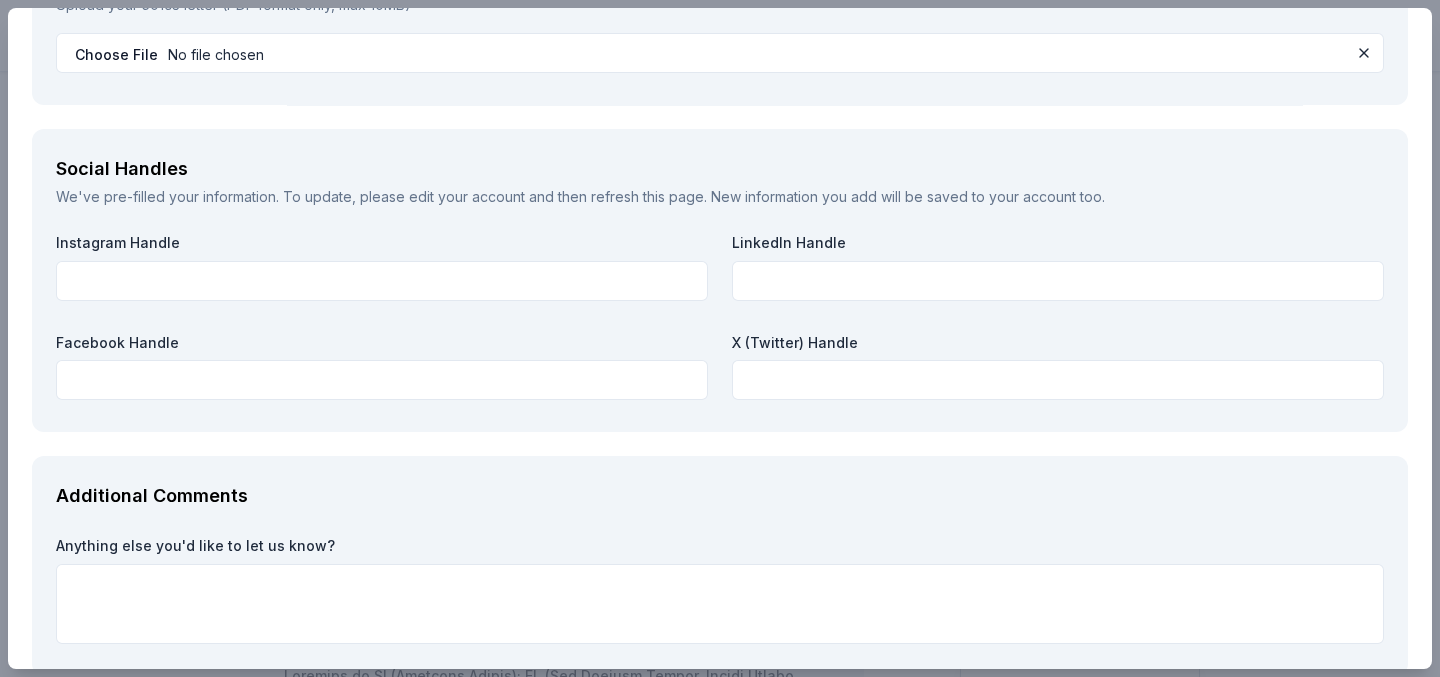 scroll, scrollTop: 2820, scrollLeft: 0, axis: vertical 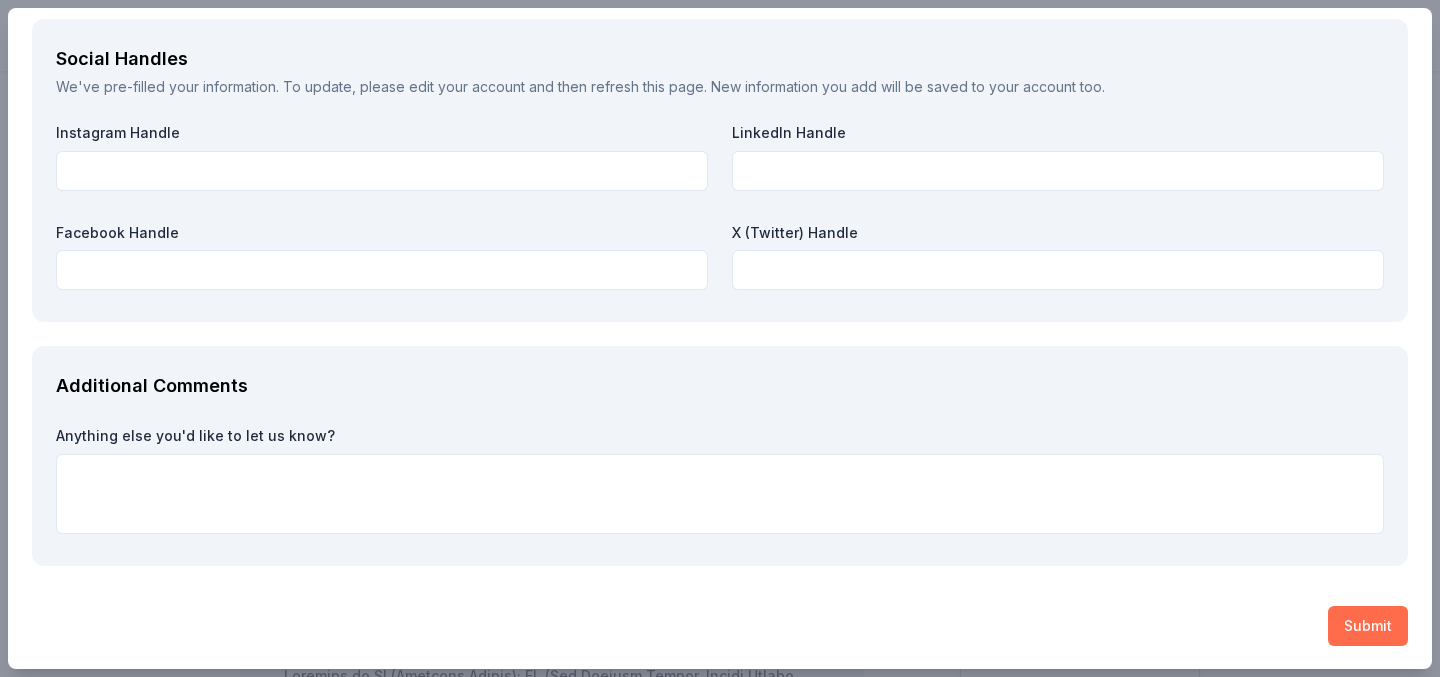 type on "917-570-4196" 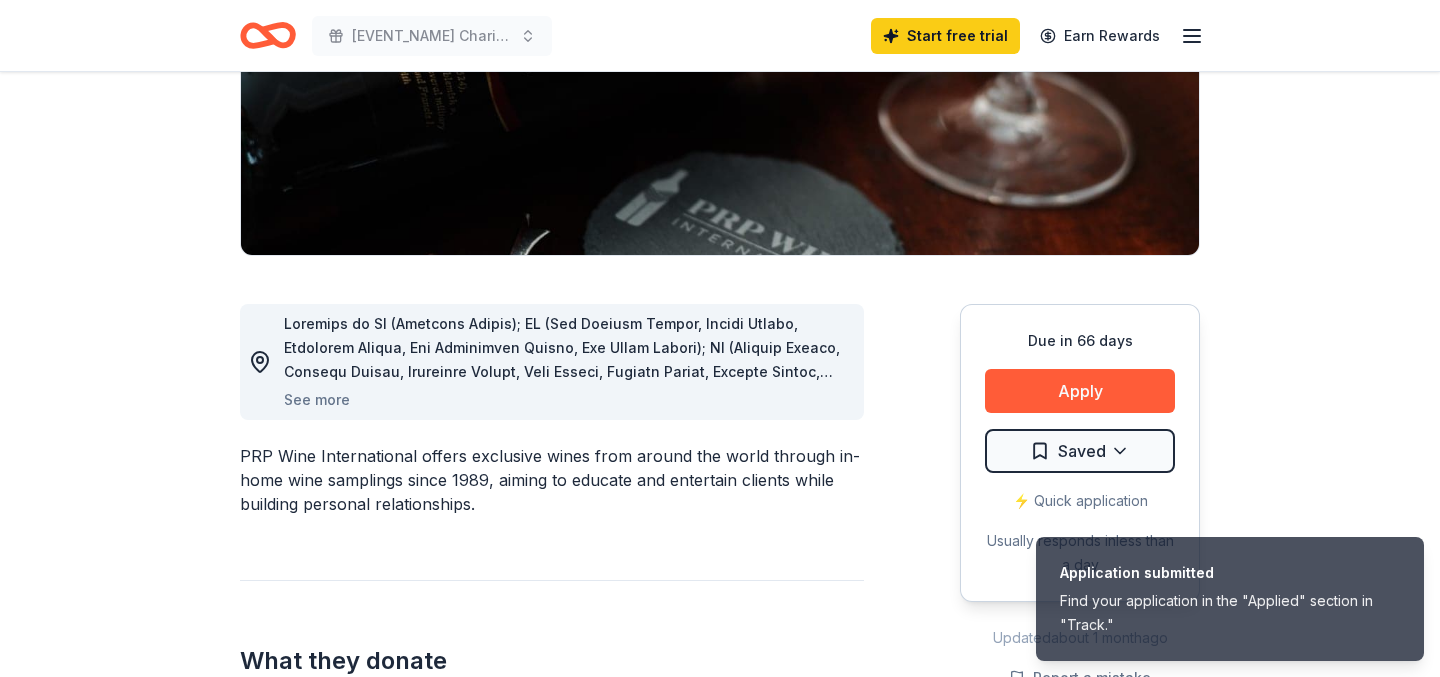 scroll, scrollTop: 0, scrollLeft: 0, axis: both 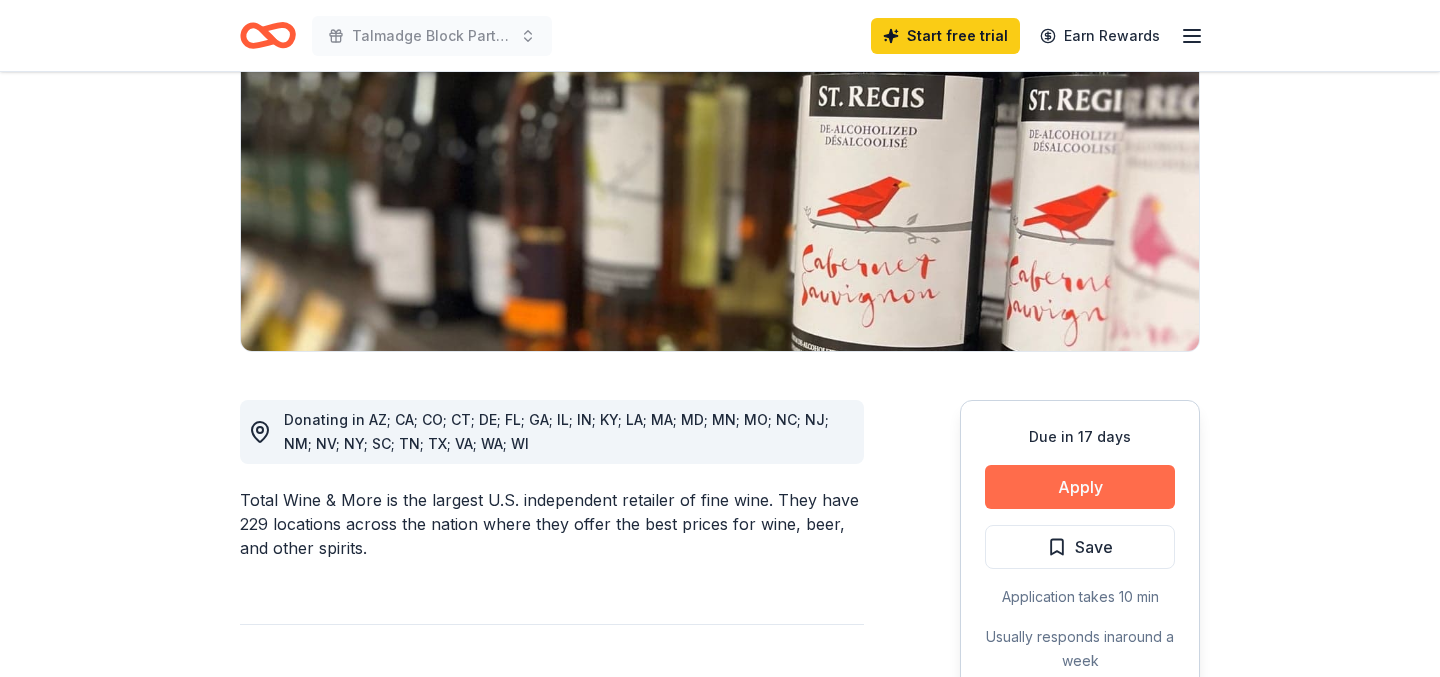 click on "Apply" at bounding box center (1080, 487) 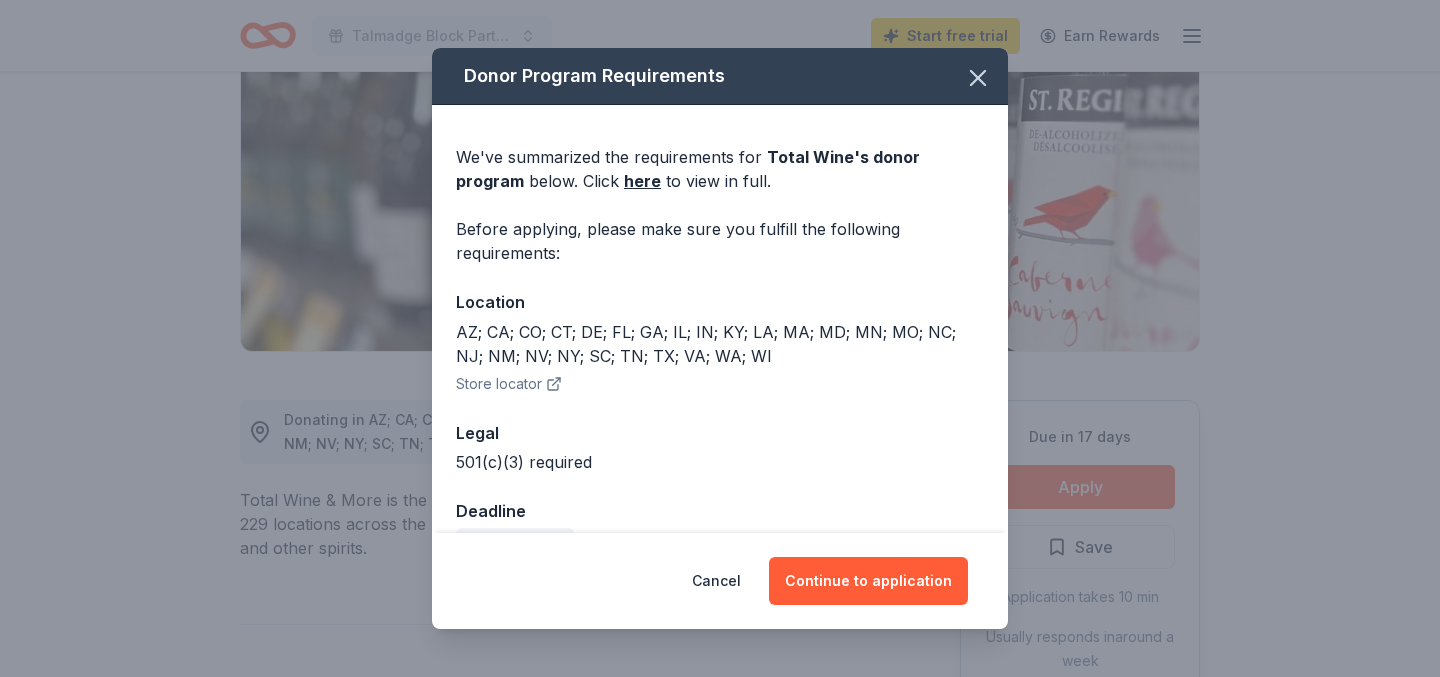 scroll, scrollTop: 47, scrollLeft: 0, axis: vertical 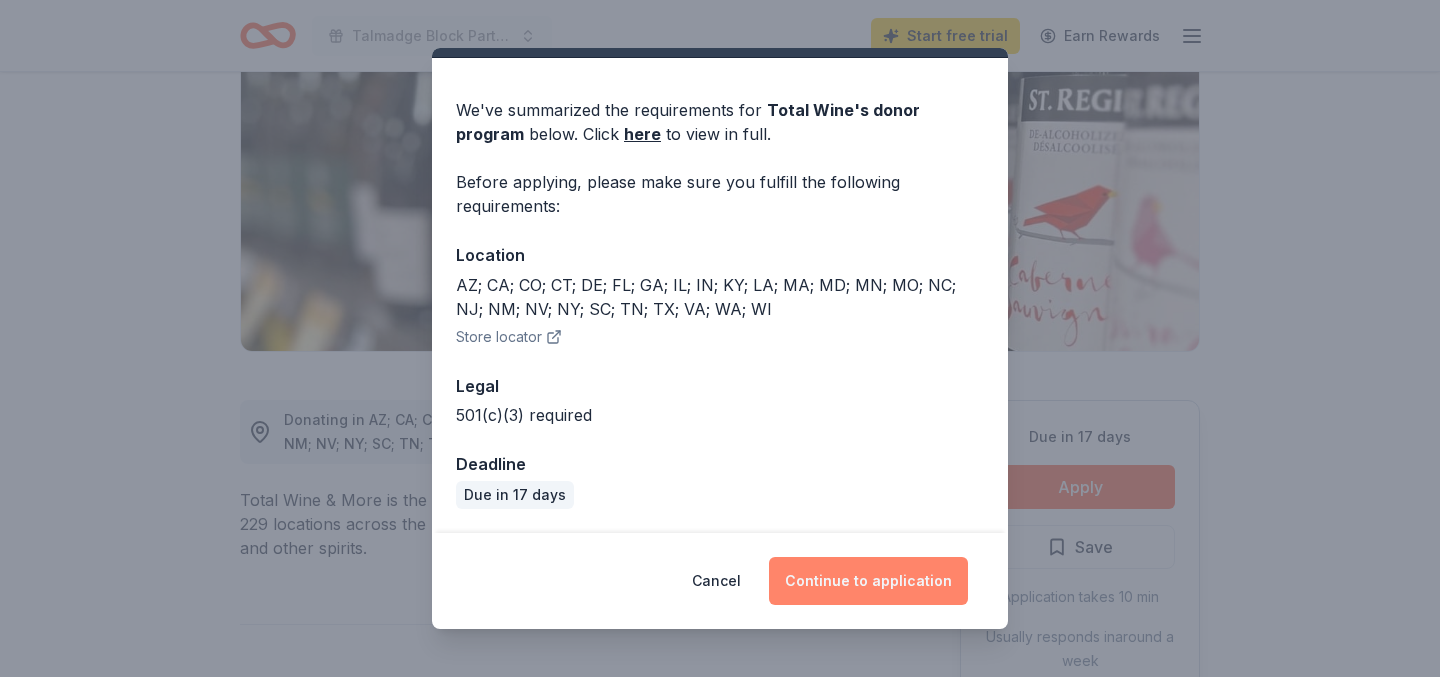click on "Continue to application" at bounding box center [868, 581] 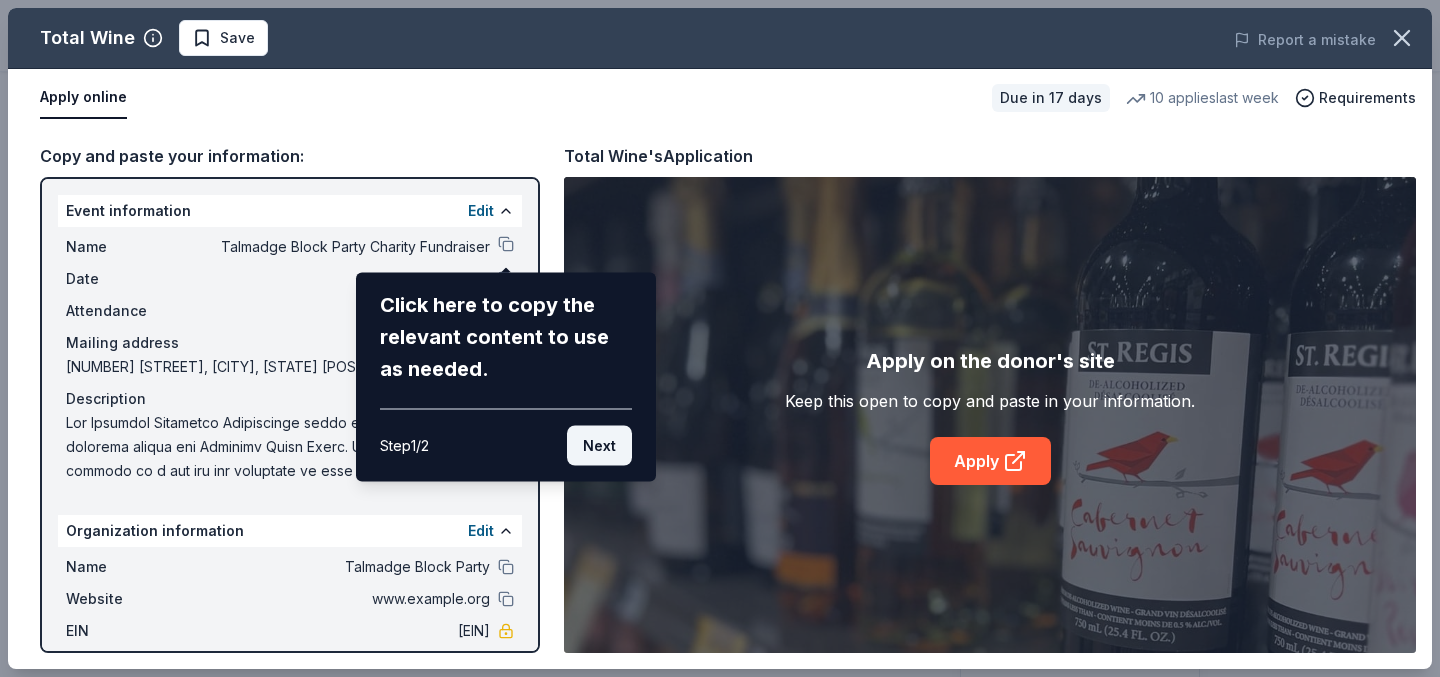 click on "Next" at bounding box center [599, 446] 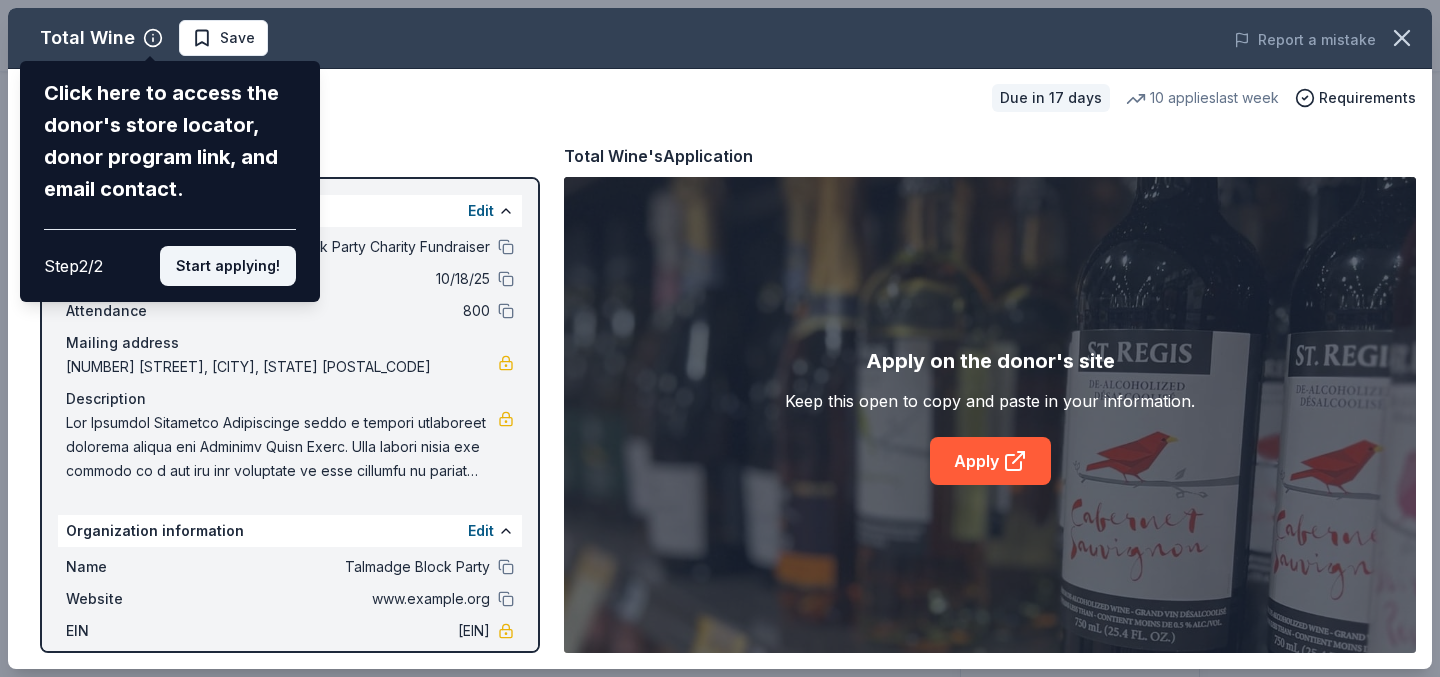 click on "Start applying!" at bounding box center [228, 266] 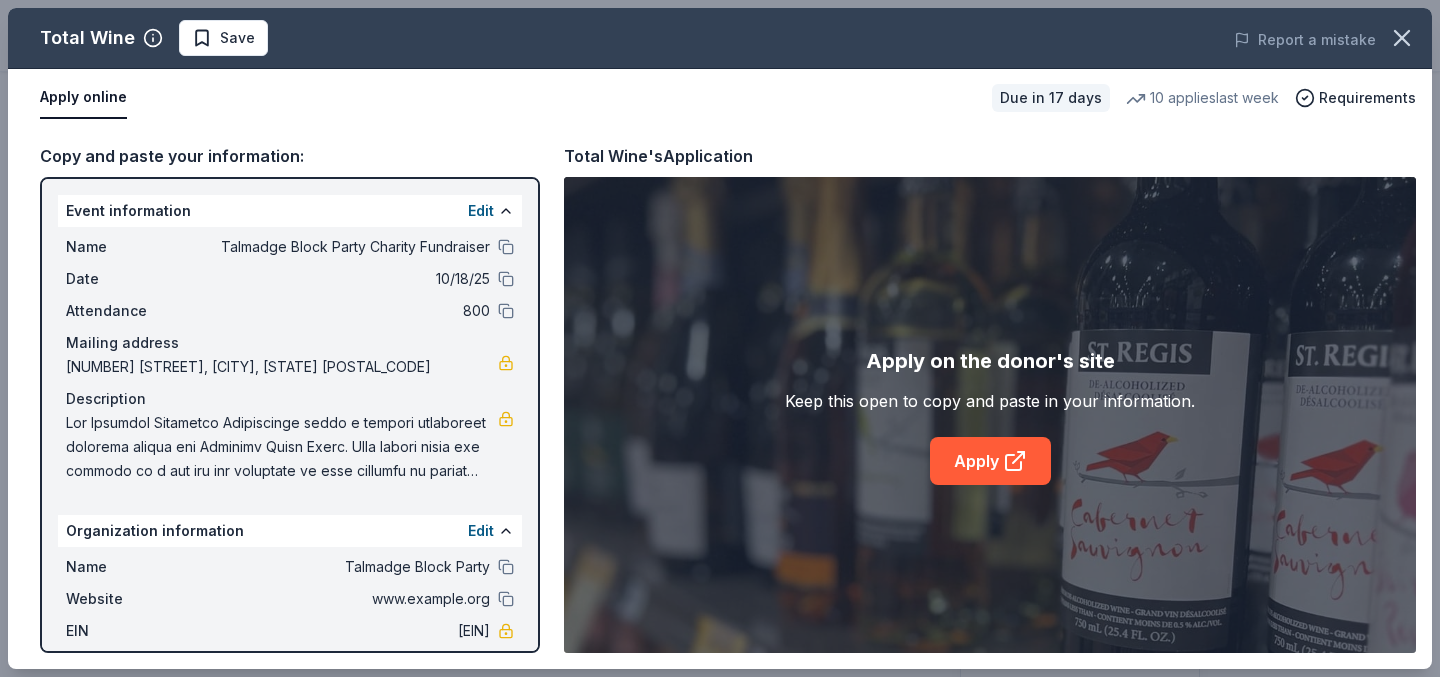 click on "Total Wine Save Report a mistake Apply online Due in 17 days 10   applies  last week Requirements Copy and paste your information: Event information Edit Name Talmadge Block Party Charity Fundraiser  Date 10/18/25 Attendance 800 Mailing address 4544 Euclid Avenue, San Diego, CA 92115 Description Organization information Edit Name Talmadge Block Party Website www.talmadgeblockparty.org EIN 47-1166022 Mission statement Talmadge Block Party is a nonprofit organization focused on recreation, sports, leisure, or athletics. It is based in San Diego, CA. It received its nonprofit status in 2019. Total Wine's  Application Apply on the donor's site Keep this open to copy and paste in your information. Apply" at bounding box center [720, 338] 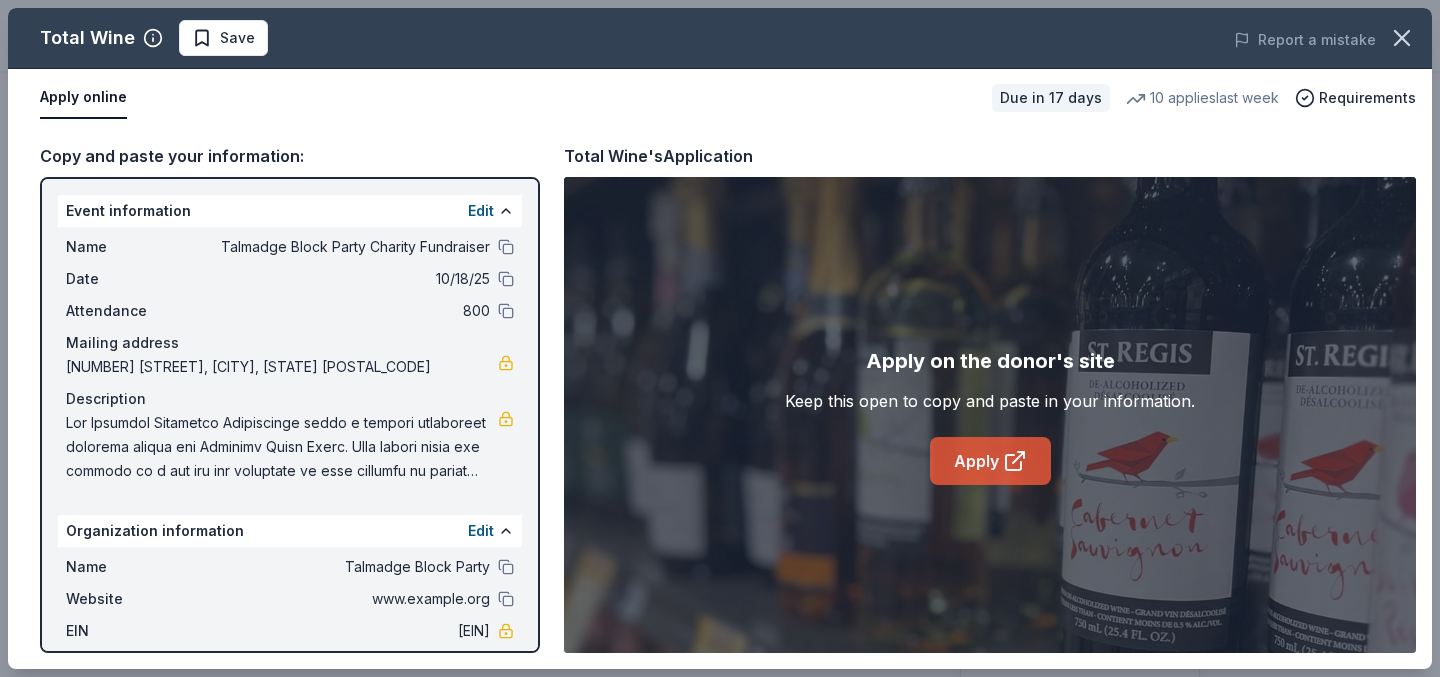 click on "Apply" at bounding box center [990, 461] 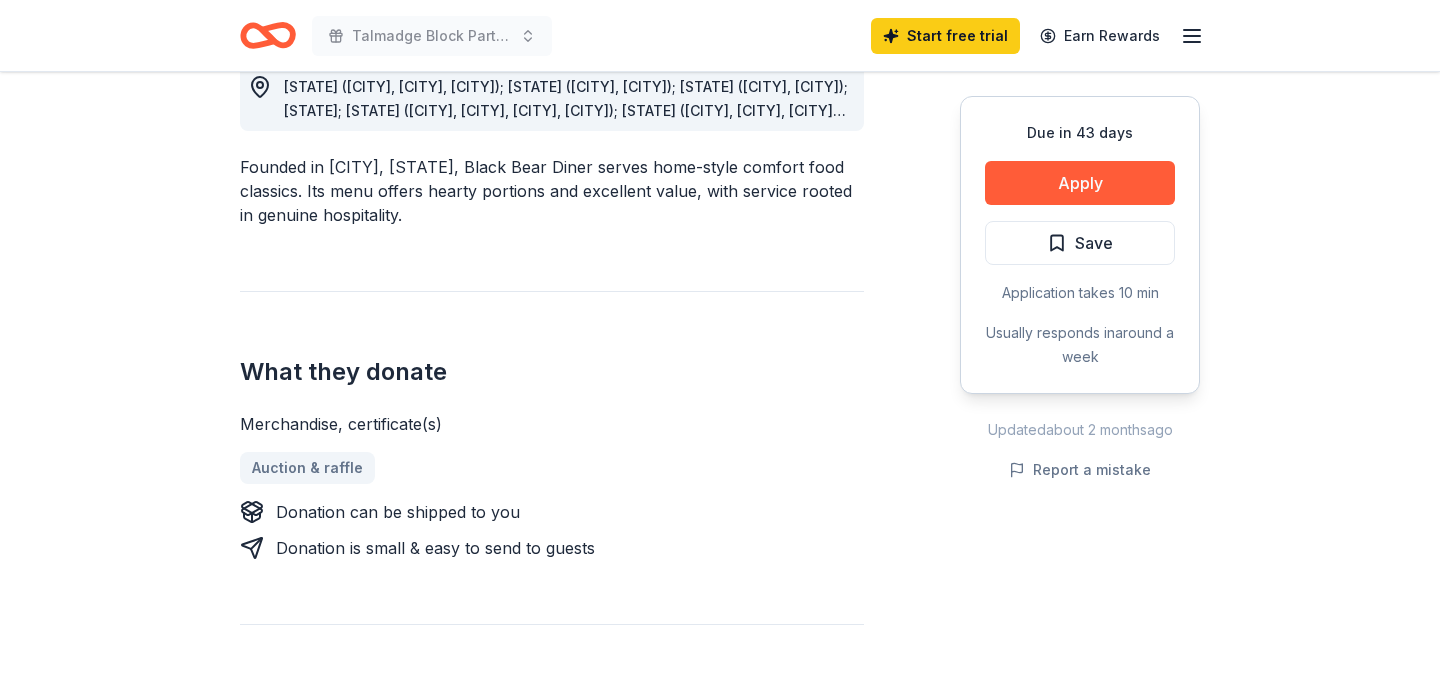 scroll, scrollTop: 615, scrollLeft: 0, axis: vertical 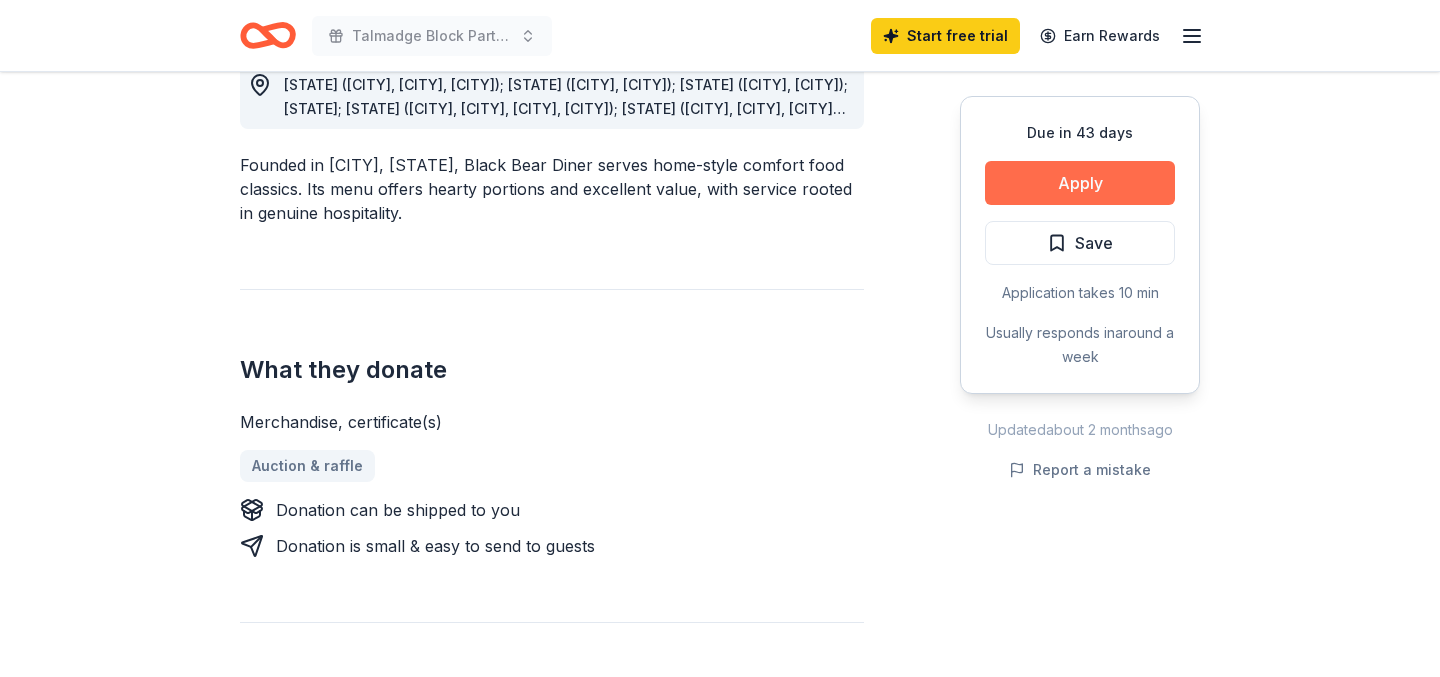click on "Apply" at bounding box center [1080, 183] 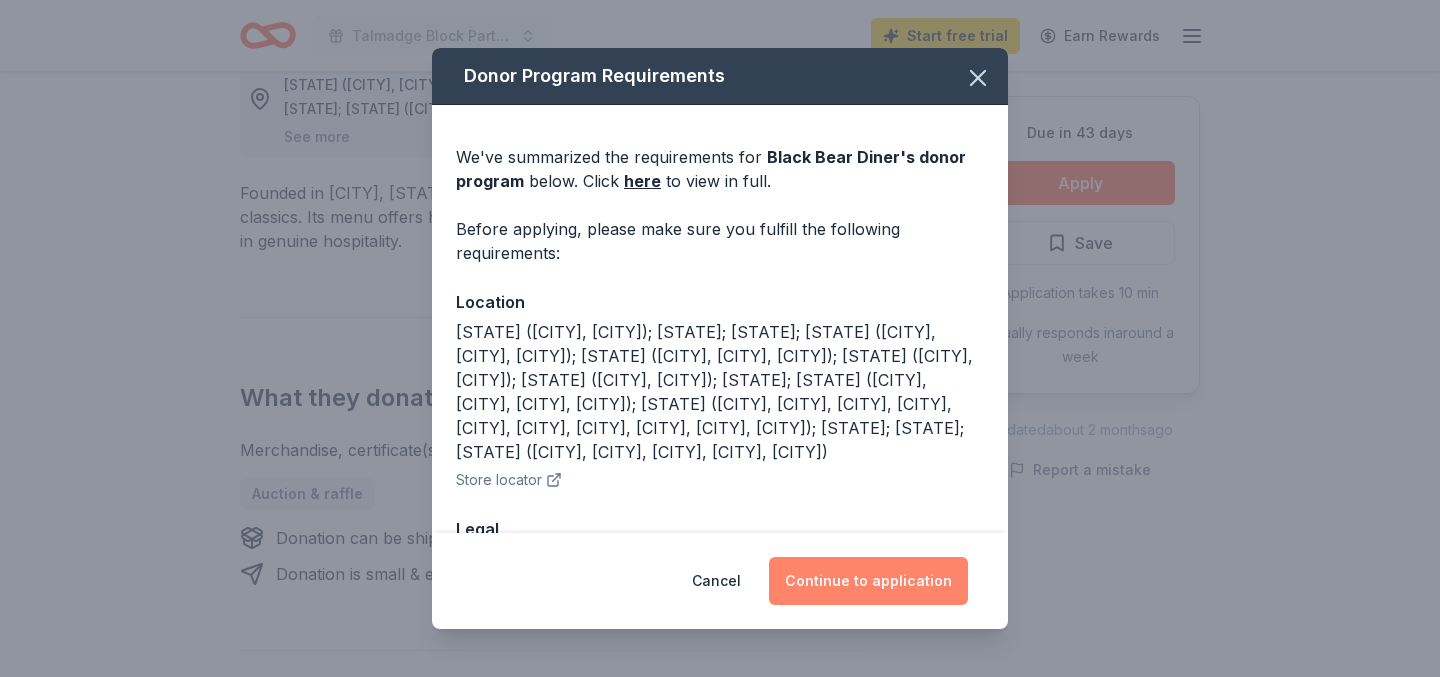 click on "Continue to application" at bounding box center (868, 581) 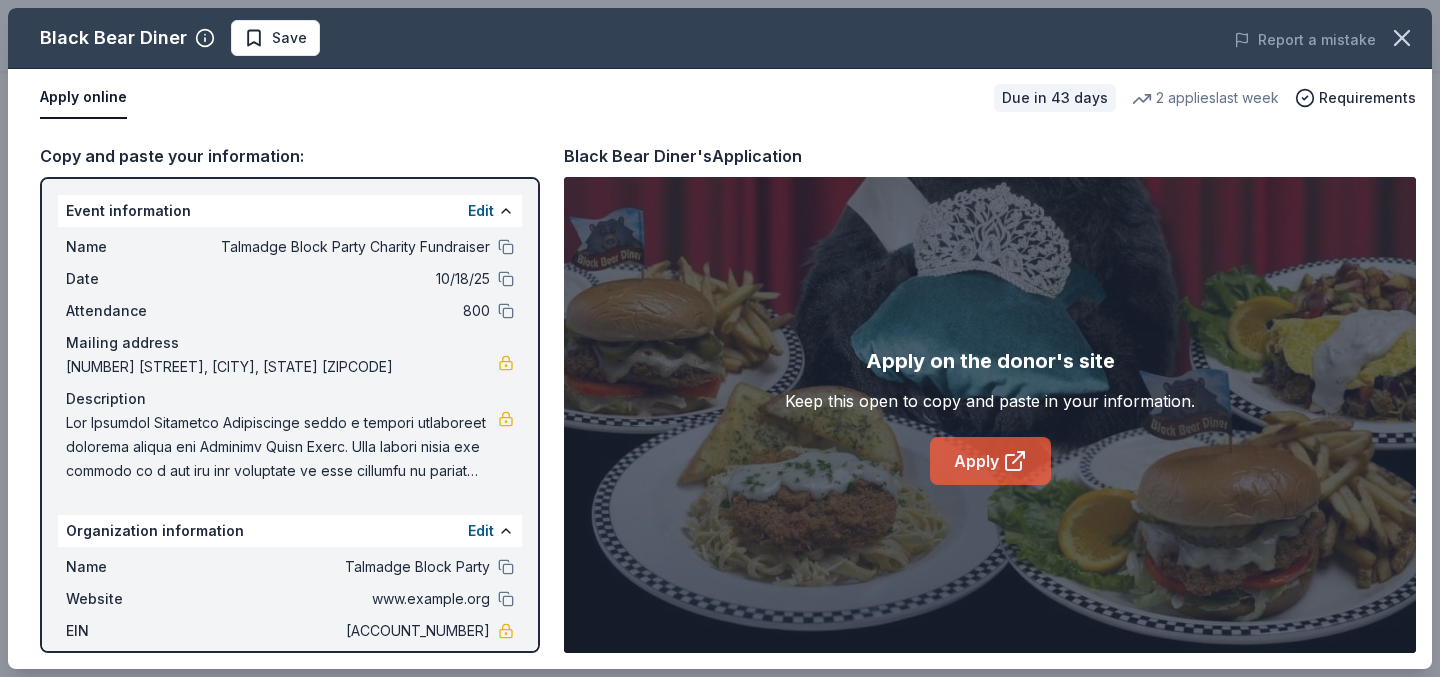 click on "Apply" at bounding box center [990, 461] 